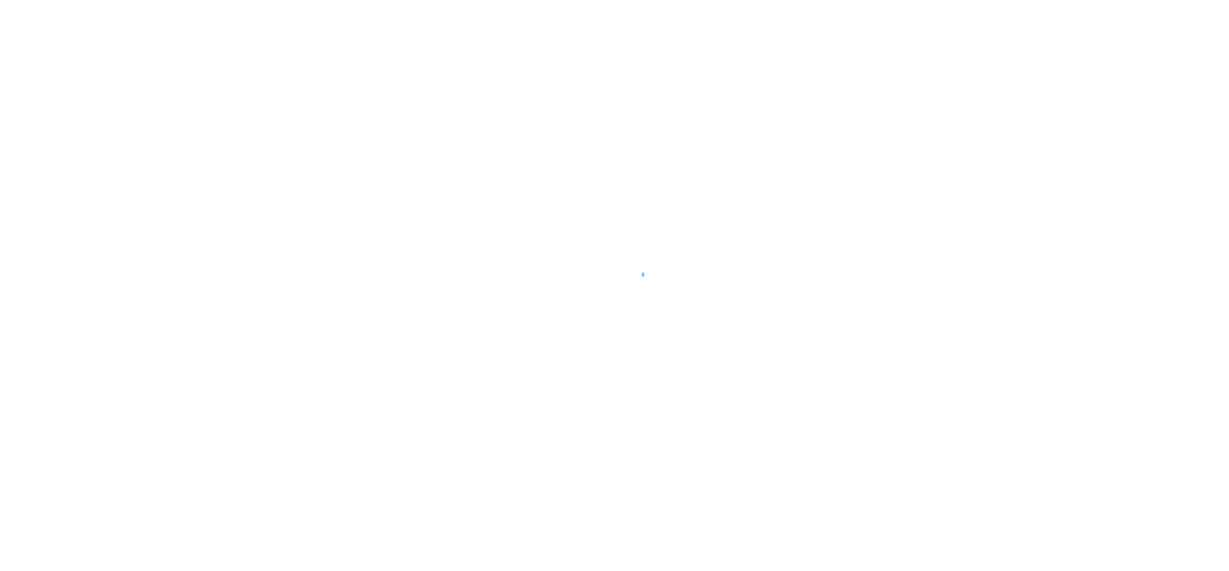 scroll, scrollTop: 0, scrollLeft: 0, axis: both 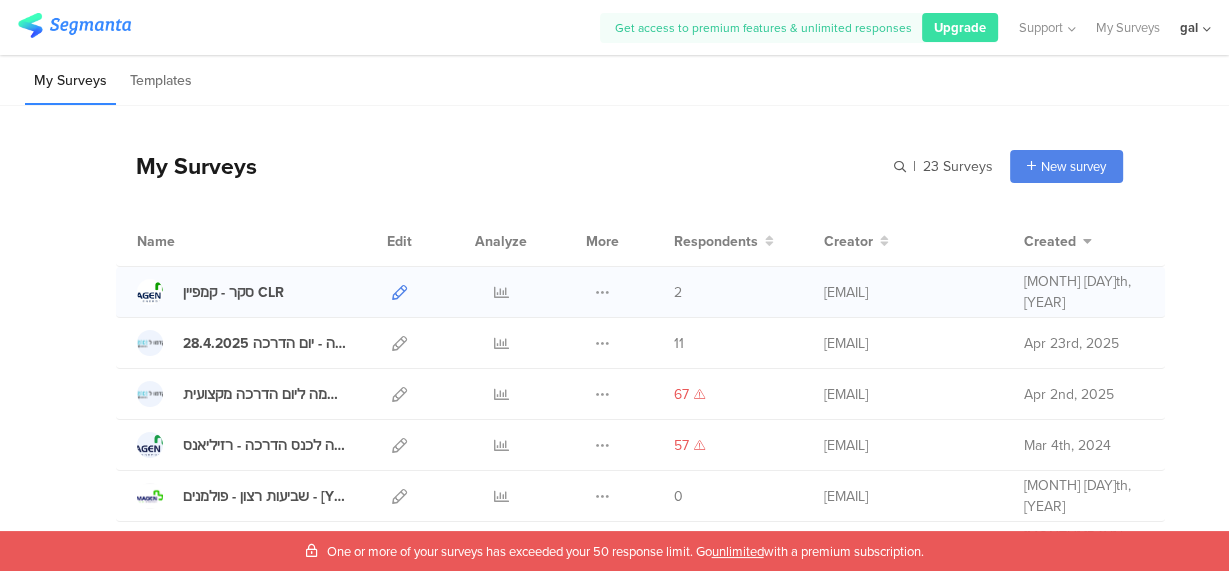 click at bounding box center (399, 292) 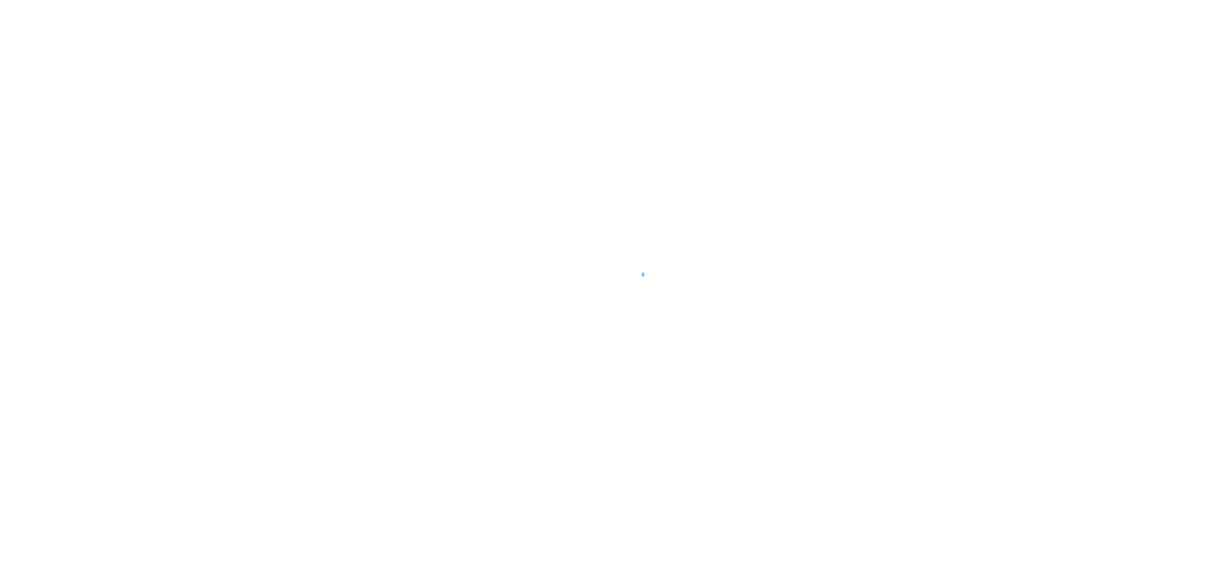 scroll, scrollTop: 0, scrollLeft: 0, axis: both 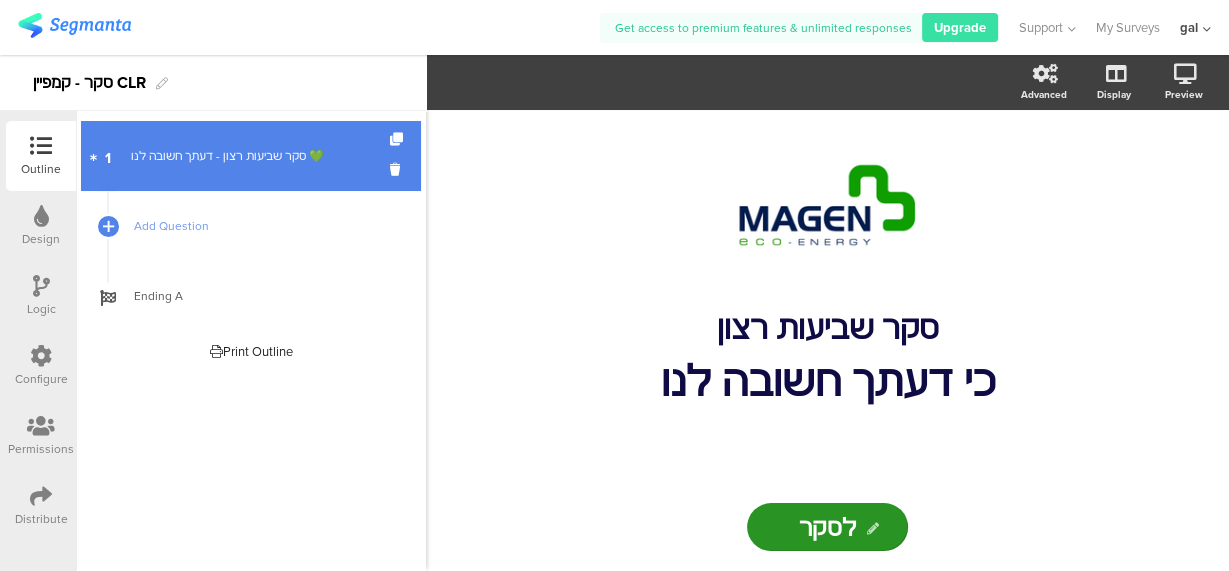 click on "סקר שביעות רצון - דעתך חשובה לנו 💚" at bounding box center [250, 156] 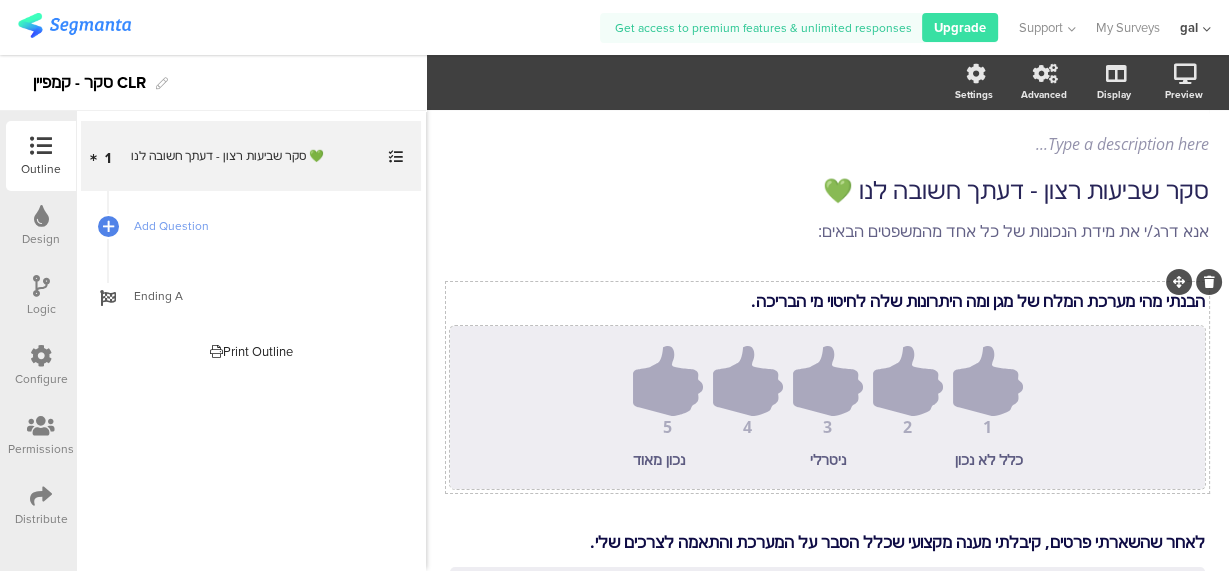 scroll, scrollTop: 139, scrollLeft: 0, axis: vertical 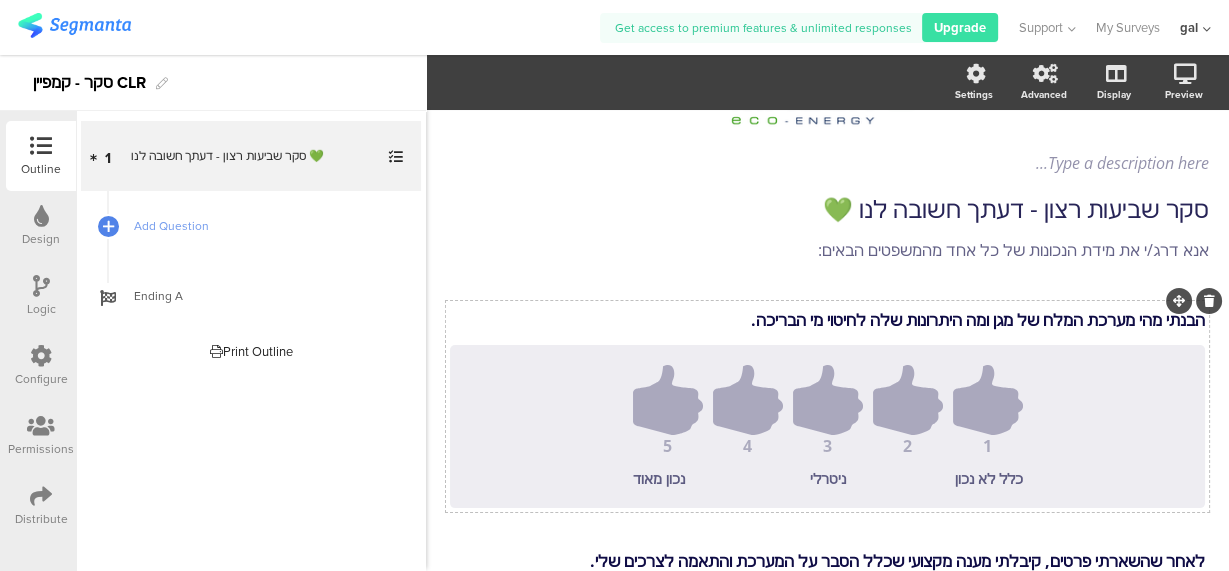 click on "הבנתי מהי מערכת המלח של מגן ומה היתרונות שלה לחיטוי מי הבריכה.
הבנתי מהי מערכת המלח של מגן ומה היתרונות שלה לחיטוי מי הבריכה. [NAME]" at bounding box center (827, 320) 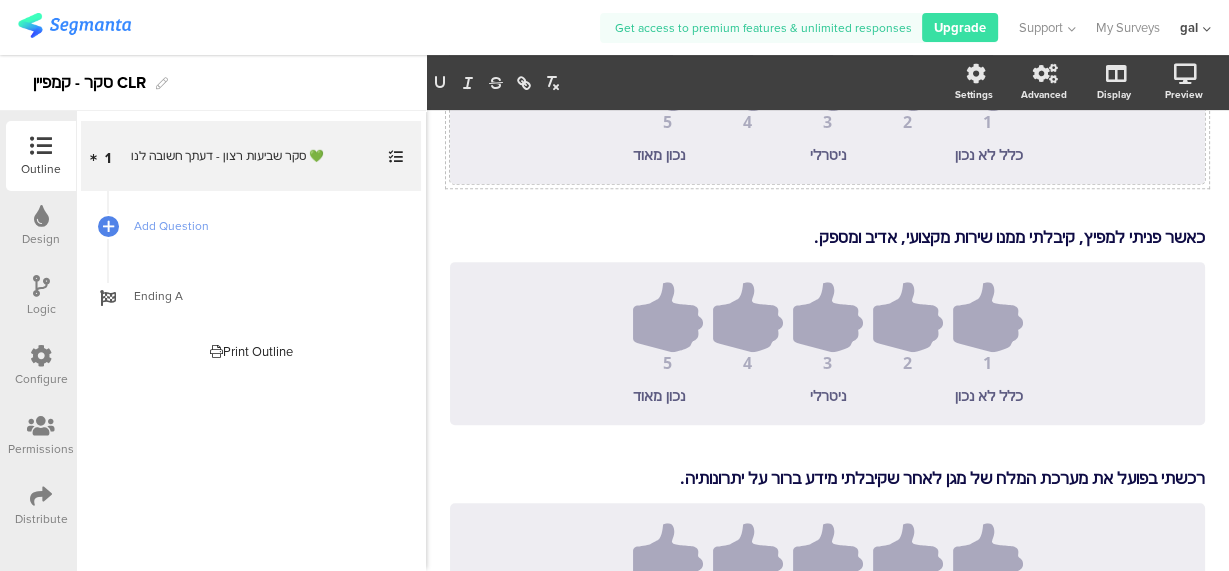 scroll, scrollTop: 776, scrollLeft: 0, axis: vertical 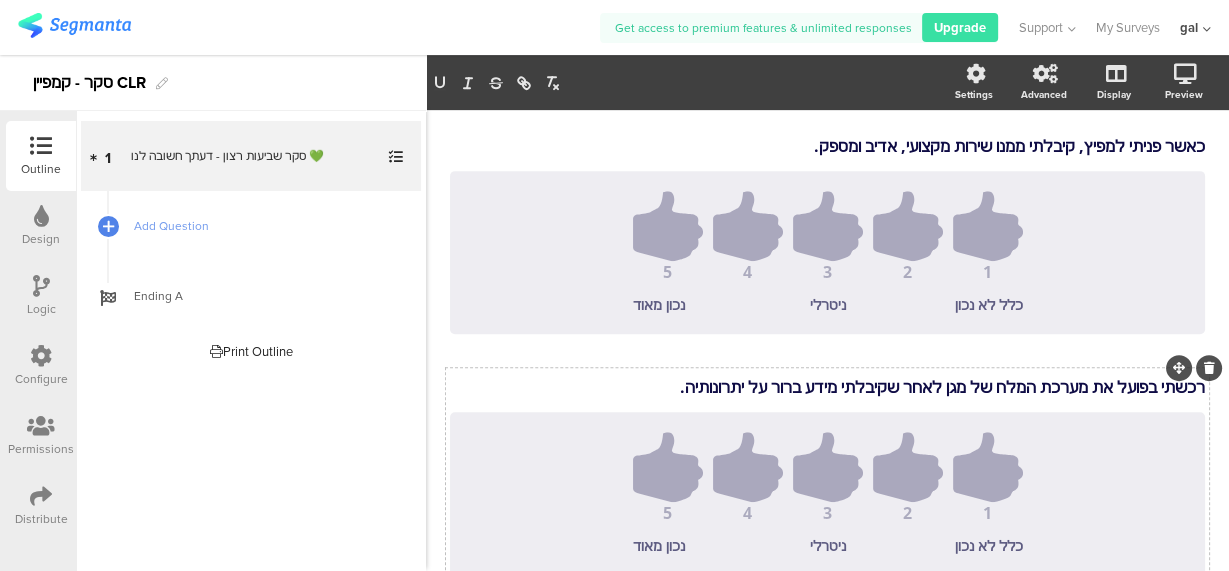 click on "רכשתי בפועל את מערכת המלח של מגן לאחר שקיבלתי מידע ברור על יתרונותיה.
רכשתי בפועל את מערכת המלח של מגן לאחר שקיבלתי מידע ברור על יתרונותיה.
רכשתי בפועל את מערכת המלח של מגן לאחר שקיבלתי מידע ברור על יתרונותיה." at bounding box center [827, 387] 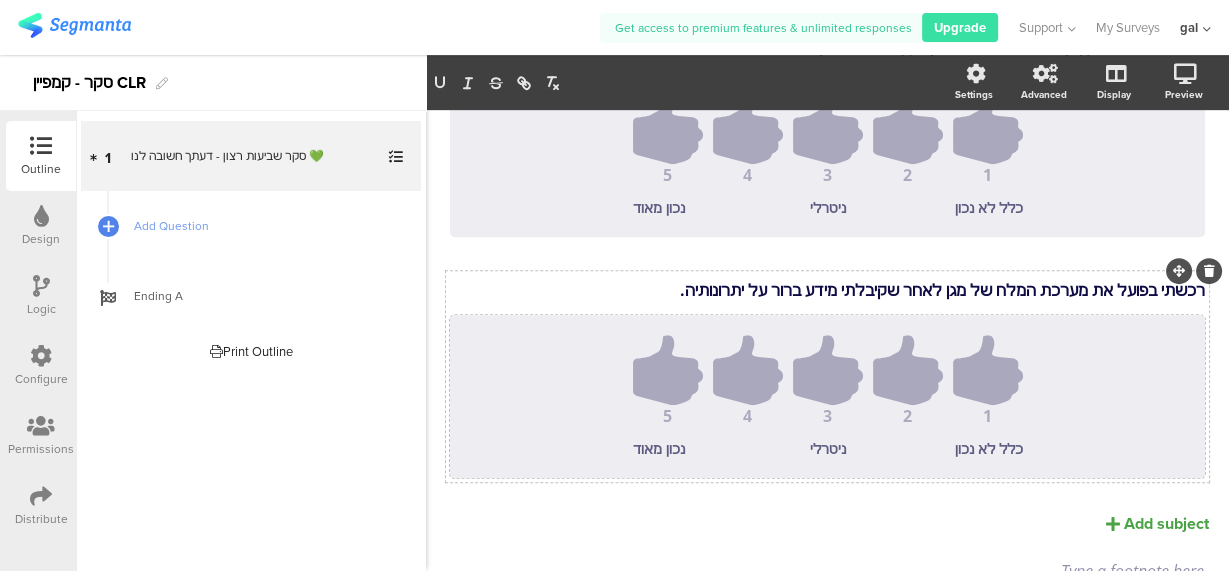 scroll, scrollTop: 838, scrollLeft: 0, axis: vertical 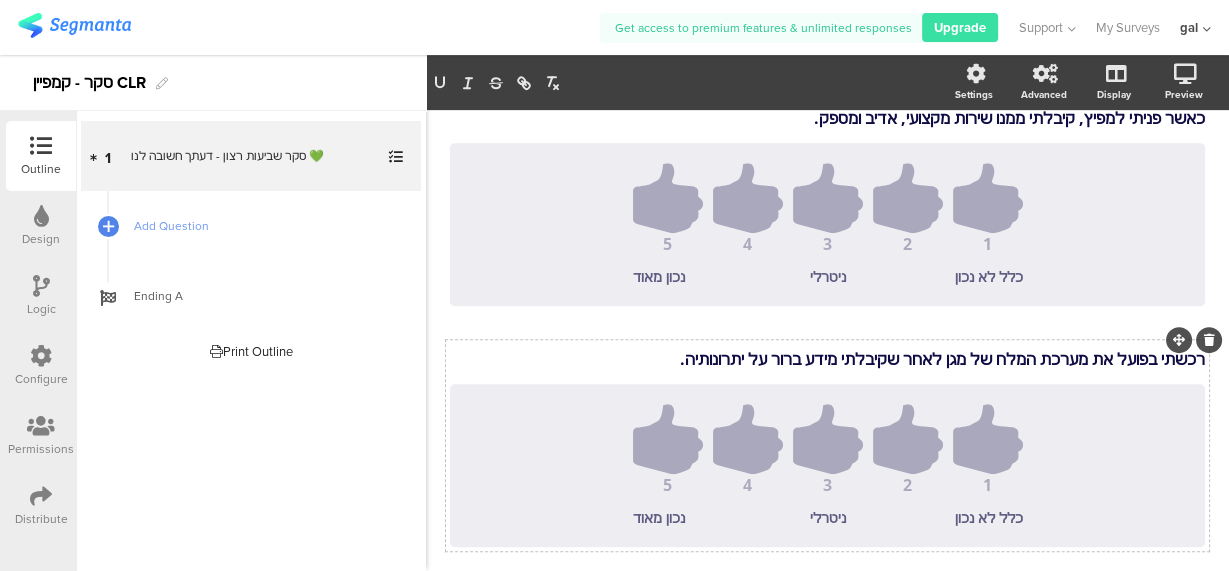 click on "רכשתי בפועל את מערכת המלח של מגן לאחר שקיבלתי מידע ברור על יתרונותיה." at bounding box center (827, 359) 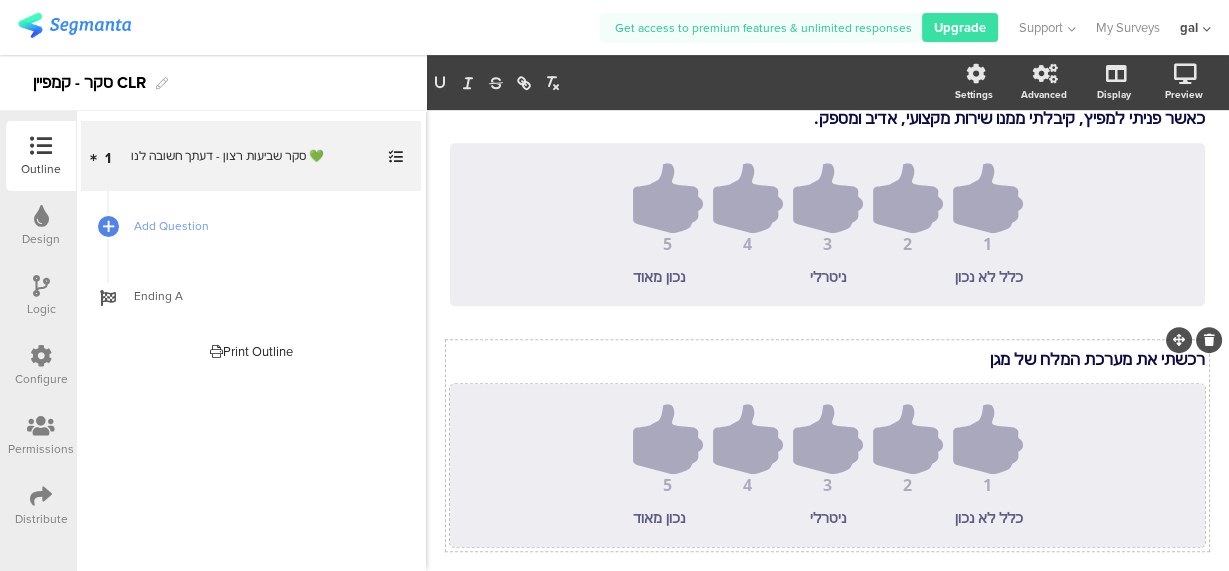 click on "1
2
3
4
5" at bounding box center [827, 448] 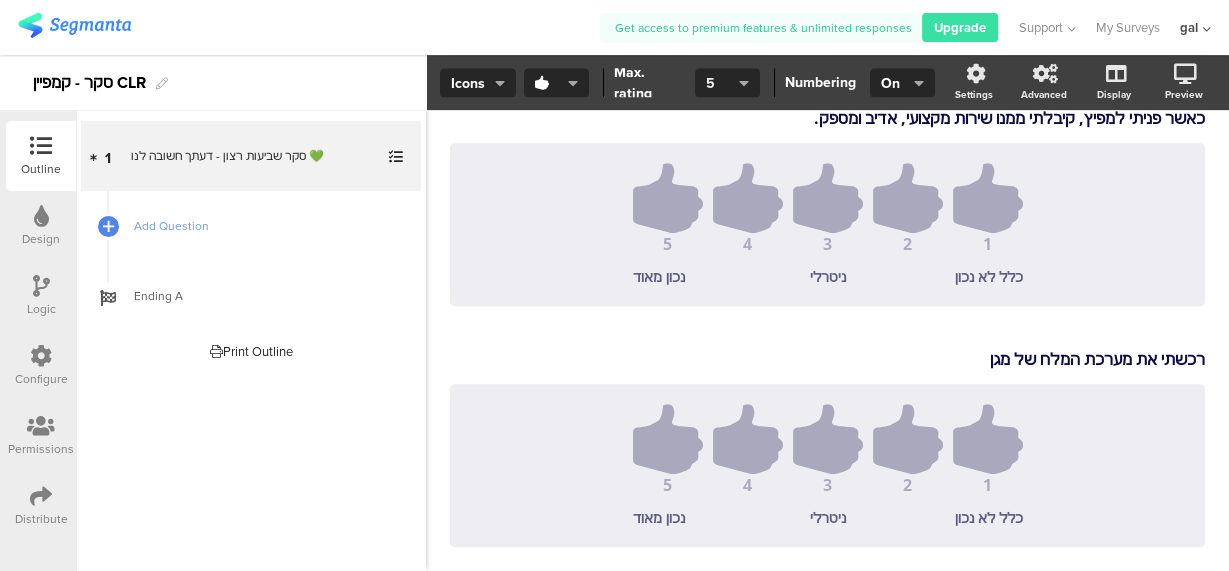 click on "5" at bounding box center [727, 83] 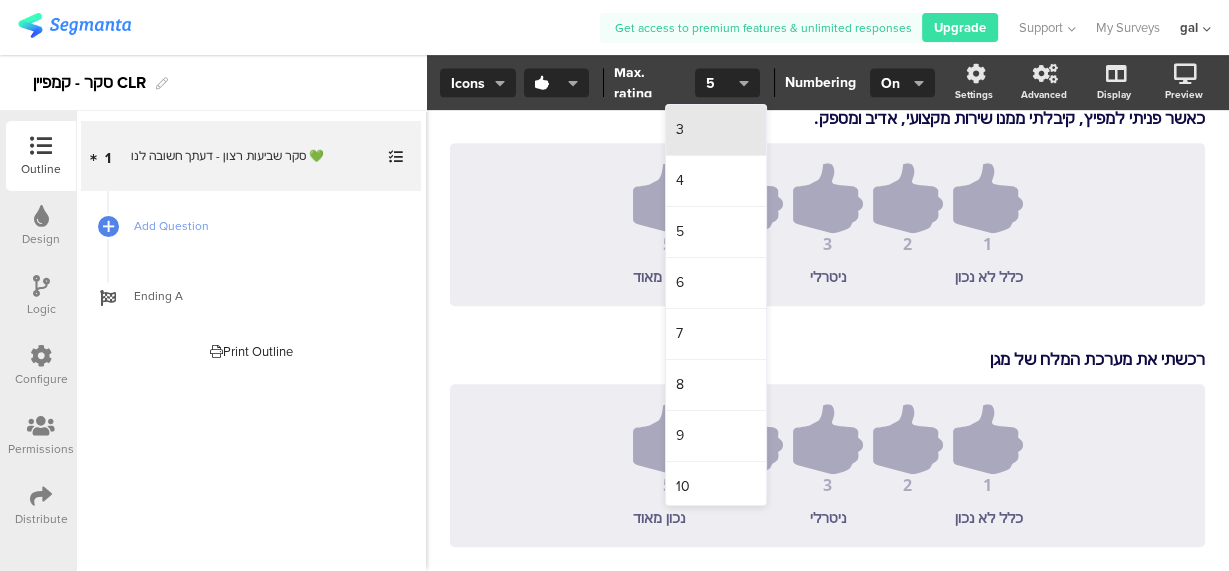 click on "3" at bounding box center [716, 130] 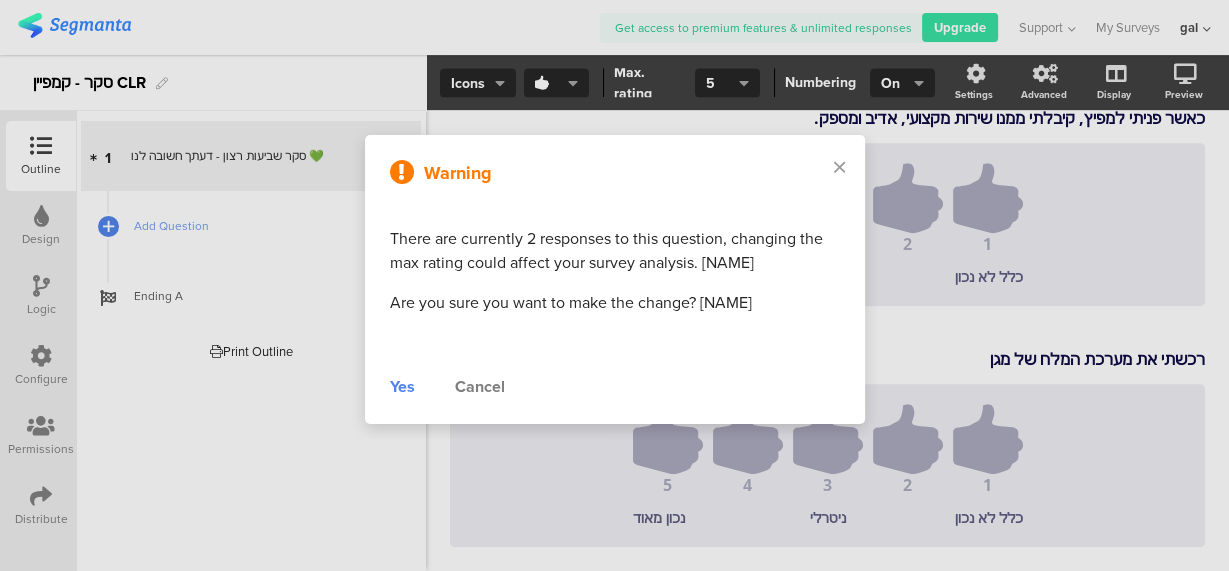 click on "Yes" at bounding box center [402, 387] 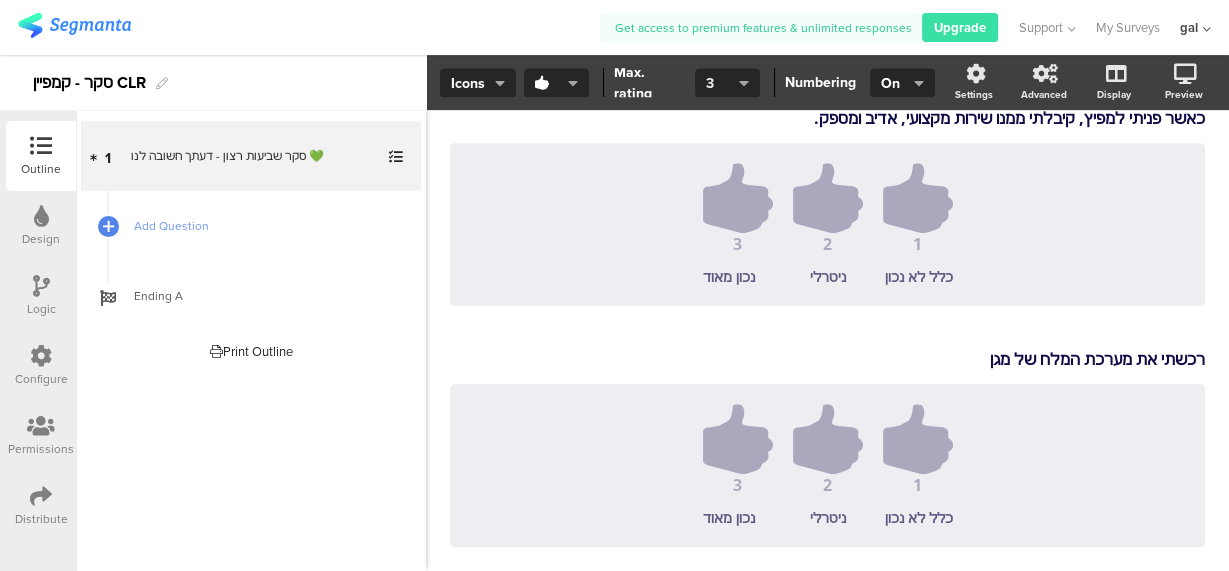 click at bounding box center (744, 83) 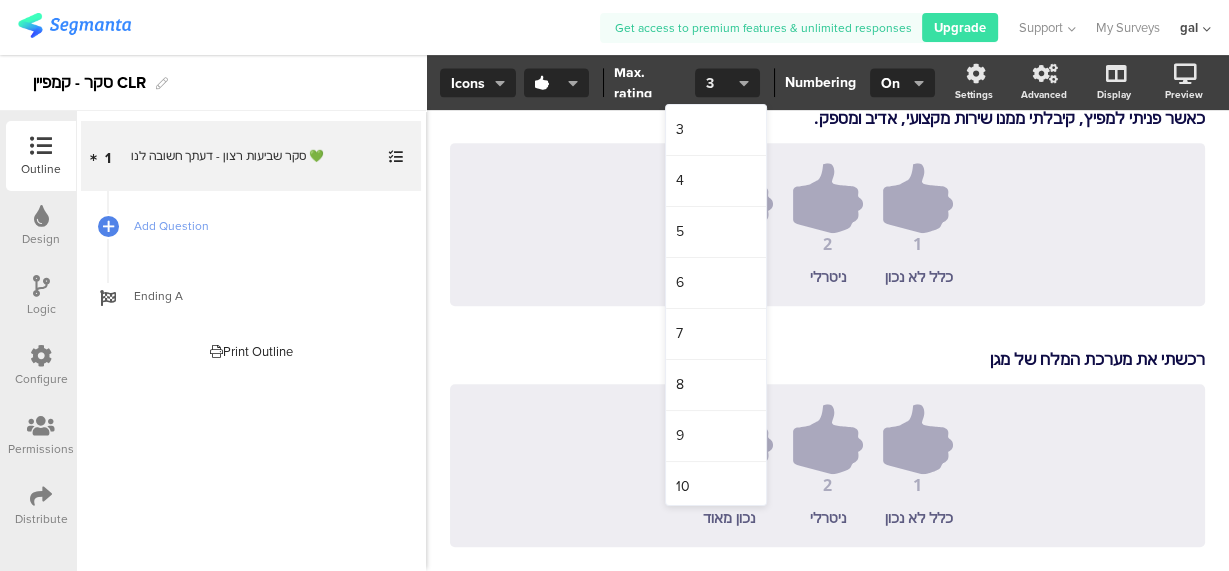 click on "3" at bounding box center [720, 83] 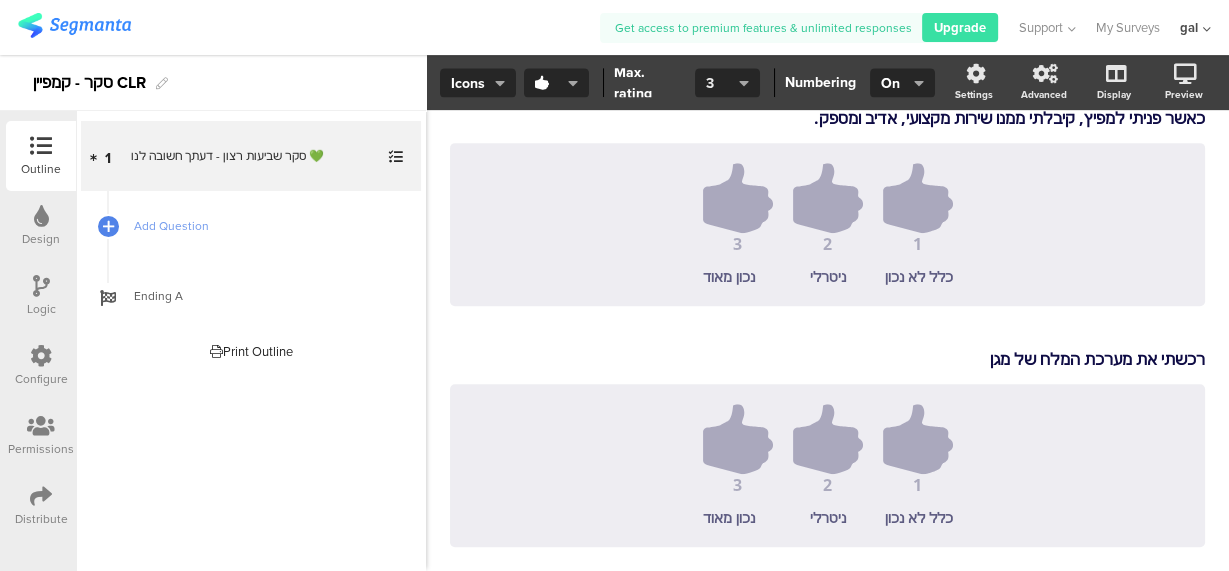 click on "3" at bounding box center [720, 83] 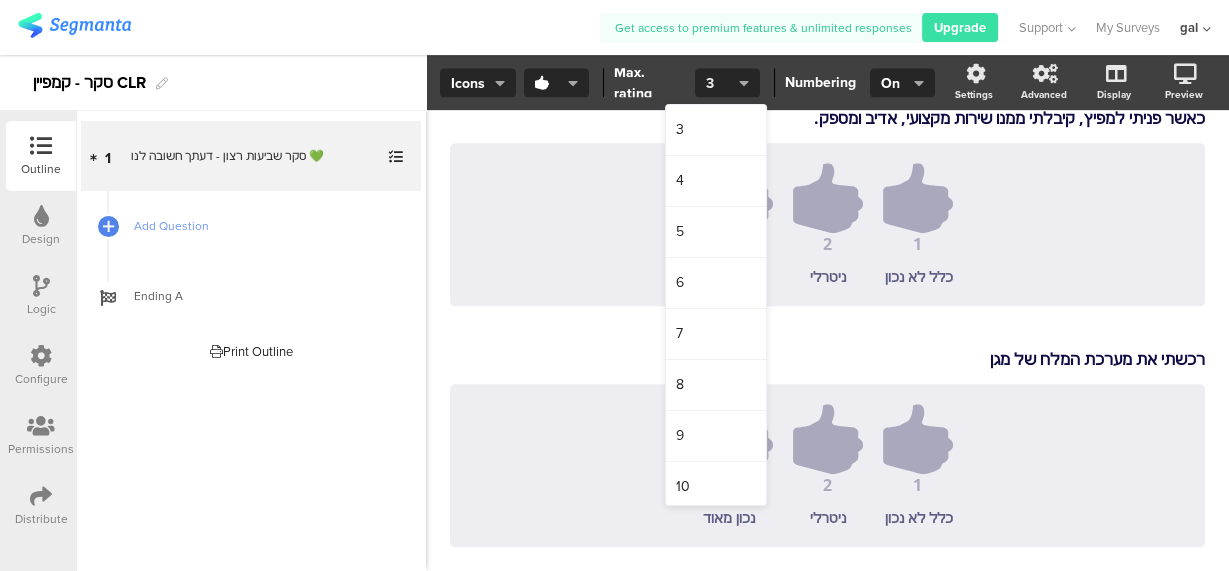 click on "3" at bounding box center [720, 83] 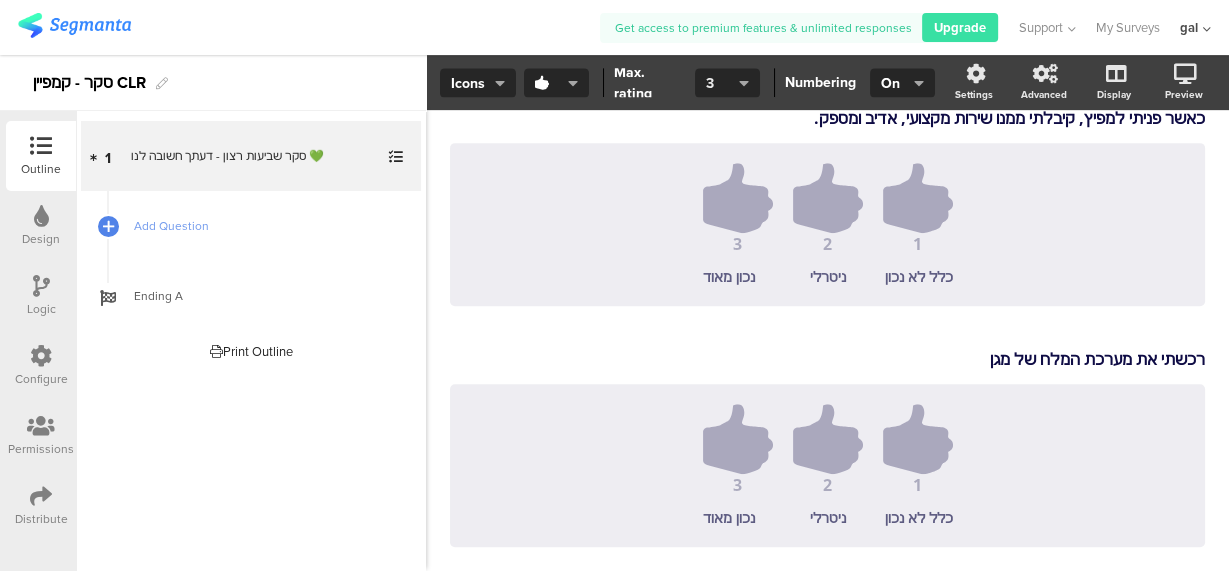click on "3" at bounding box center [720, 83] 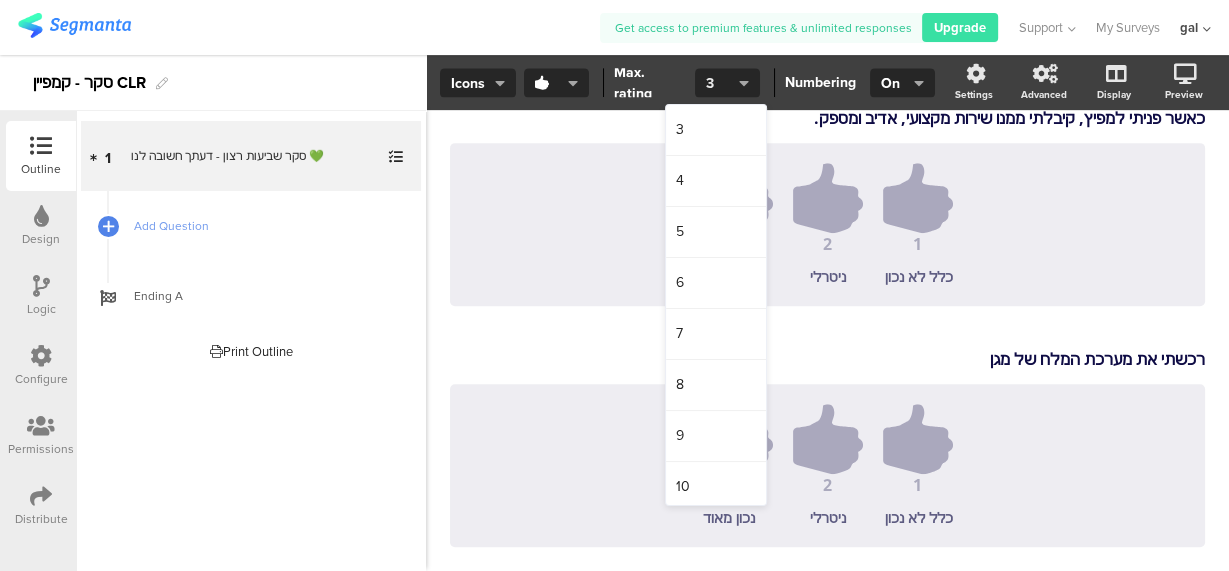 click on "3" at bounding box center (720, 83) 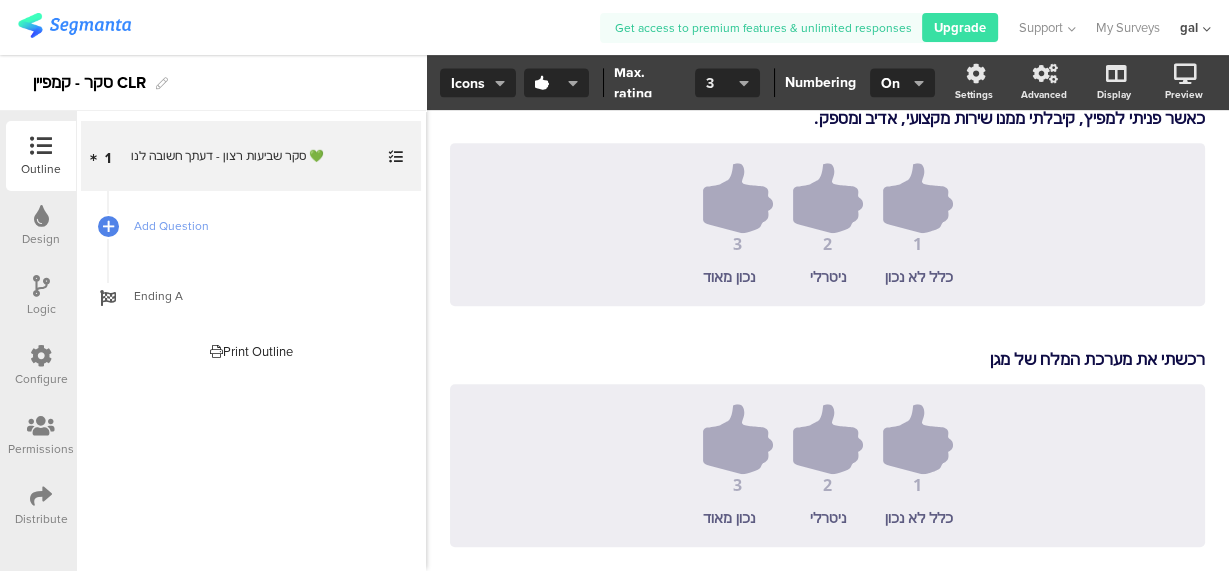 type 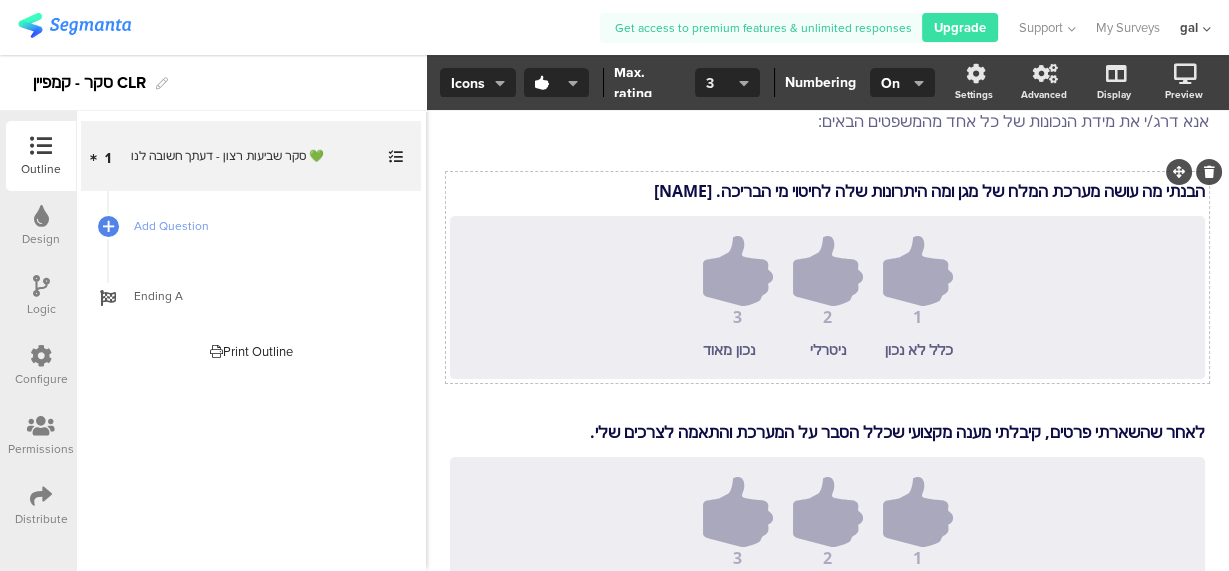 scroll, scrollTop: 247, scrollLeft: 0, axis: vertical 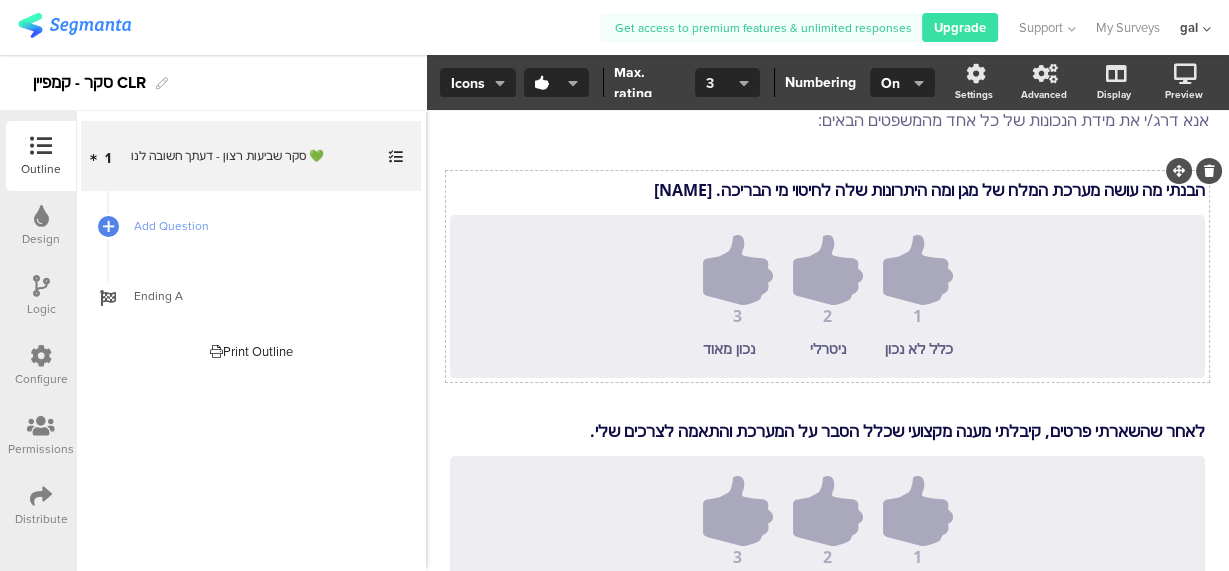 click on "3" at bounding box center [720, 83] 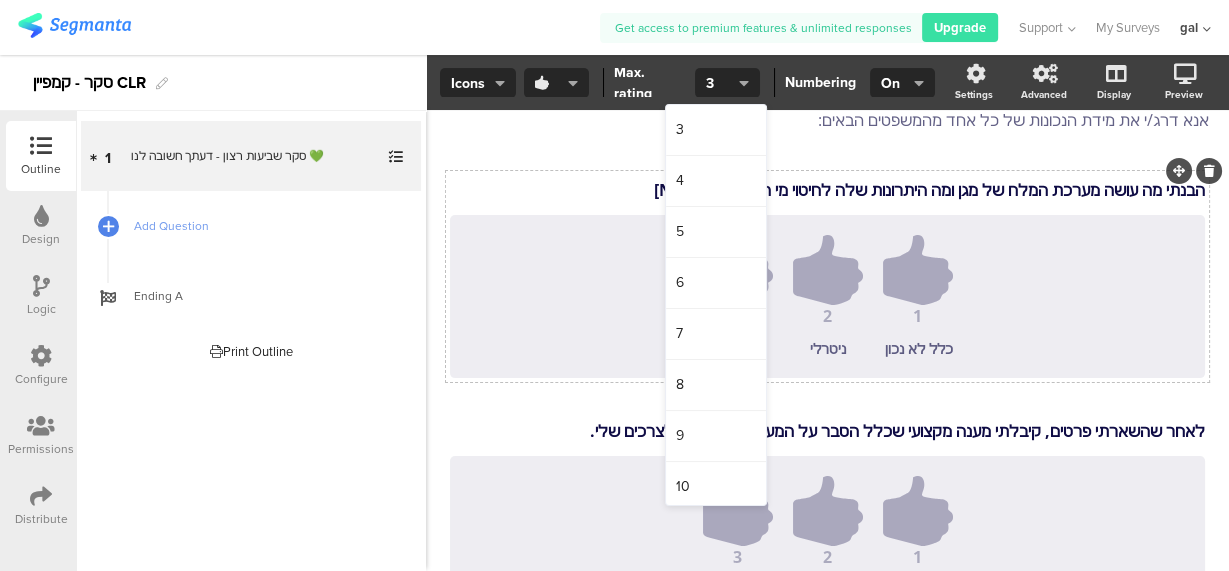 click at bounding box center (556, 83) 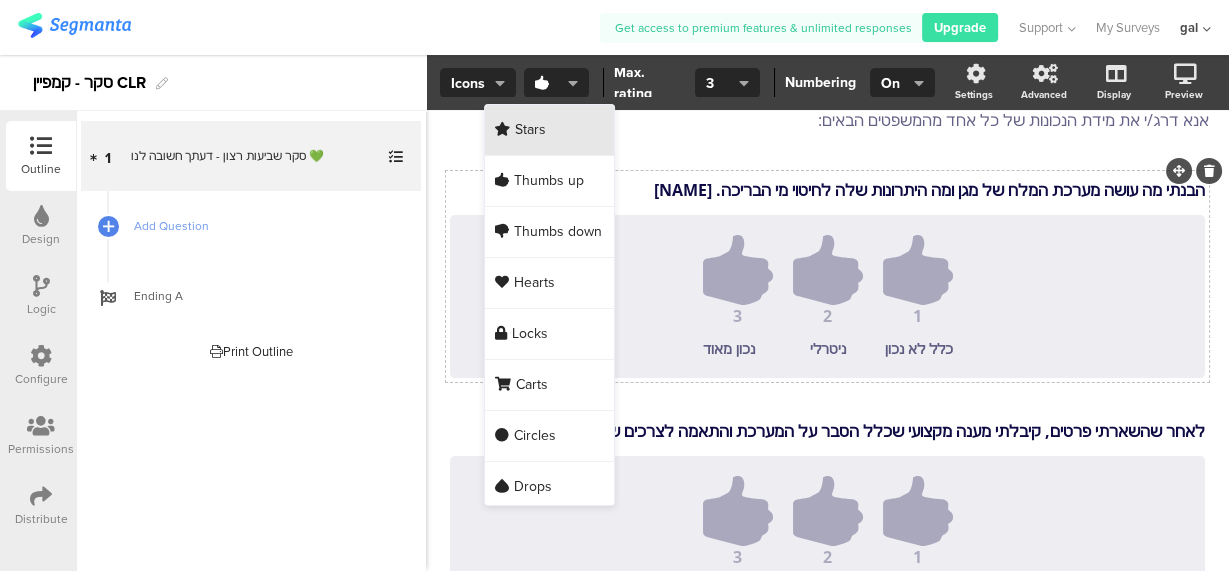 click on "Stars" at bounding box center [549, 130] 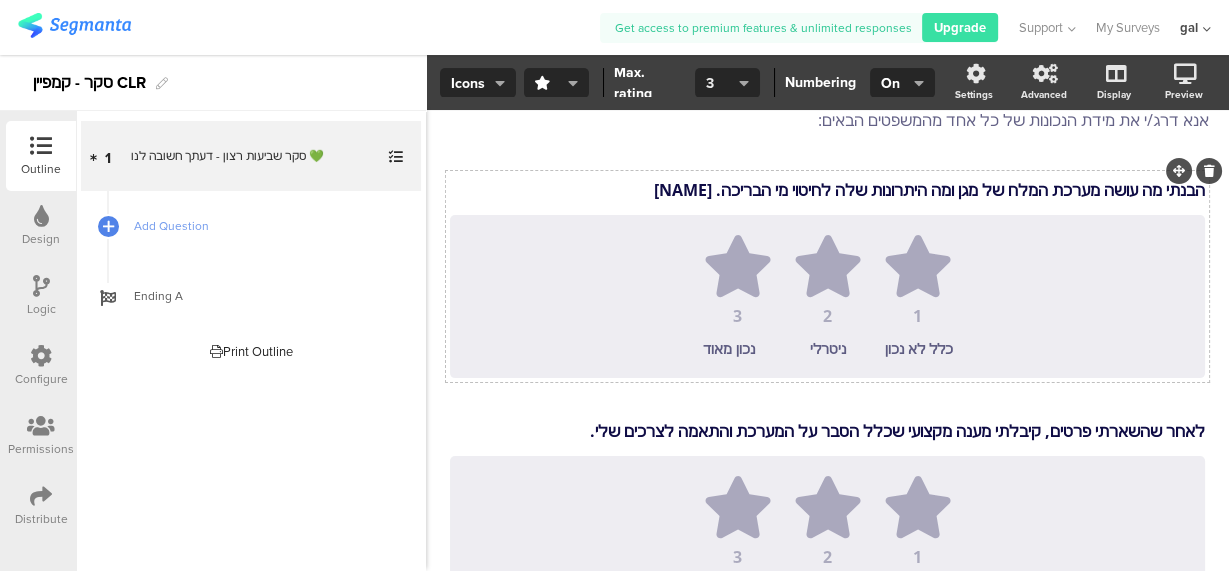 click at bounding box center (744, 83) 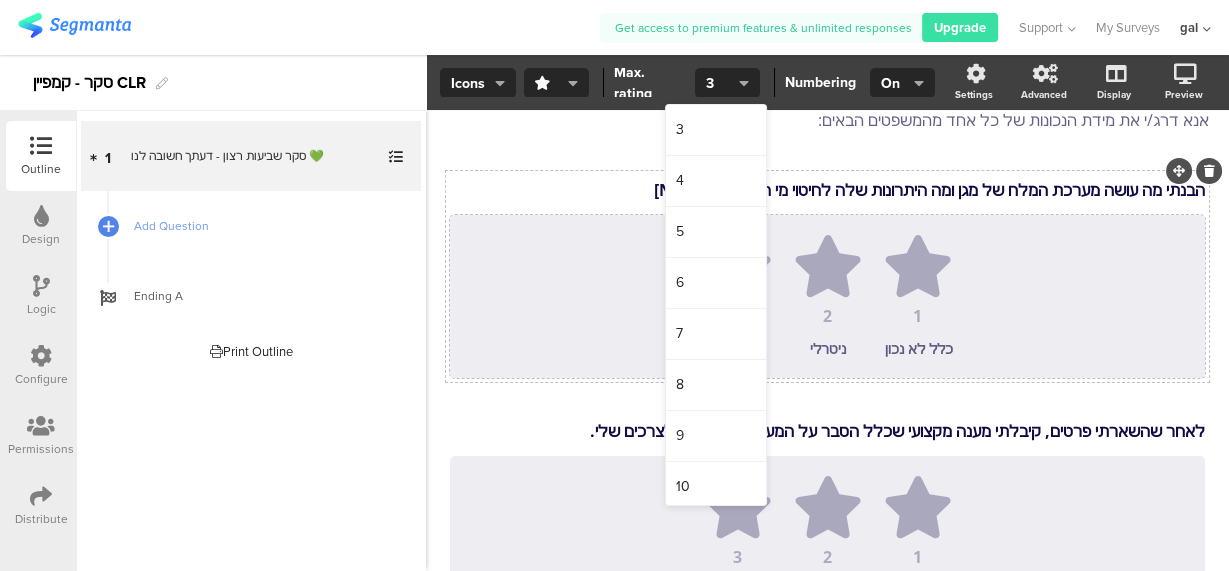 click on "1
2
3 [NAME]" at bounding box center [827, 279] 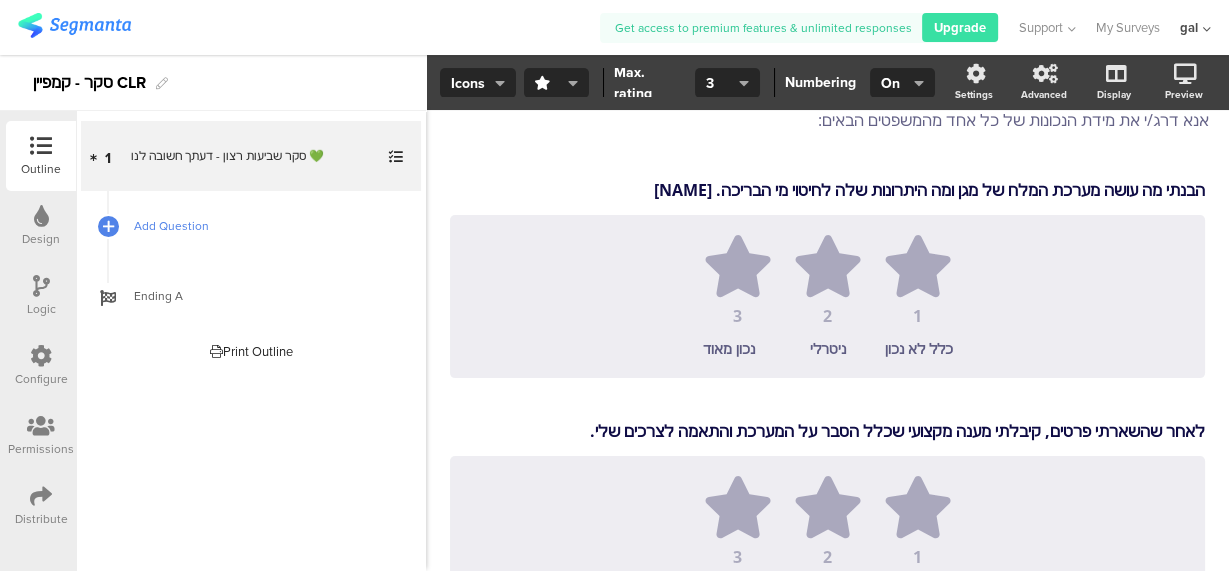 click on "Add Question" at bounding box center [262, 226] 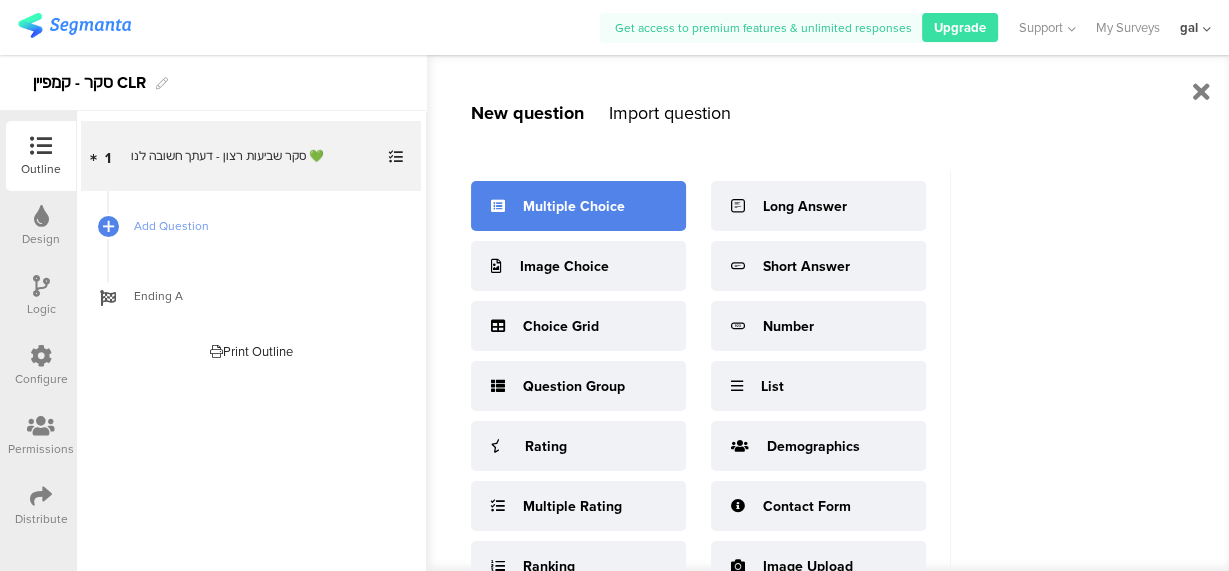 click on "Multiple Choice" at bounding box center [578, 206] 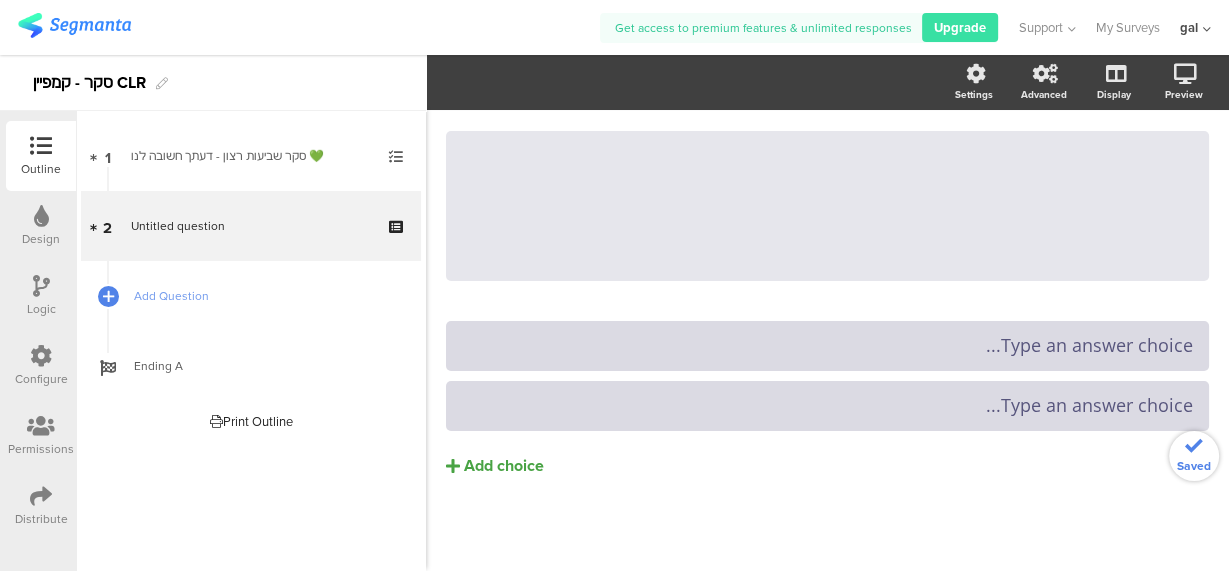 scroll, scrollTop: 96, scrollLeft: 0, axis: vertical 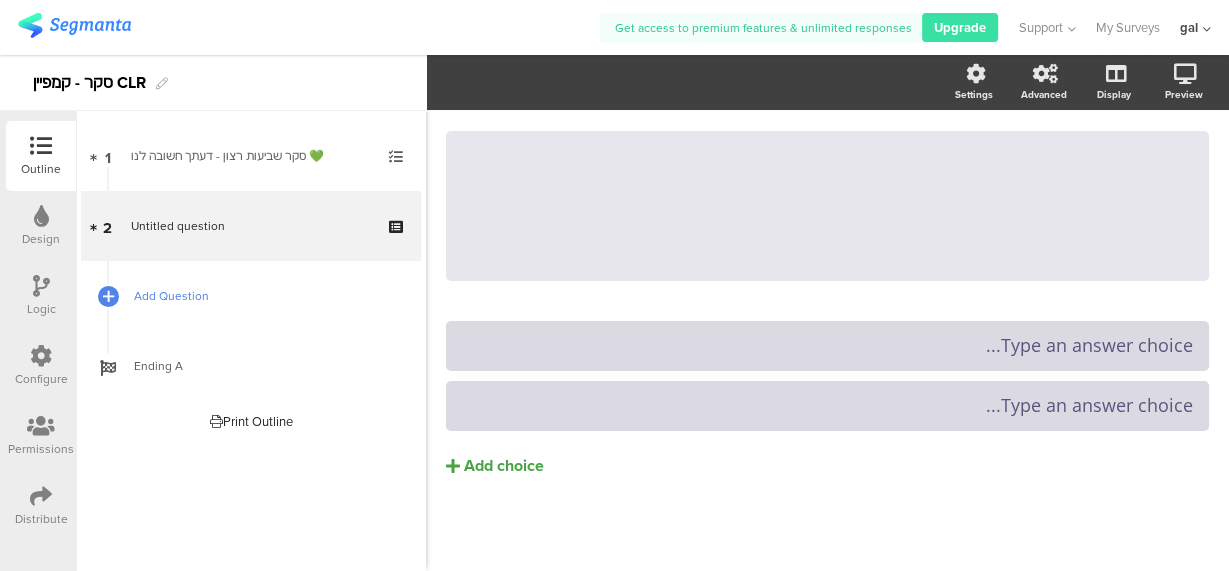 click on "Add Question" at bounding box center [262, 296] 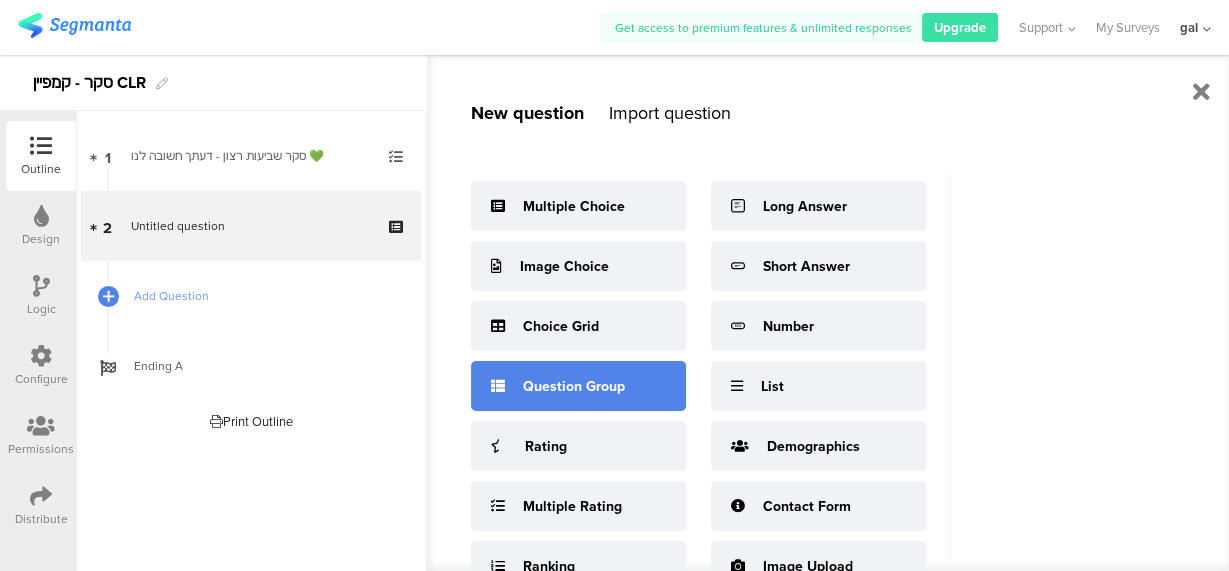 click on "Question Group" at bounding box center (578, 386) 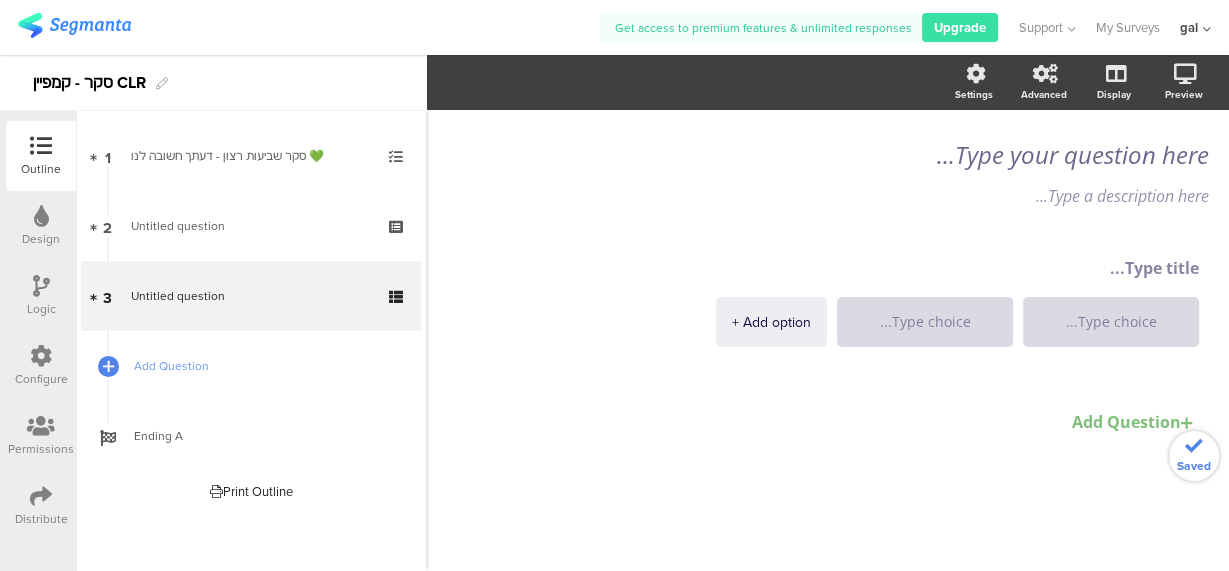scroll, scrollTop: 0, scrollLeft: 0, axis: both 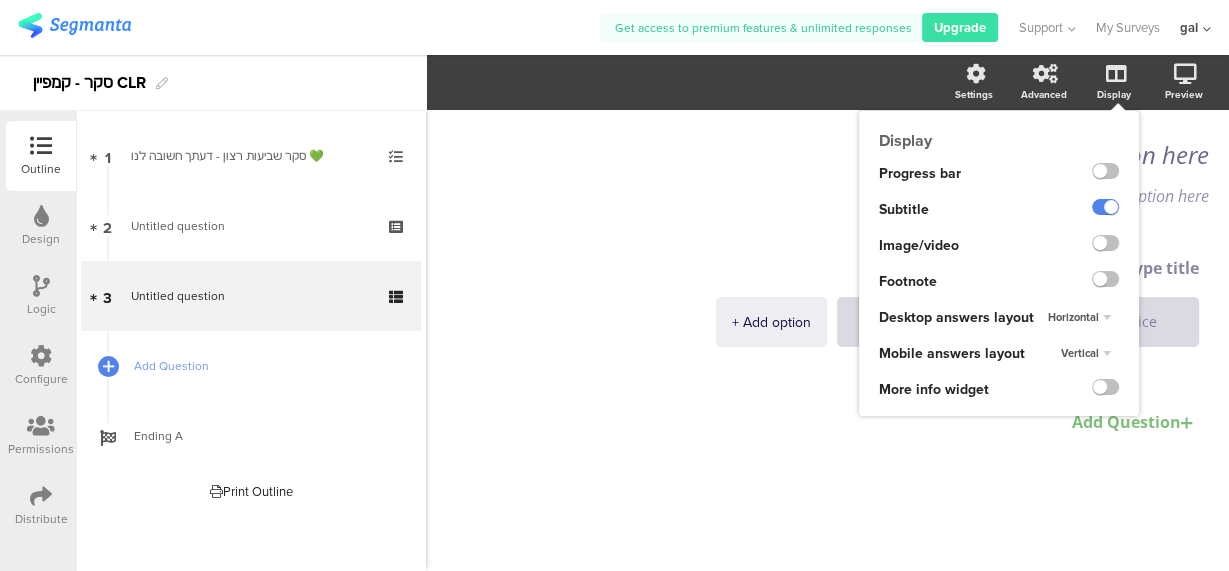 click on "Vertical" at bounding box center (0, 0) 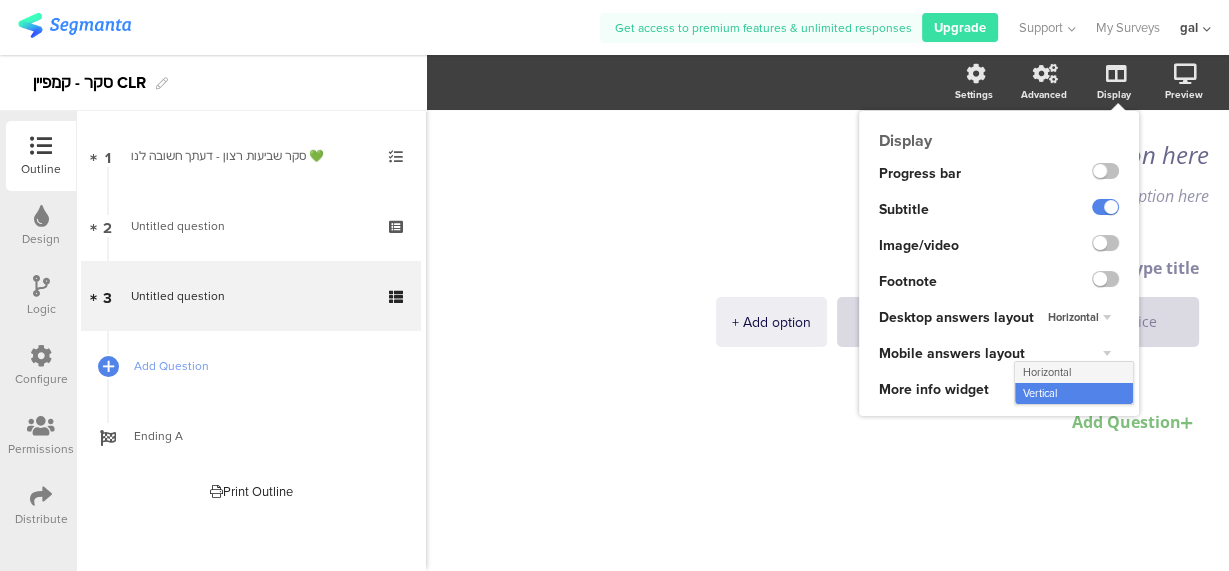 click on "Horizontal" at bounding box center [1047, 372] 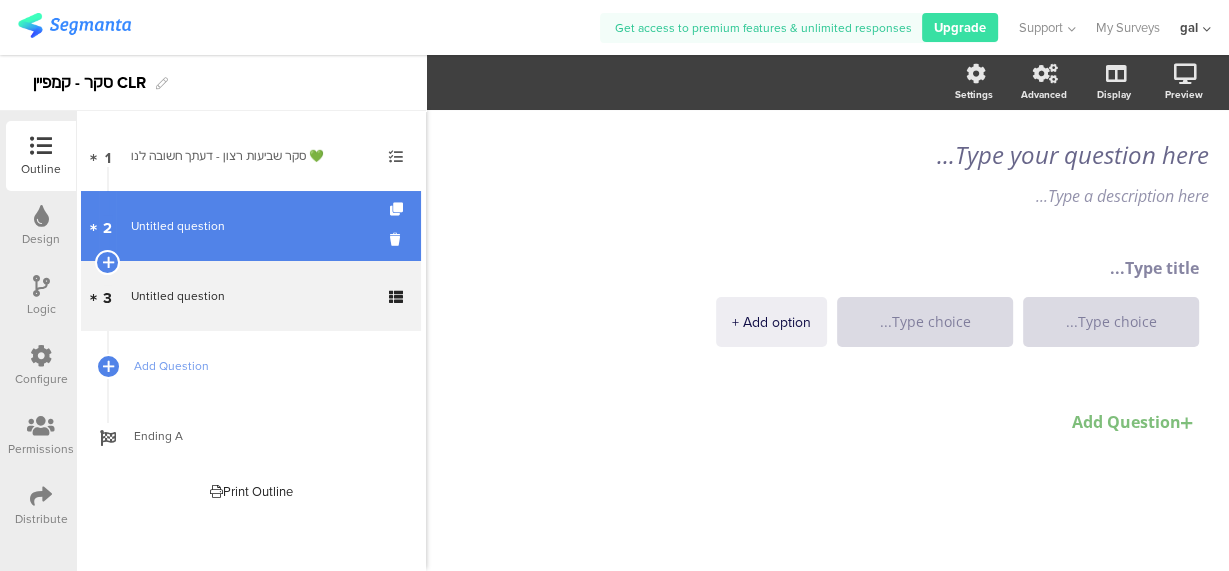 click on "2
Untitled question" at bounding box center [251, 226] 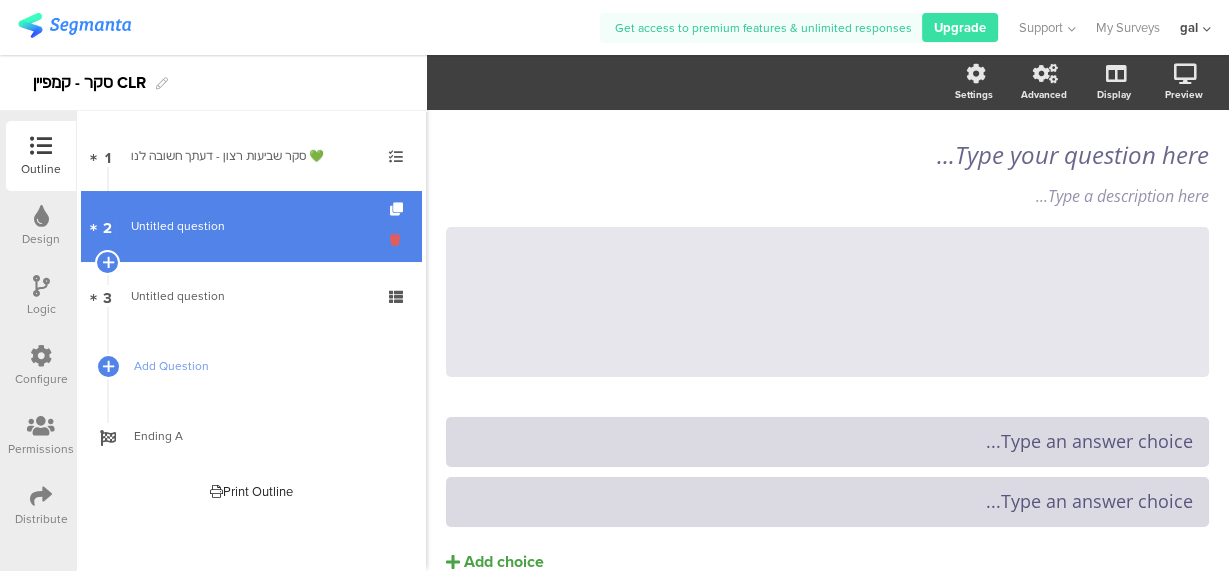 click at bounding box center (398, 239) 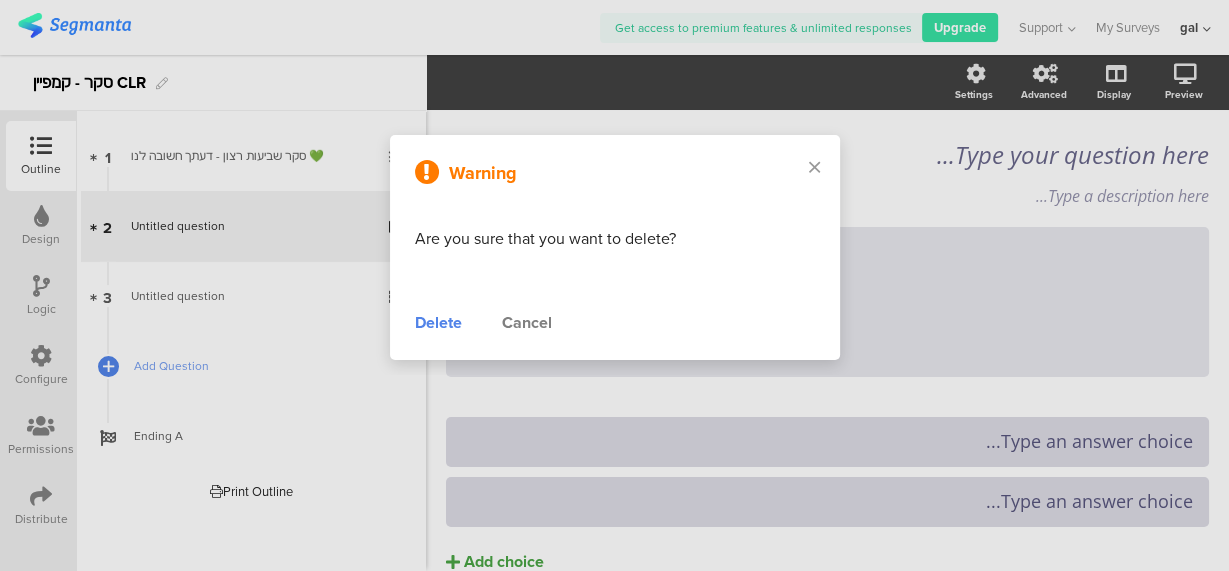 click on "Delete" at bounding box center [438, 323] 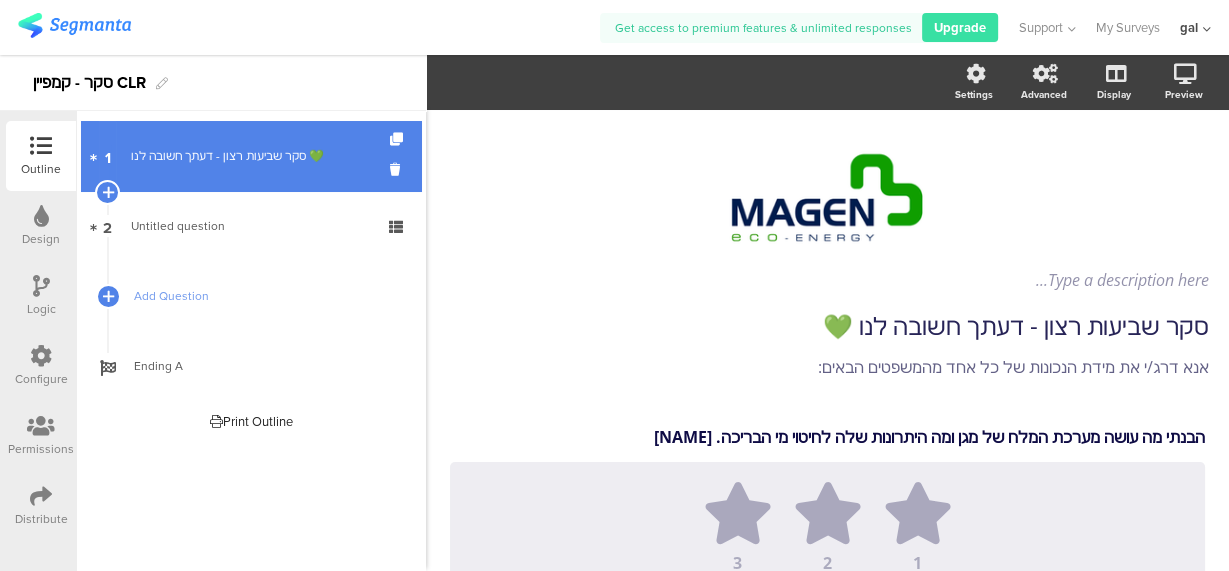 click on "סקר שביעות רצון - דעתך חשובה לנו 💚" at bounding box center [250, 156] 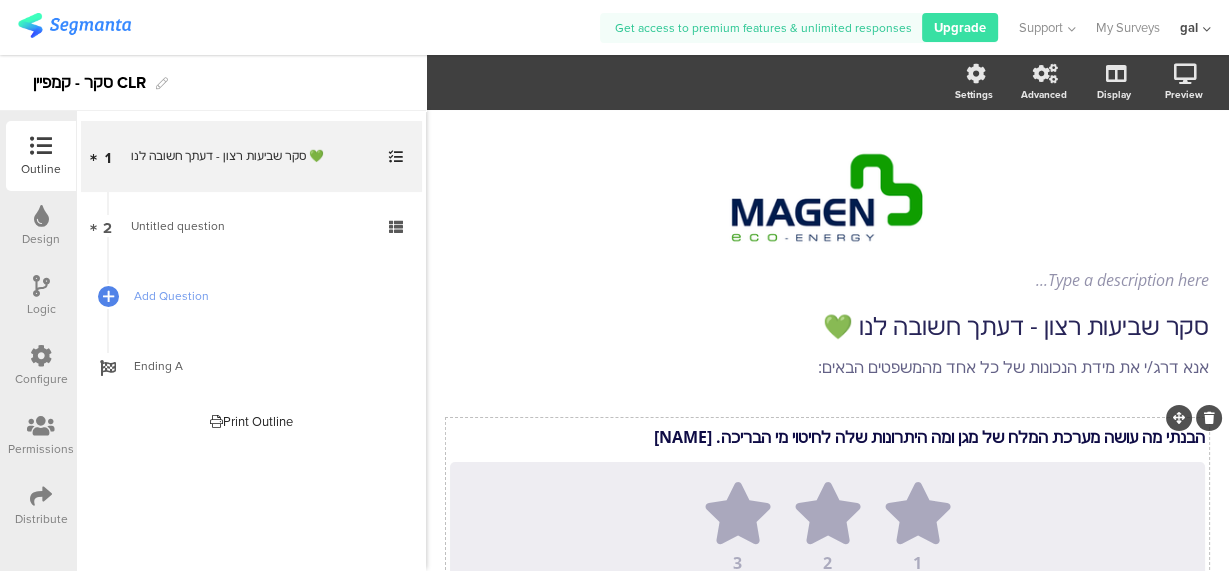 click on "הבנתי מה עושה מערכת המלח של מגן ומה היתרונות שלה לחיטוי מי הבריכה.
הבנתי מה עושה מערכת המלח של מגן ומה היתרונות שלה לחיטוי מי הבריכה. [NAME]" at bounding box center (827, 437) 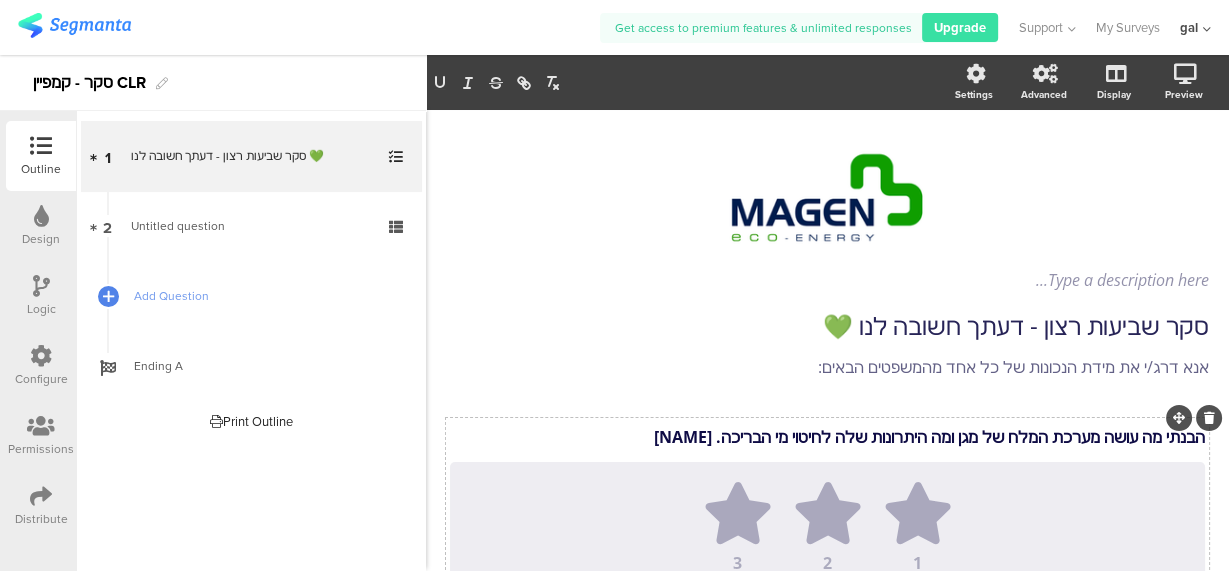 click on "הבנתי מה עושה מערכת המלח של מגן ומה היתרונות שלה לחיטוי מי הבריכה. [NAME]" at bounding box center (827, 437) 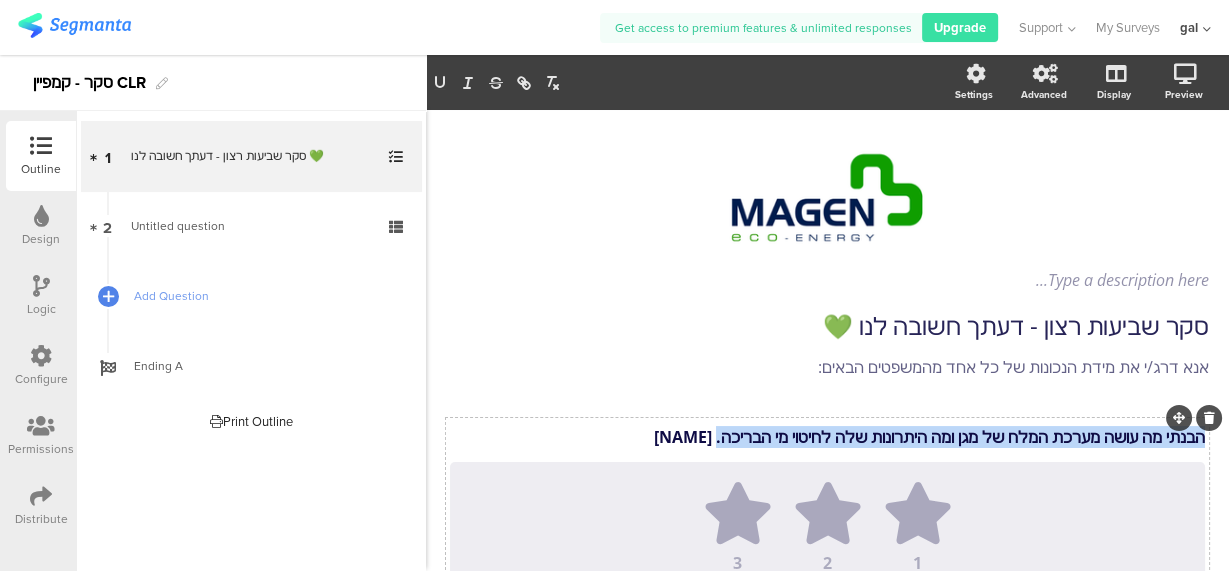 click on "הבנתי מה עושה מערכת המלח של מגן ומה היתרונות שלה לחיטוי מי הבריכה. [NAME]" at bounding box center (827, 437) 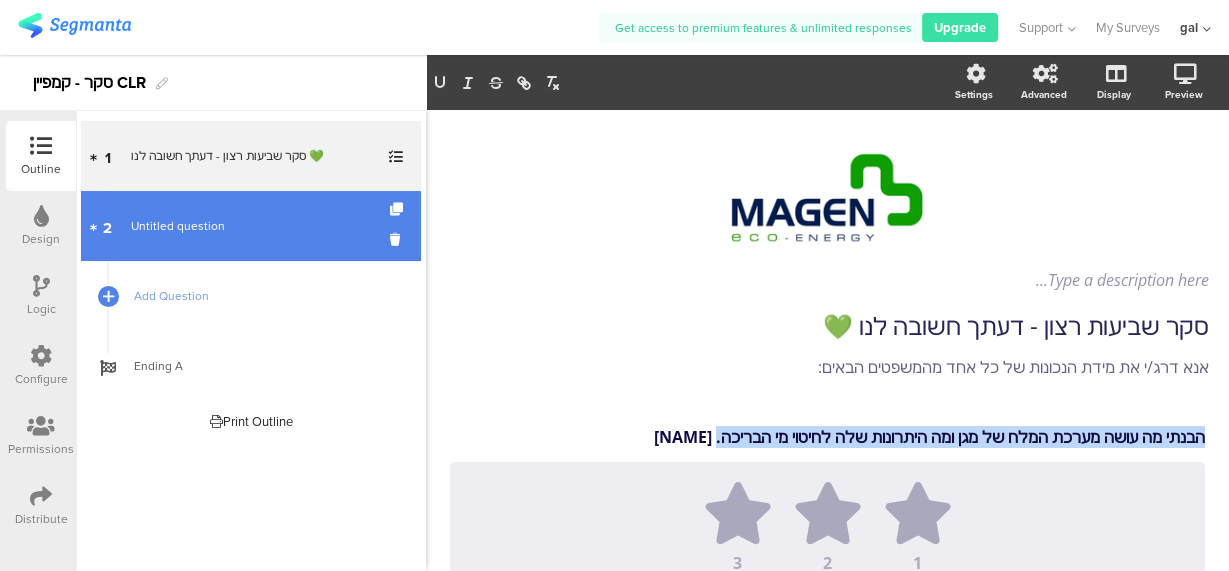 click on "2
Untitled question" at bounding box center [251, 226] 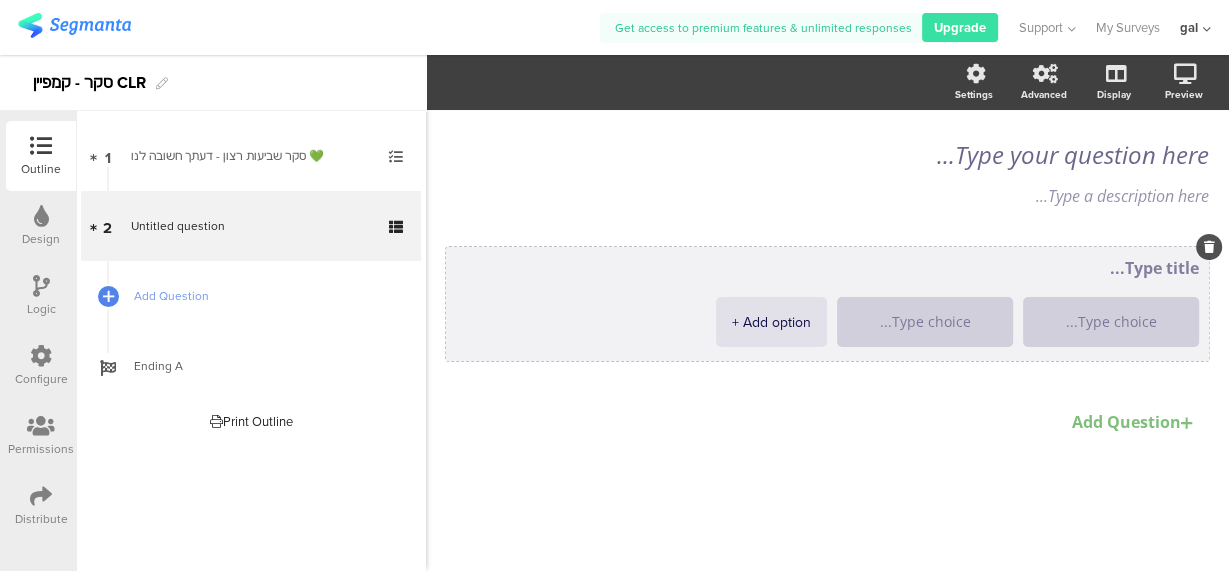 click at bounding box center [827, 268] 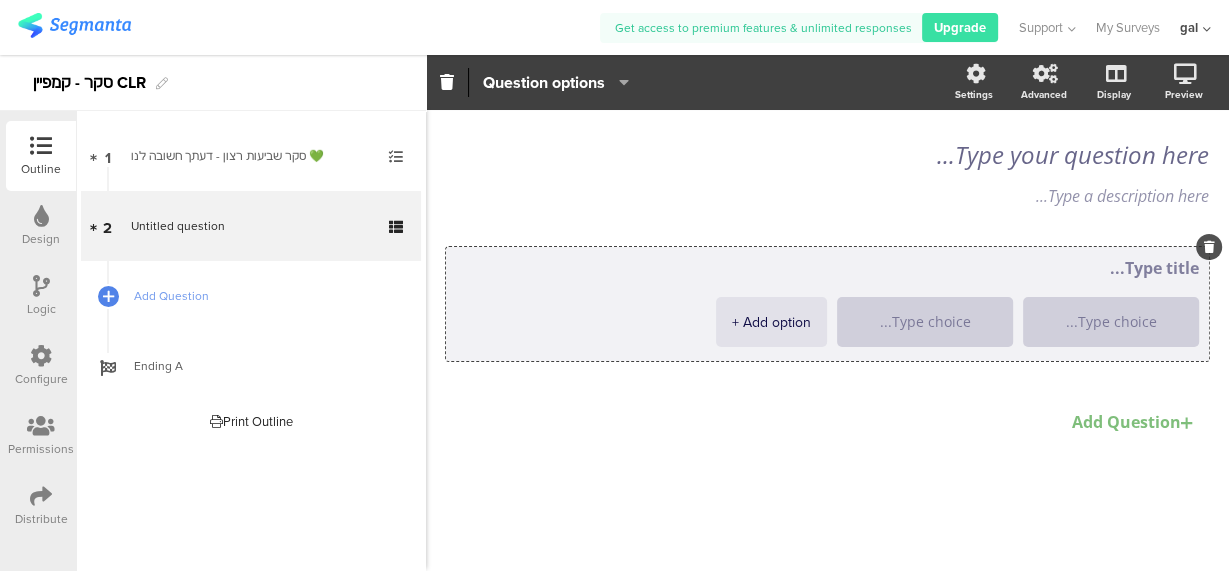 paste on "הבנתי מה עושה מערכת המלח של מגן ומה היתרונות שלה לחיטוי מי הבריכה. [NAME]" 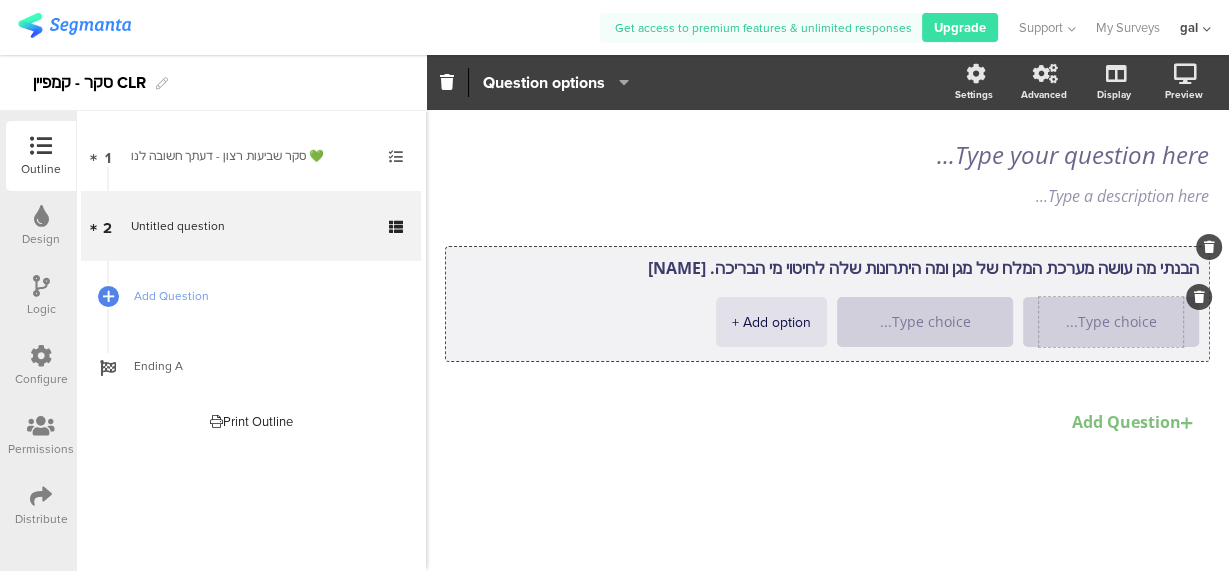 type on "הבנתי מה עושה מערכת המלח של מגן ומה היתרונות שלה לחיטוי מי הבריכה. [NAME]" 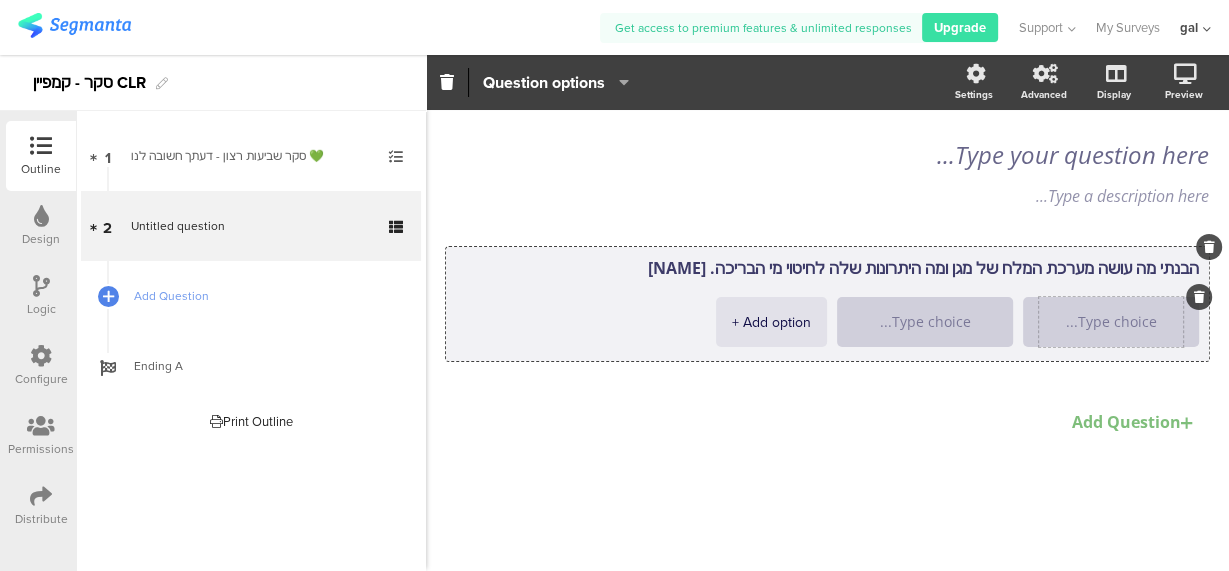 click at bounding box center (1111, 322) 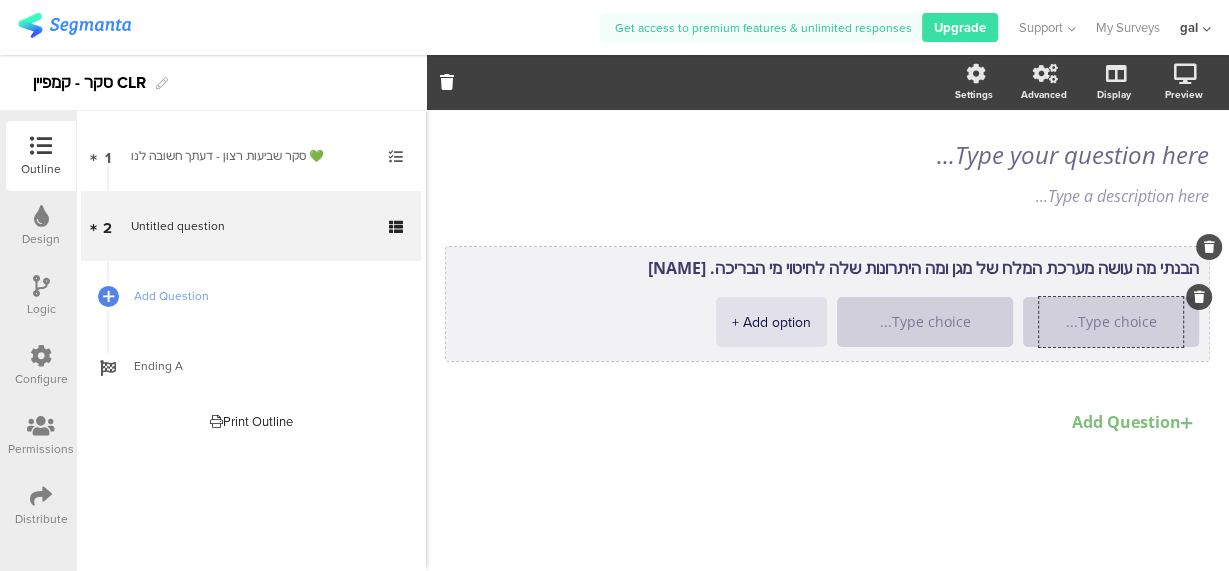 click at bounding box center [1111, 322] 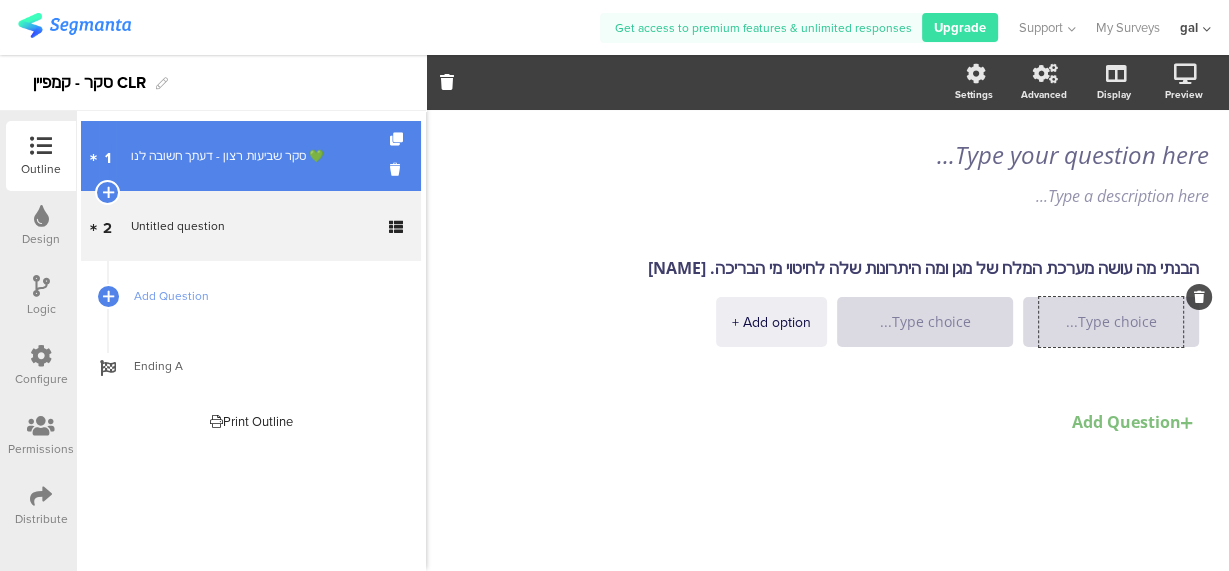 click on "1
סקר שביעות רצון - דעתך חשובה לנו 💚" at bounding box center (251, 156) 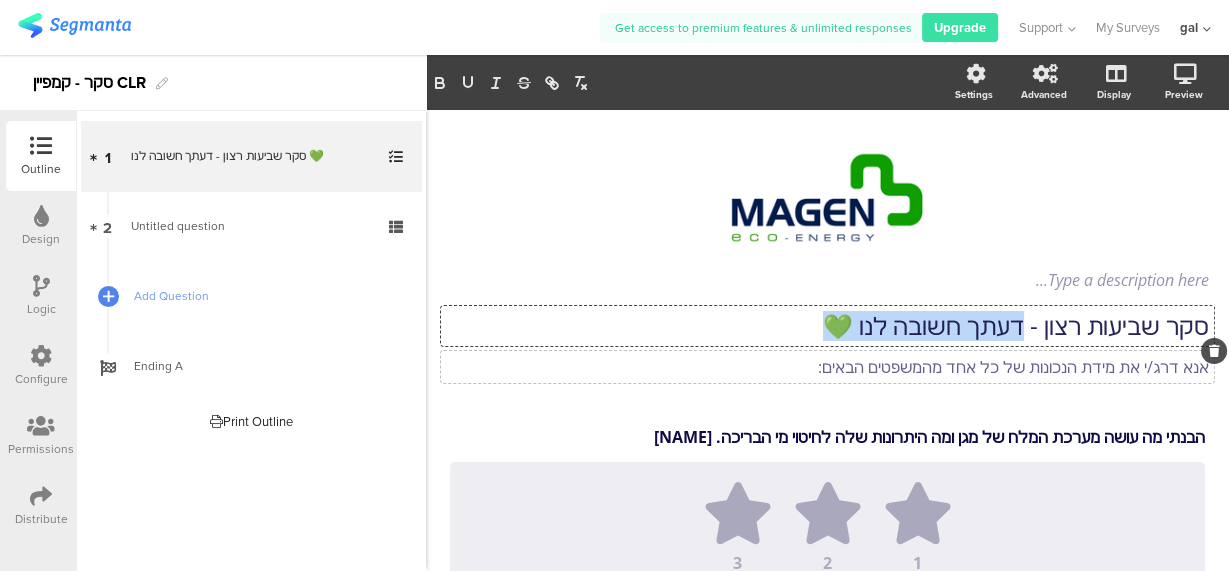 drag, startPoint x: 1015, startPoint y: 328, endPoint x: 794, endPoint y: 371, distance: 225.1444 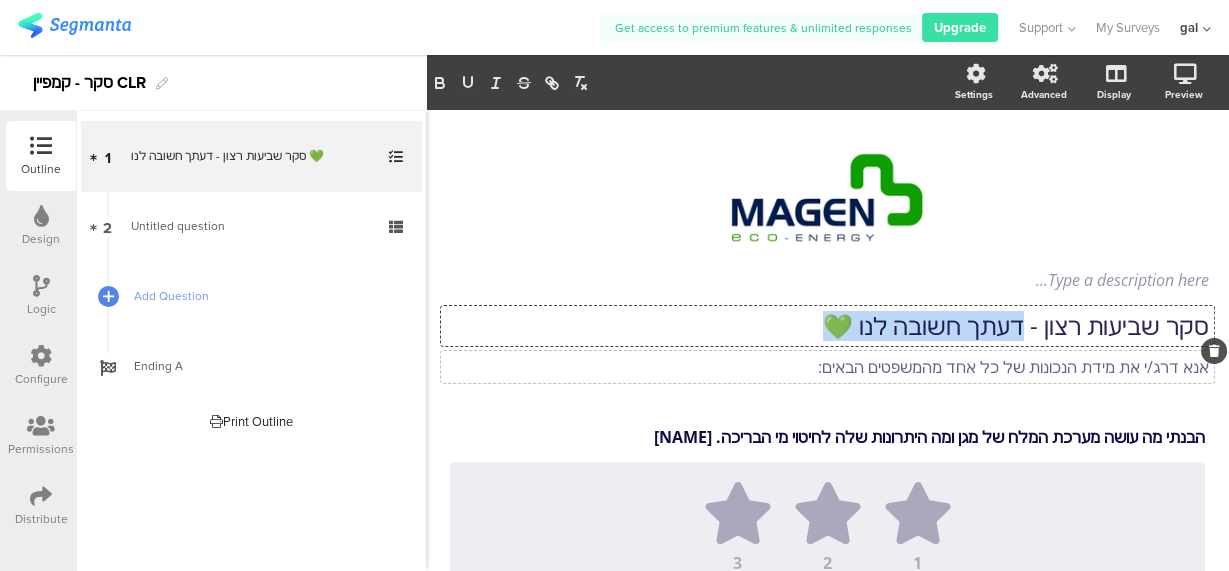 click on "סקר שביעות רצון - דעתך חשובה לנו 💚
סקר שביעות רצון - דעתך חשובה לנו 💚
סקר שביעות רצון - דעתך חשובה לנו 💚
אנא דרג/י את מידת הנכונות של כל אחד מהמשפטים הבאים:
אנא דרג/י את מידת הנכונות של כל אחד מהמשפטים הבאים:" at bounding box center [827, 344] 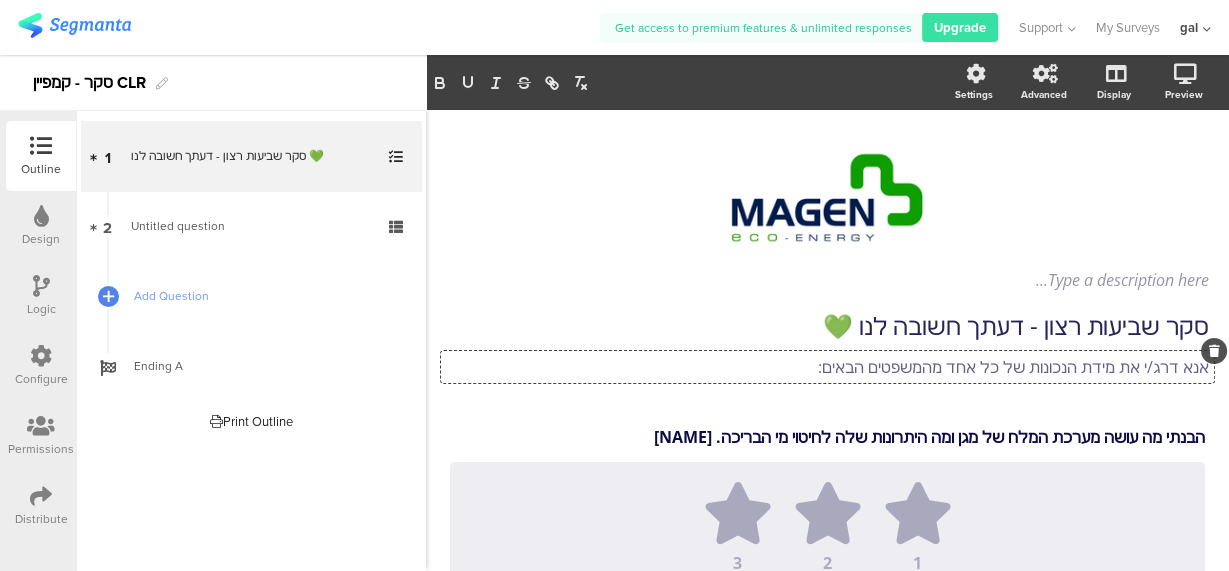 click on "אנא דרג/י את מידת הנכונות של כל אחד מהמשפטים הבאים:
אנא דרג/י את מידת הנכונות של כל אחד מהמשפטים הבאים:
אנא דרג/י את מידת הנכונות של כל אחד מהמשפטים הבאים:" at bounding box center [827, 367] 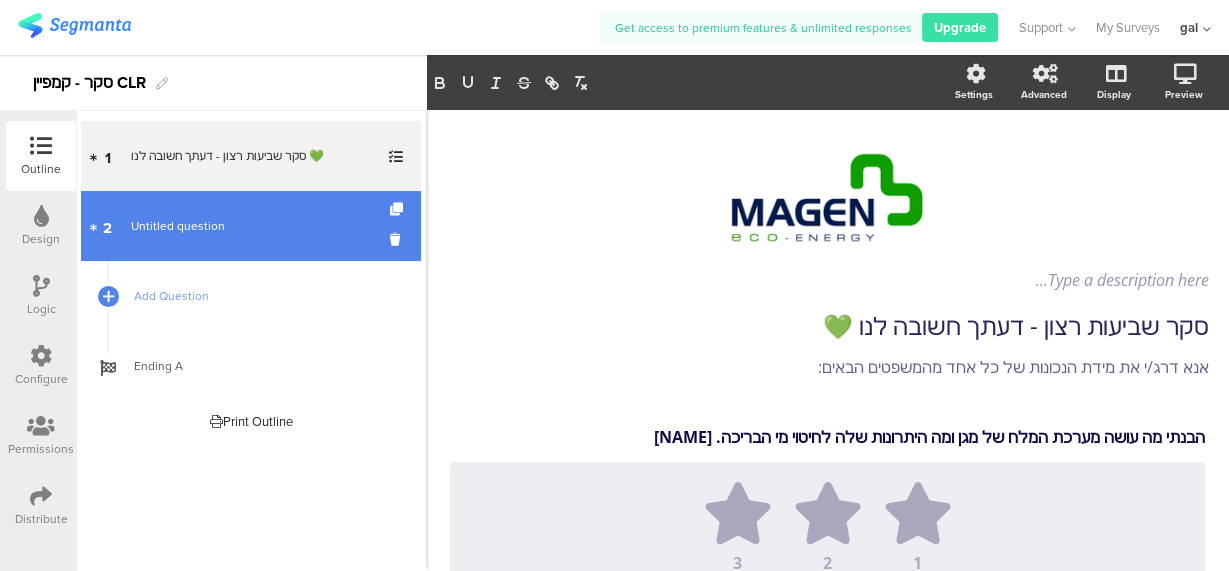 click on "2
Untitled question" at bounding box center (251, 226) 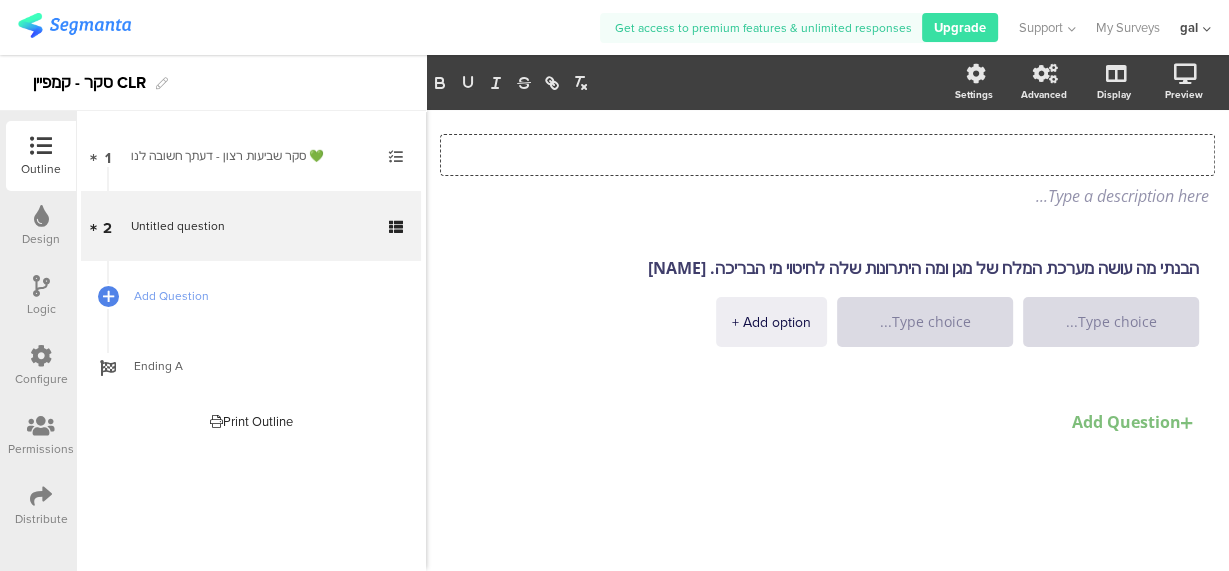 click on "Type your question here..." at bounding box center [827, 155] 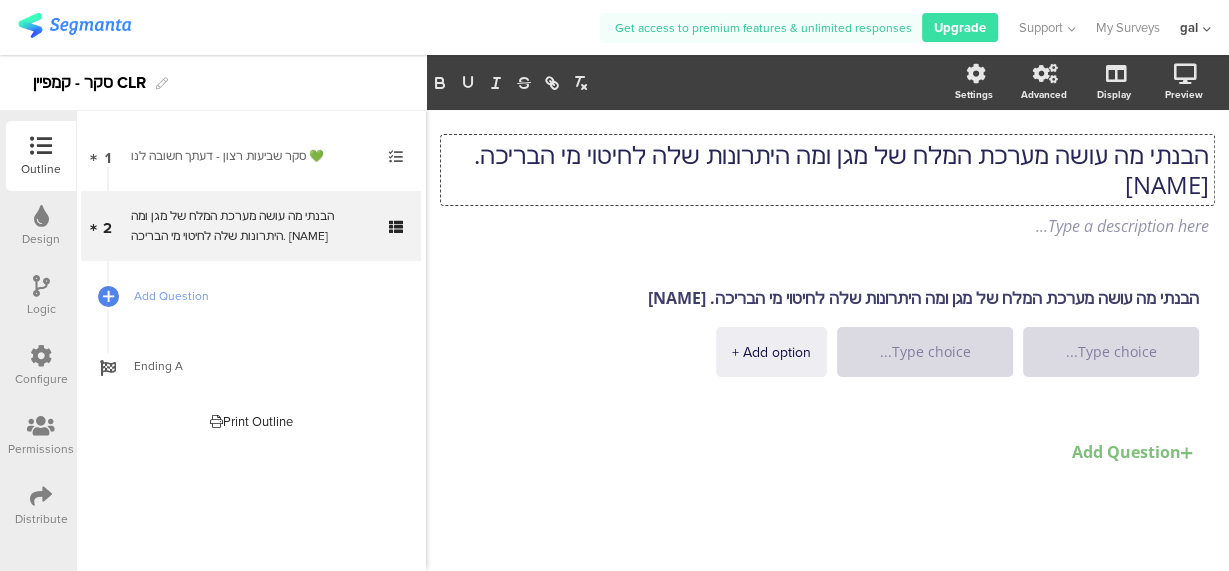 click on "הבנתי מה עושה מערכת המלח של מגן ומה היתרונות שלה לחיטוי מי הבריכה. [NAME]" at bounding box center (827, 170) 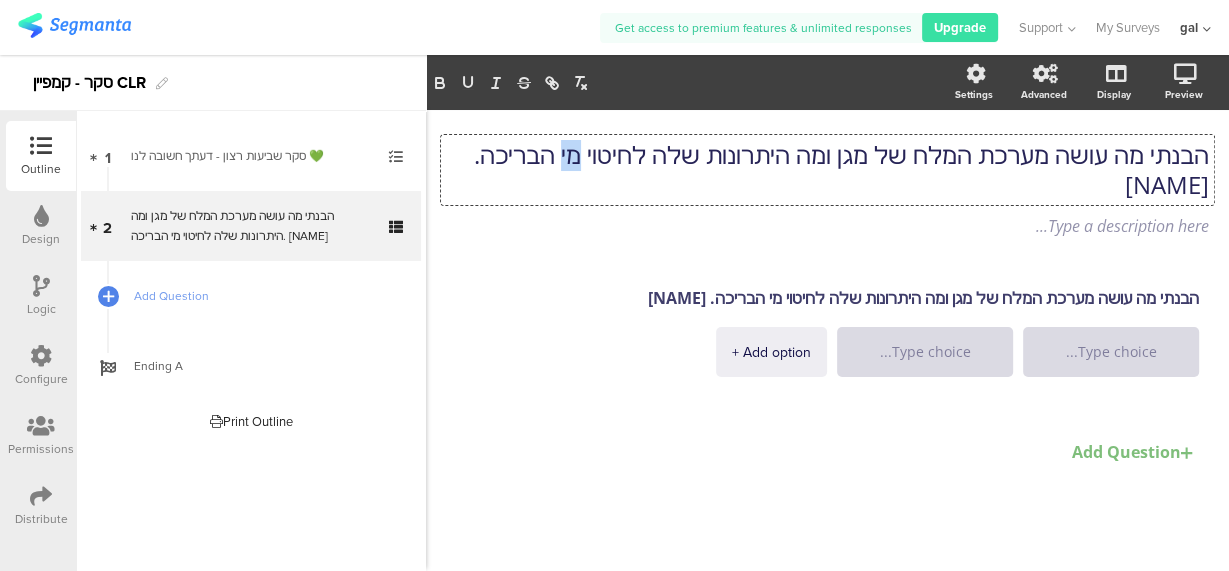 click on "הבנתי מה עושה מערכת המלח של מגן ומה היתרונות שלה לחיטוי מי הבריכה. [NAME]" at bounding box center [827, 170] 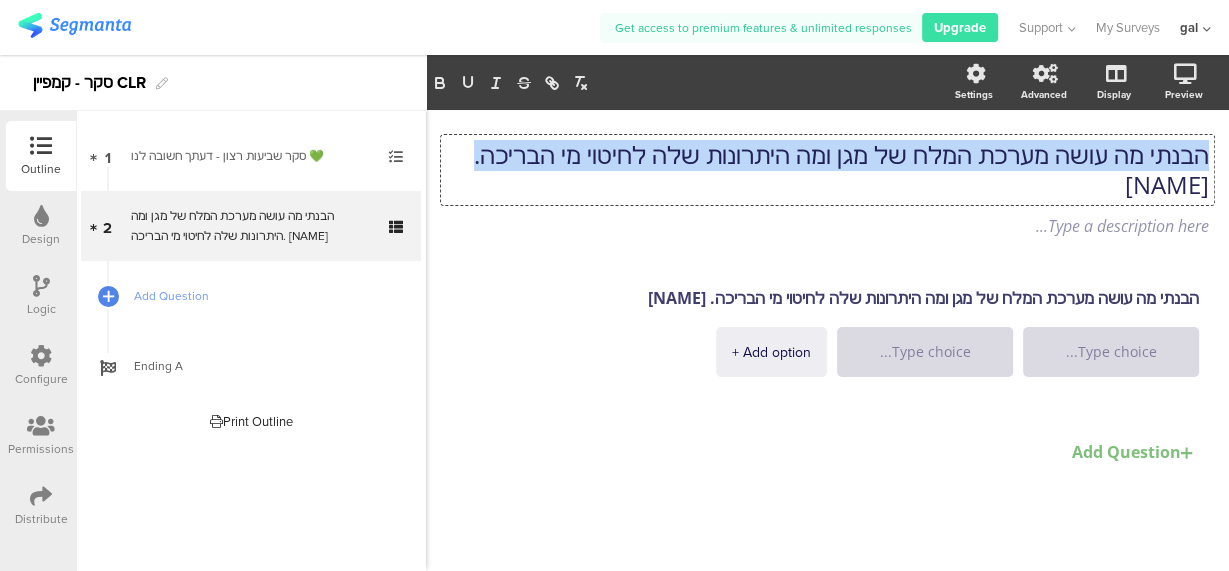 click on "הבנתי מה עושה מערכת המלח של מגן ומה היתרונות שלה לחיטוי מי הבריכה. [NAME]" at bounding box center [827, 170] 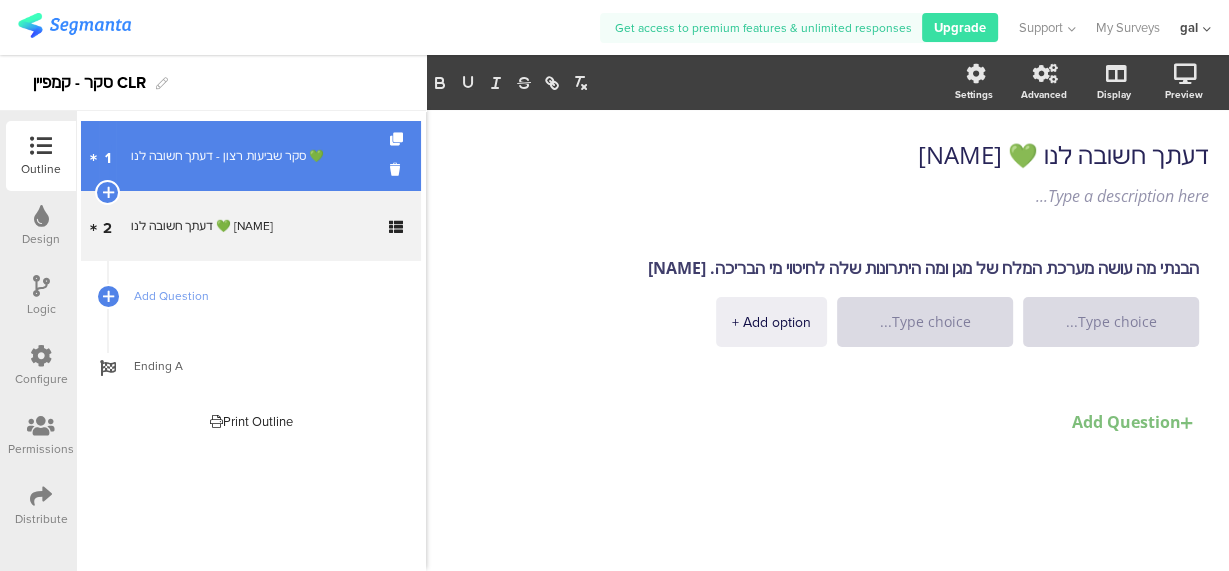 click on "1
סקר שביעות רצון - דעתך חשובה לנו 💚" at bounding box center [251, 156] 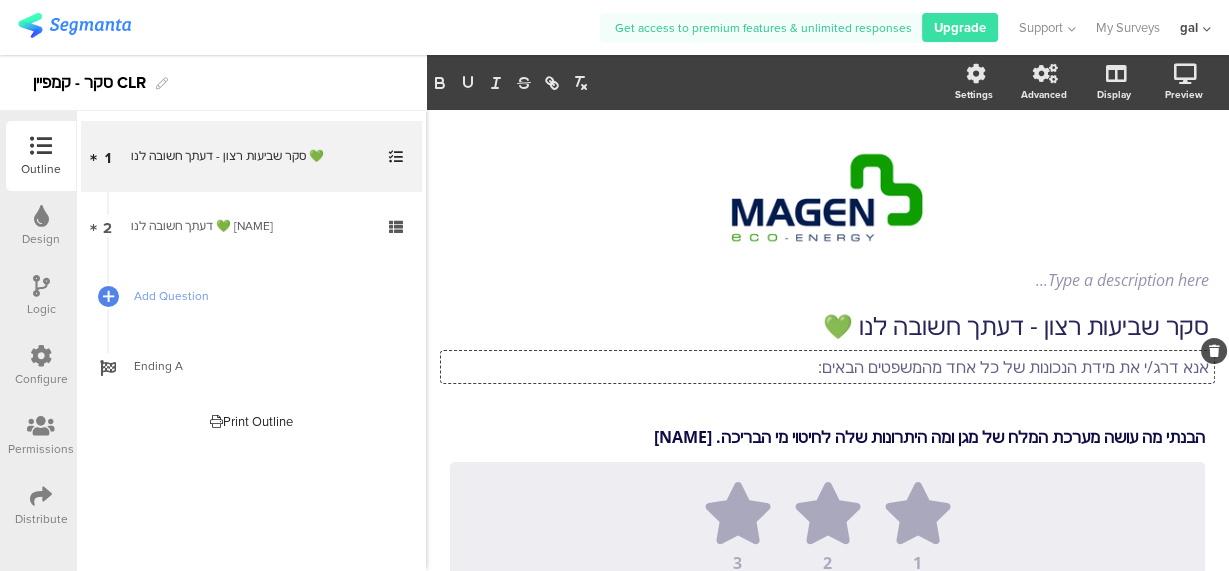click on "אנא דרג/י את מידת הנכונות של כל אחד מהמשפטים הבאים:
אנא דרג/י את מידת הנכונות של כל אחד מהמשפטים הבאים:
אנא דרג/י את מידת הנכונות של כל אחד מהמשפטים הבאים:" at bounding box center [827, 367] 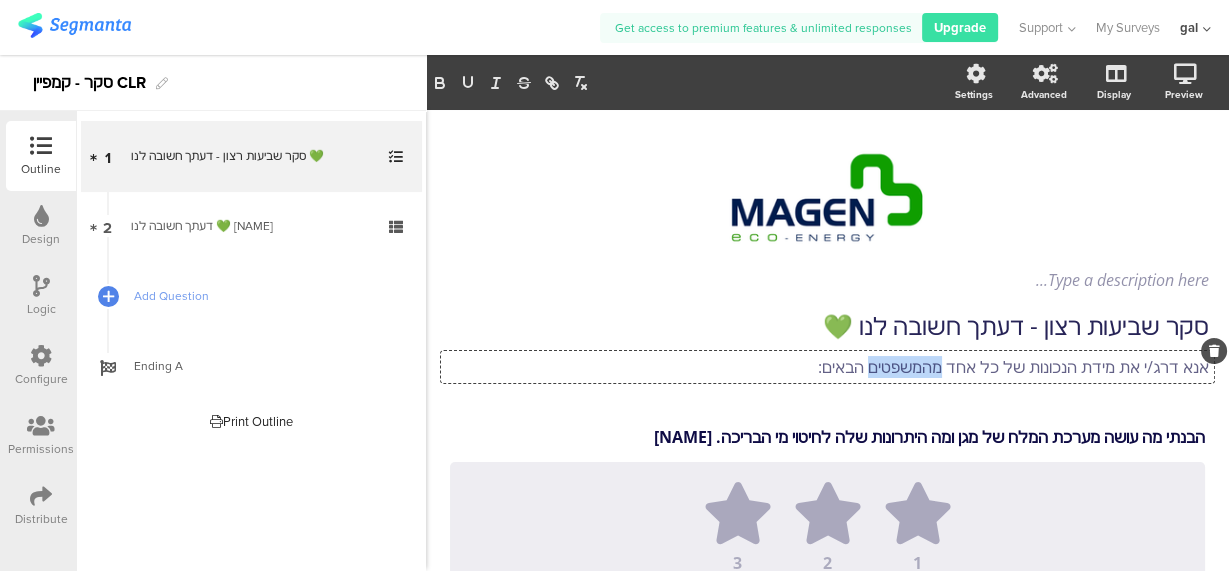 click on "אנא דרג/י את מידת הנכונות של כל אחד מהמשפטים הבאים:" at bounding box center (827, 367) 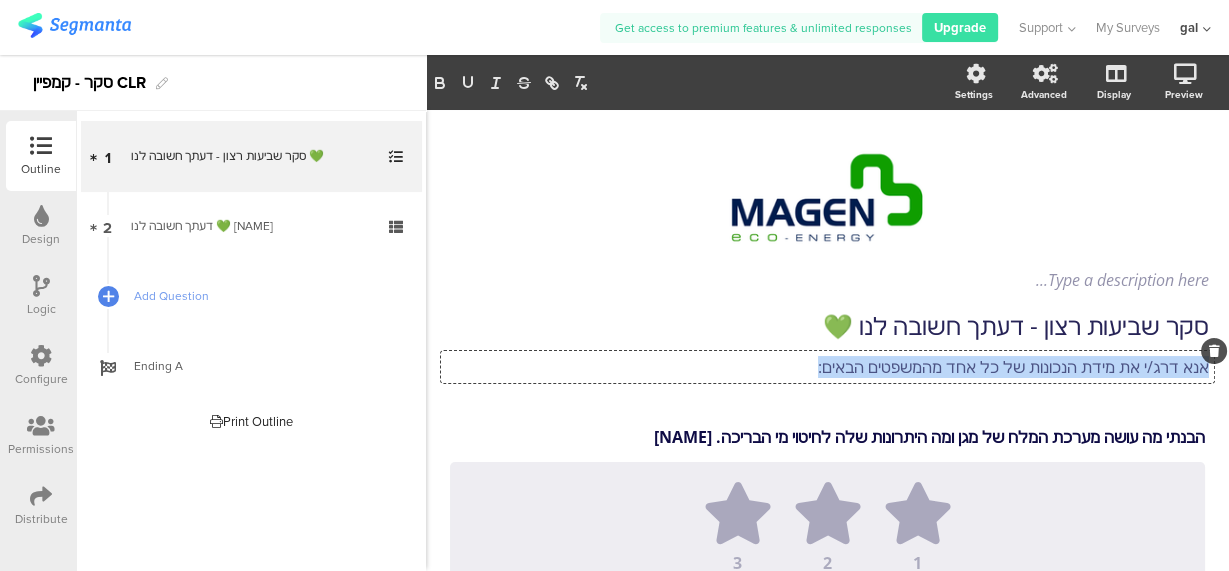 click on "אנא דרג/י את מידת הנכונות של כל אחד מהמשפטים הבאים:" at bounding box center [827, 367] 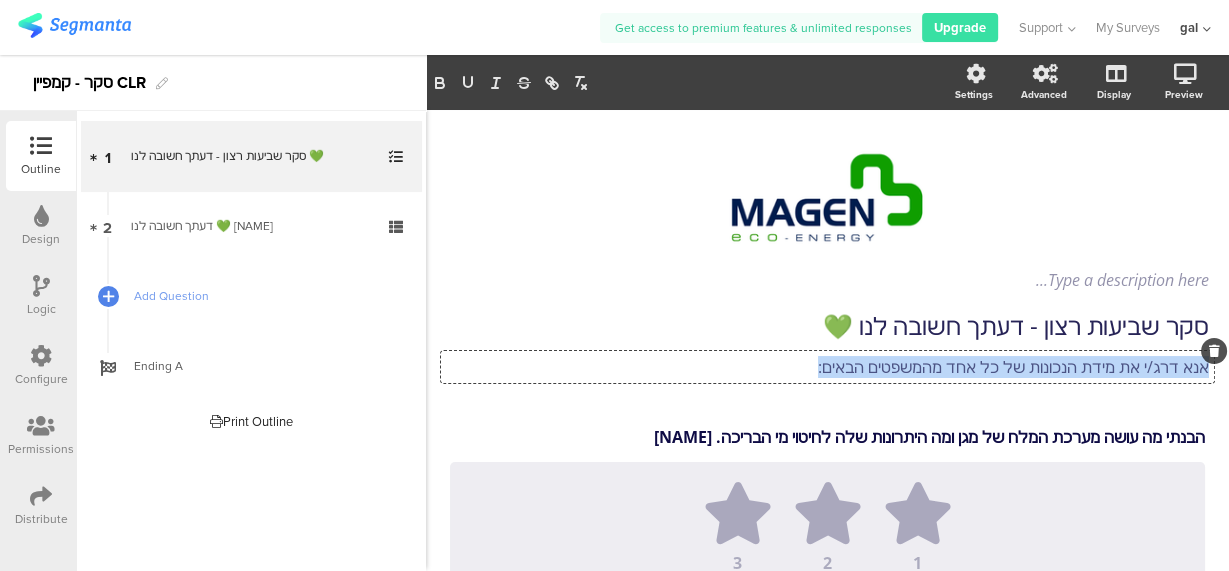 copy on "אנא דרג/י את מידת הנכונות של כל אחד מהמשפטים הבאים:" 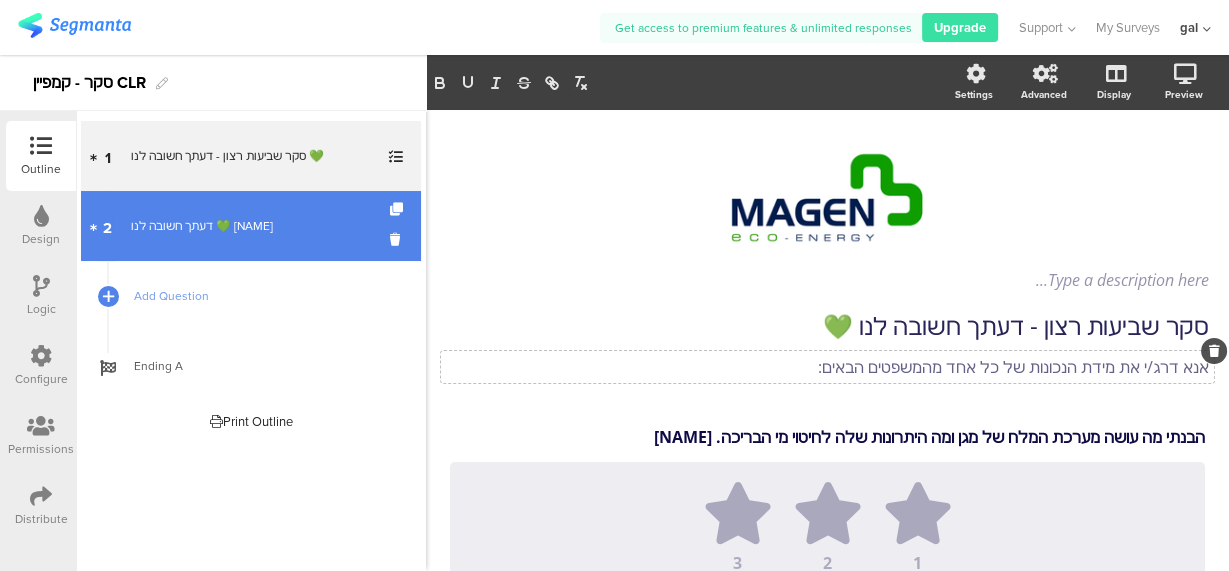 click on "דעתך חשובה לנו 💚 [NAME]" at bounding box center (250, 226) 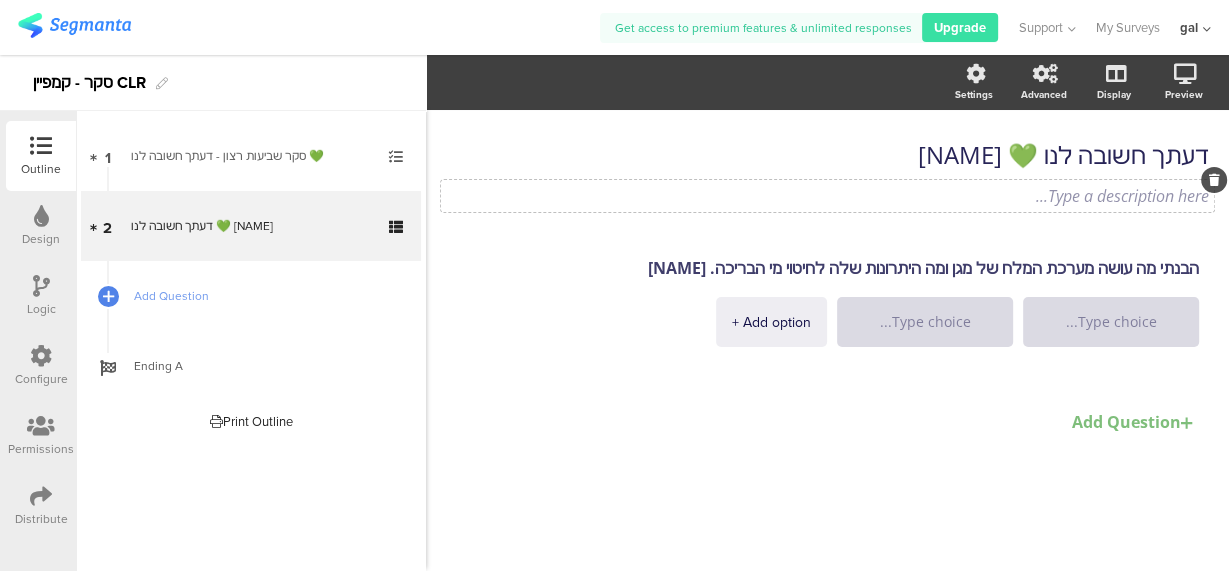 click on "Type a description here..." at bounding box center [827, 196] 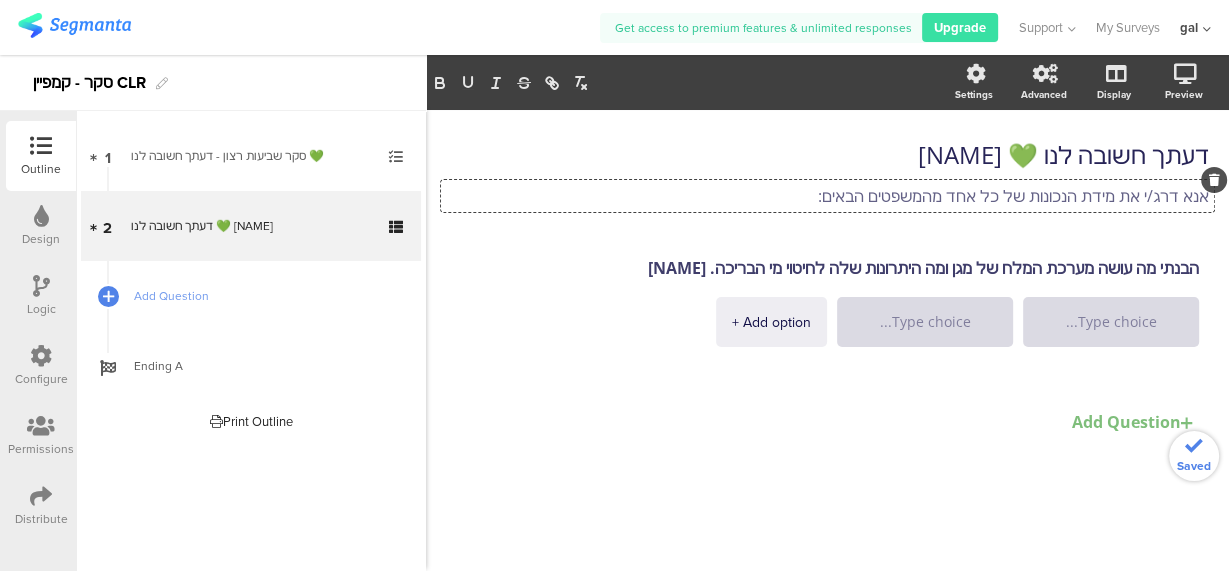click on "אנא דרג/י את מידת הנכונות של כל אחד מהמשפטים הבאים:" at bounding box center [827, 196] 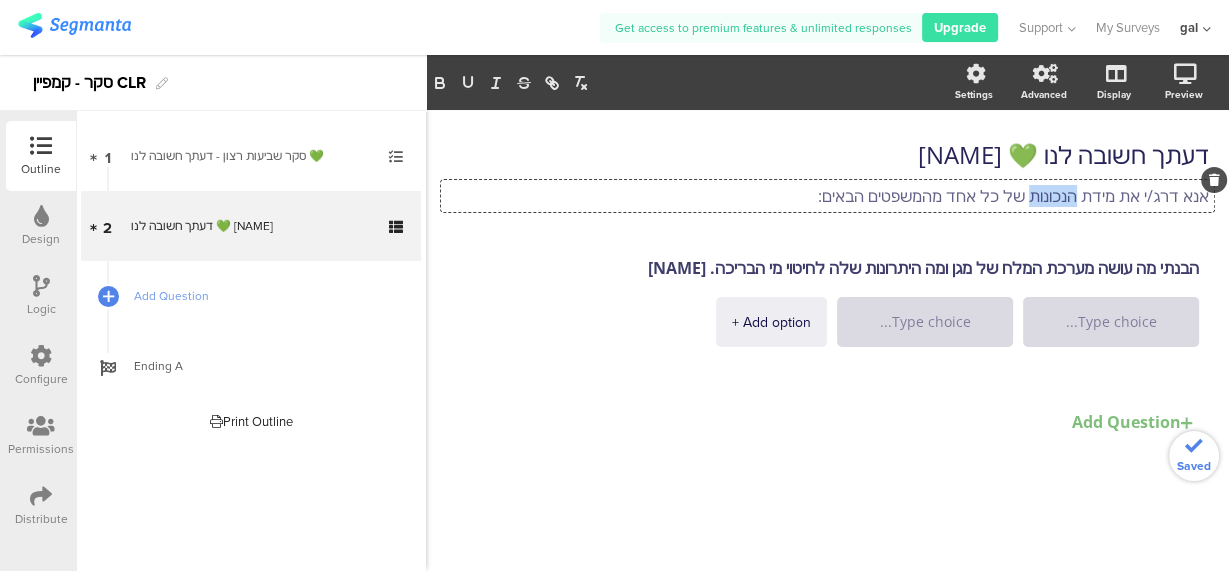 click on "אנא דרג/י את מידת הנכונות של כל אחד מהמשפטים הבאים:" at bounding box center [827, 196] 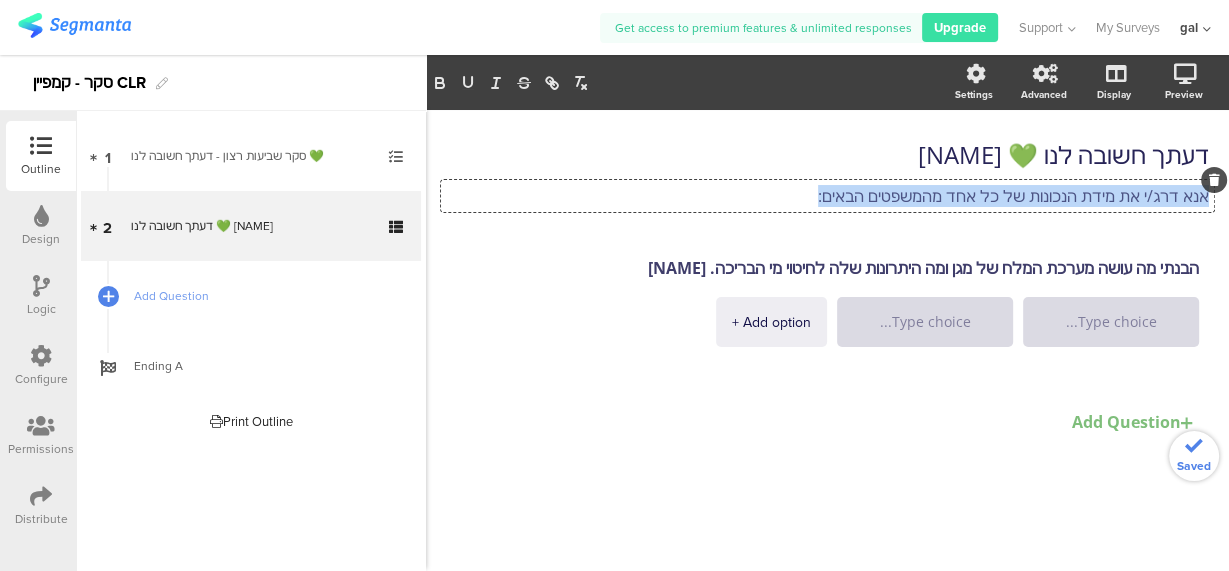 click on "אנא דרג/י את מידת הנכונות של כל אחד מהמשפטים הבאים:" at bounding box center (827, 196) 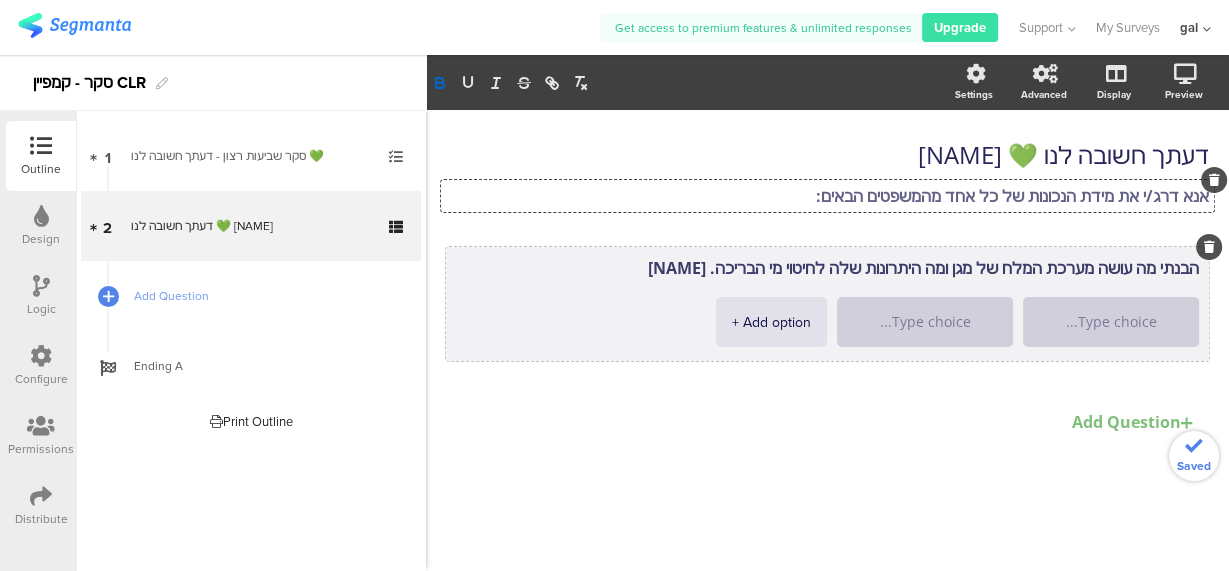 click on "הבנתי מה עושה מערכת המלח של מגן ומה היתרונות שלה לחיטוי מי הבריכה. [NAME]" at bounding box center [827, 268] 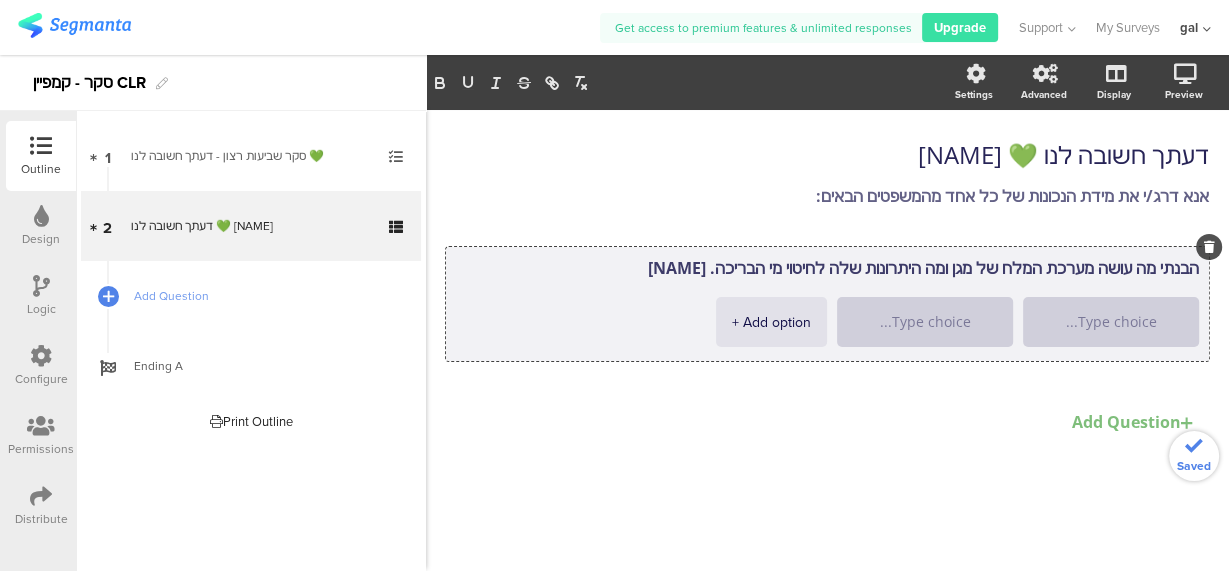click on "הבנתי מה עושה מערכת המלח של מגן ומה היתרונות שלה לחיטוי מי הבריכה. [NAME]" at bounding box center (827, 268) 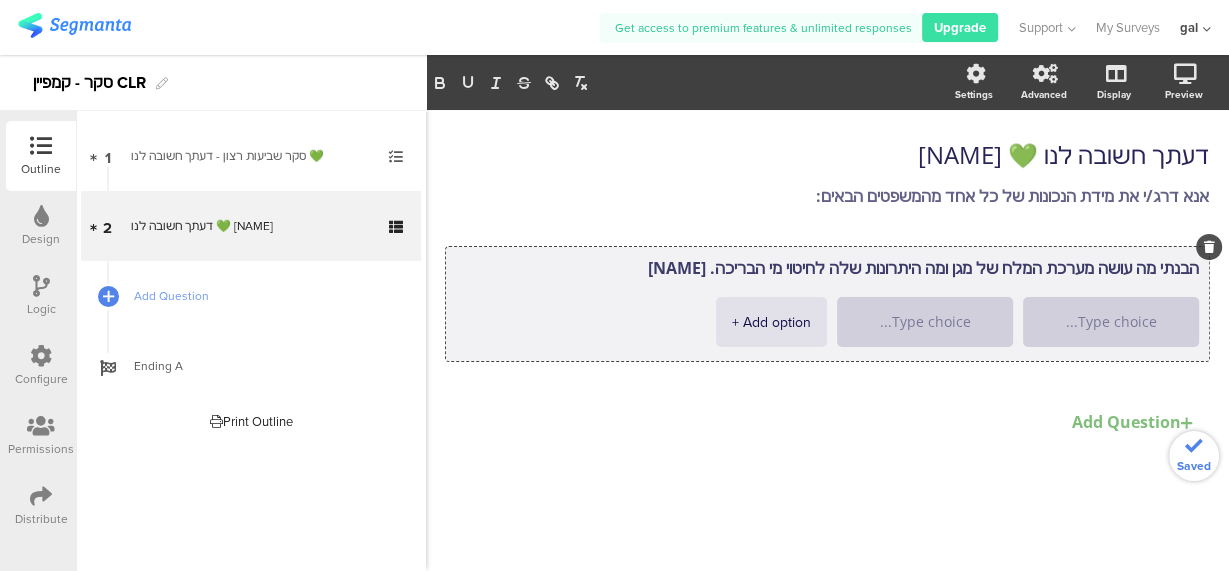 click on "הבנתי מה עושה מערכת המלח של מגן ומה היתרונות שלה לחיטוי מי הבריכה. [NAME]" at bounding box center (827, 268) 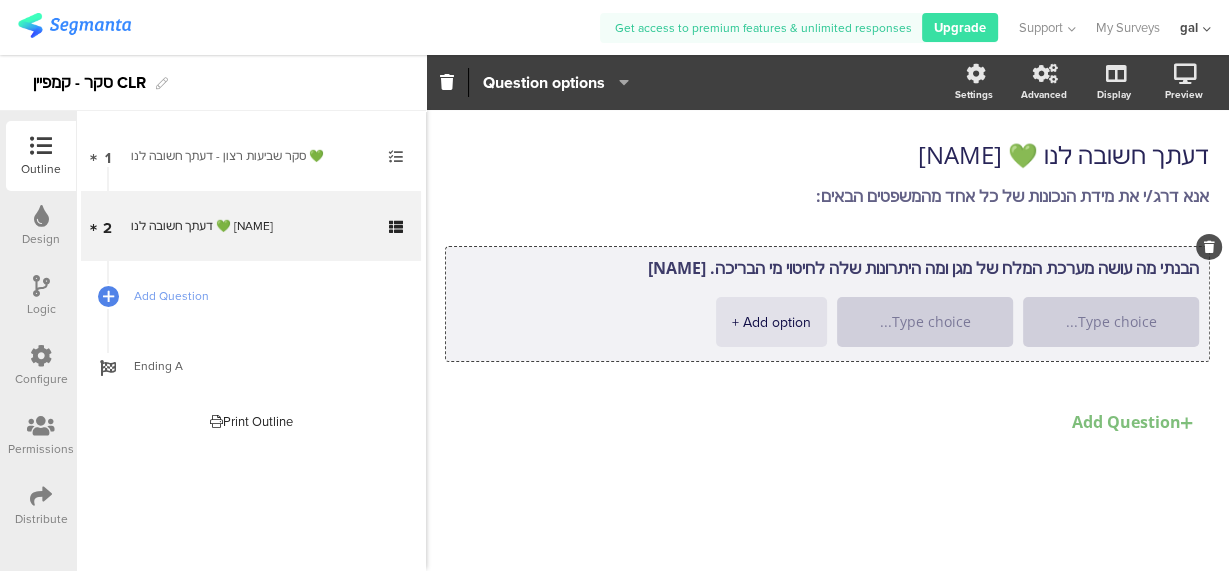 click on "הבנתי מה עושה מערכת המלח של מגן ומה היתרונות שלה לחיטוי מי הבריכה. [NAME]" at bounding box center [827, 268] 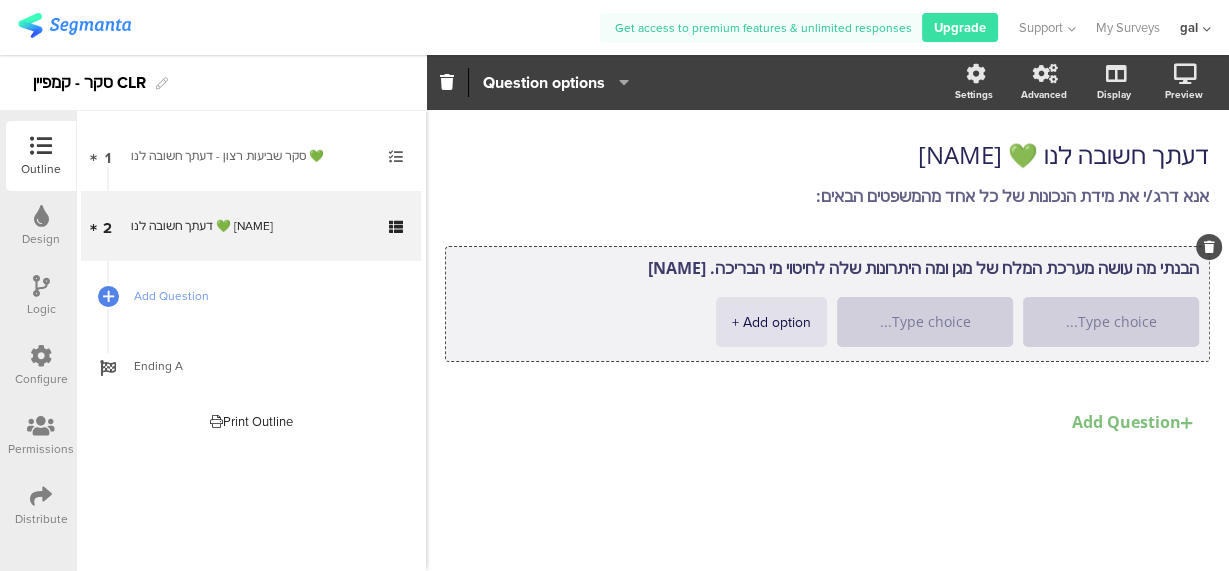 click on "הבנתי מה עושה מערכת המלח של מגן ומה היתרונות שלה לחיטוי מי הבריכה.
+ Add option [NAME]" at bounding box center [827, 304] 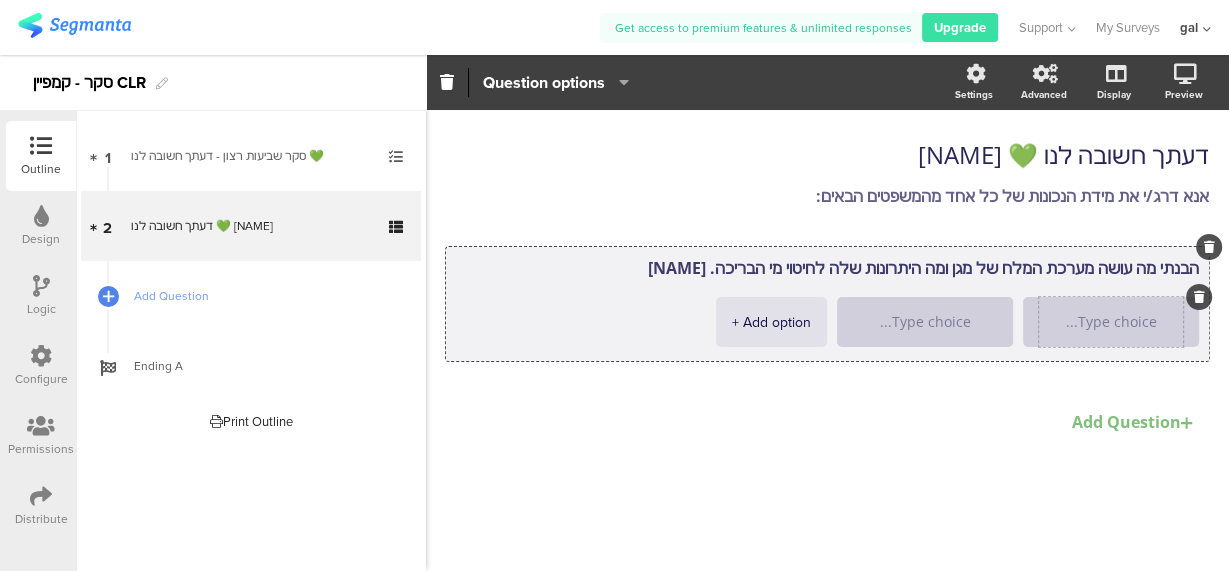 click at bounding box center (1111, 322) 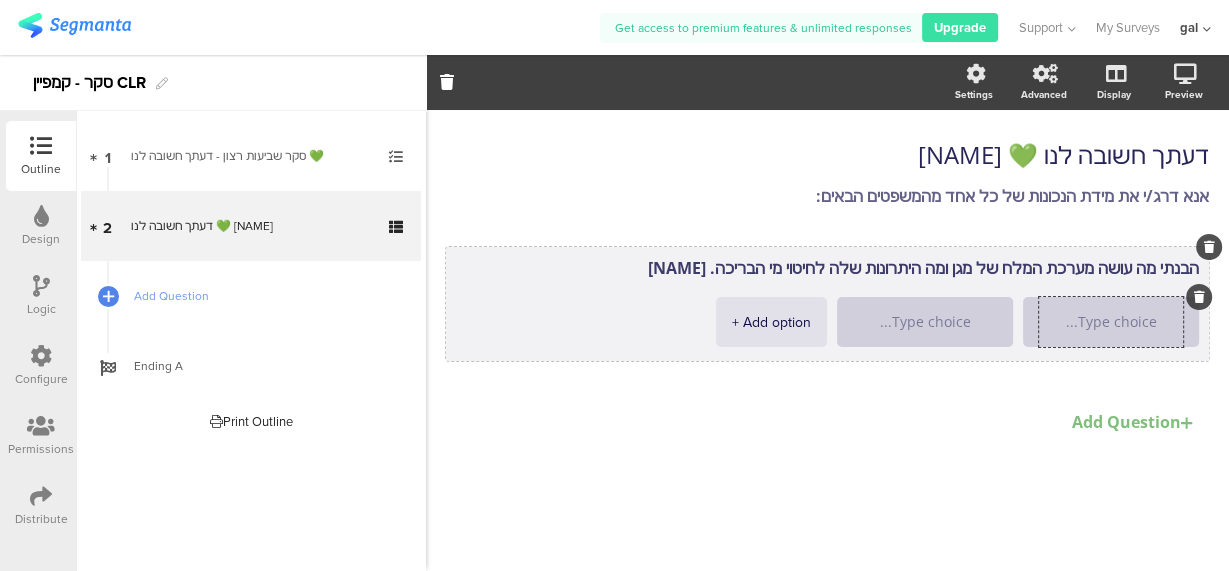 click at bounding box center [1111, 322] 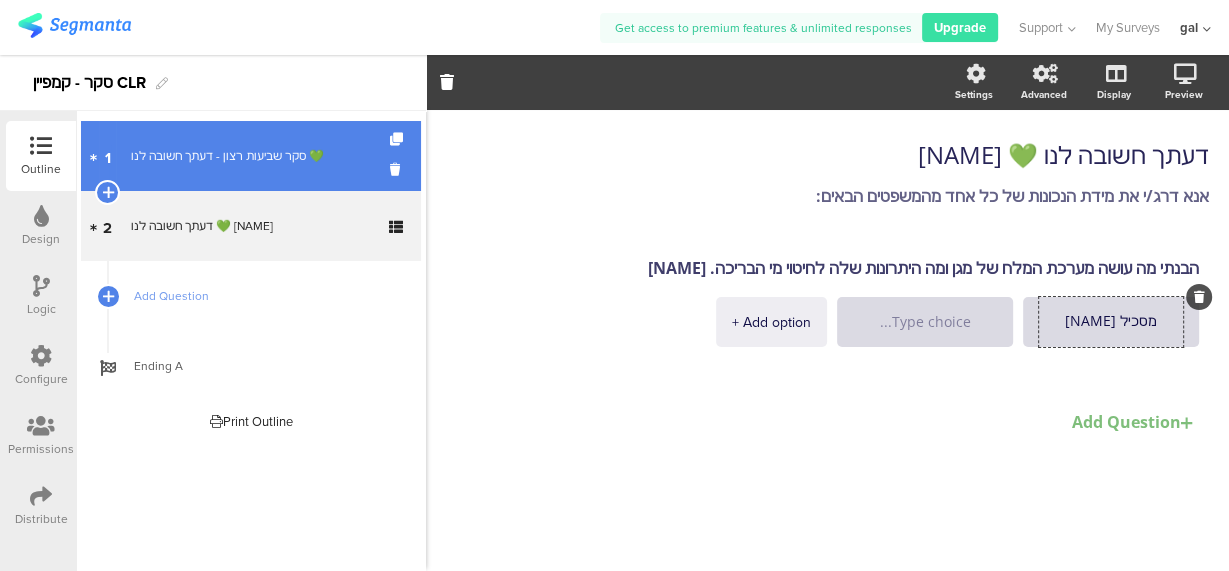 click on "סקר שביעות רצון - דעתך חשובה לנו 💚" at bounding box center (250, 156) 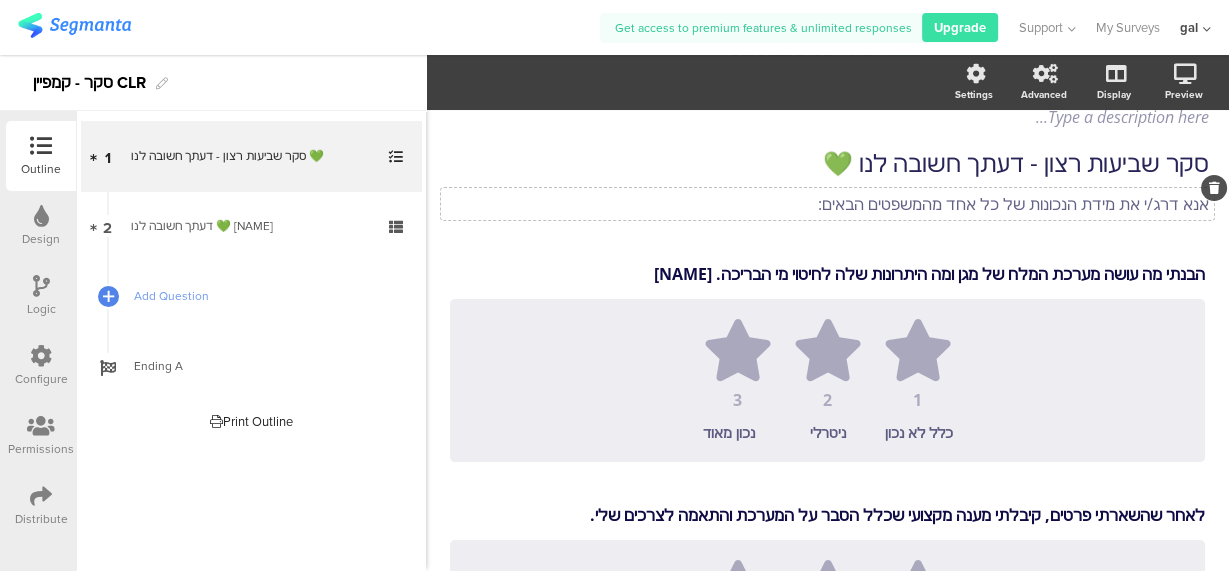 scroll, scrollTop: 167, scrollLeft: 0, axis: vertical 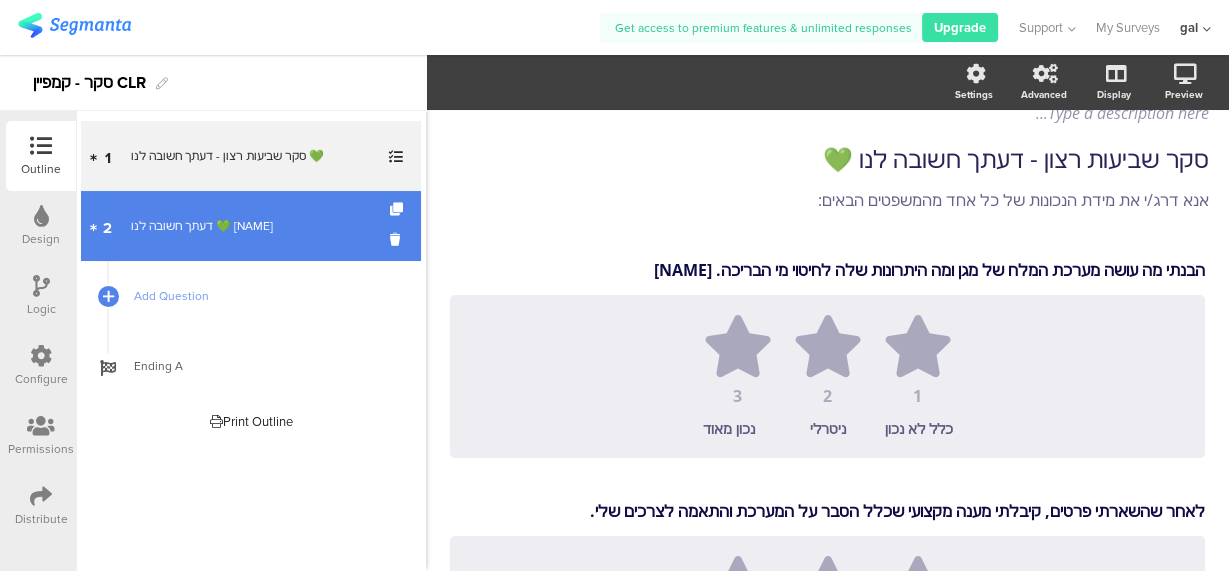 click on "2
דעתך חשובה לנו 💚" at bounding box center [251, 226] 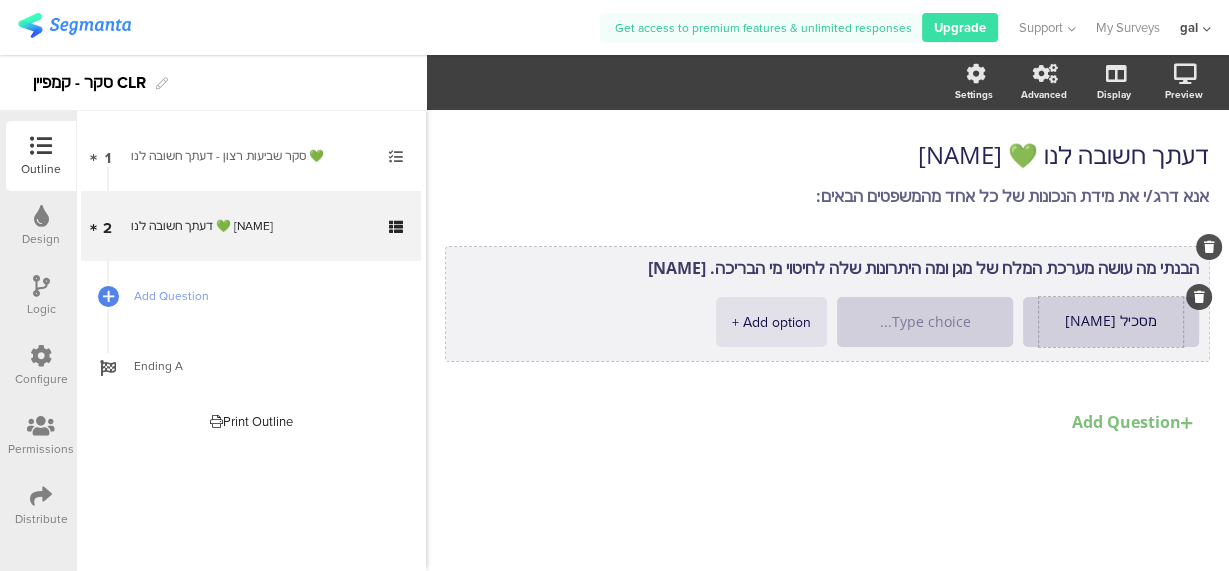 click on "מסכיל [NAME]" at bounding box center [1111, 322] 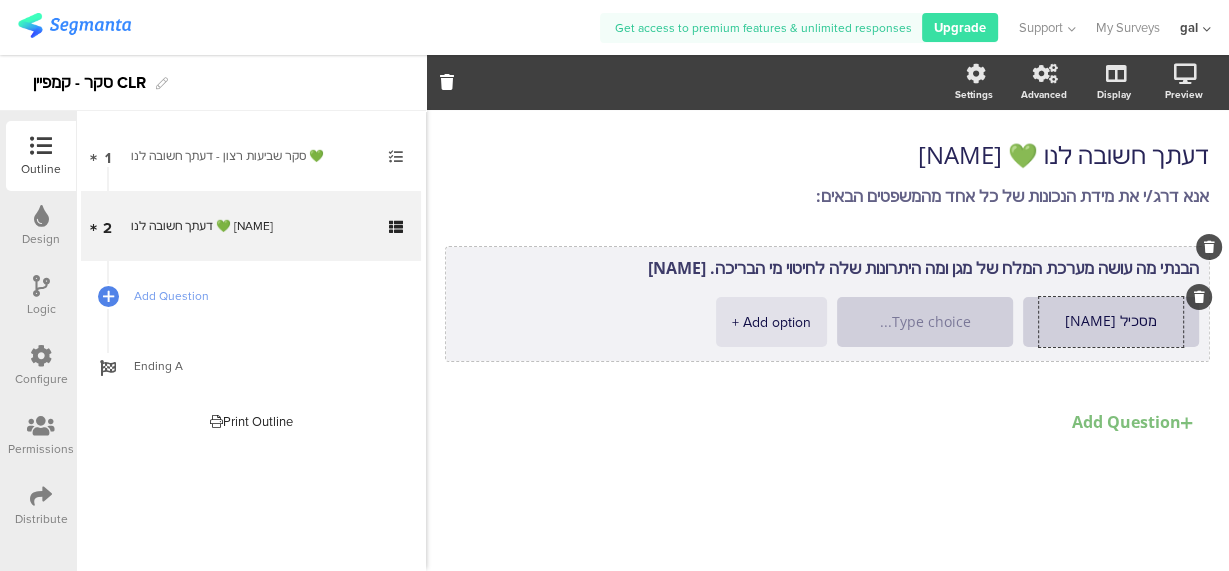 click on "מסכיל [NAME]" at bounding box center [1111, 322] 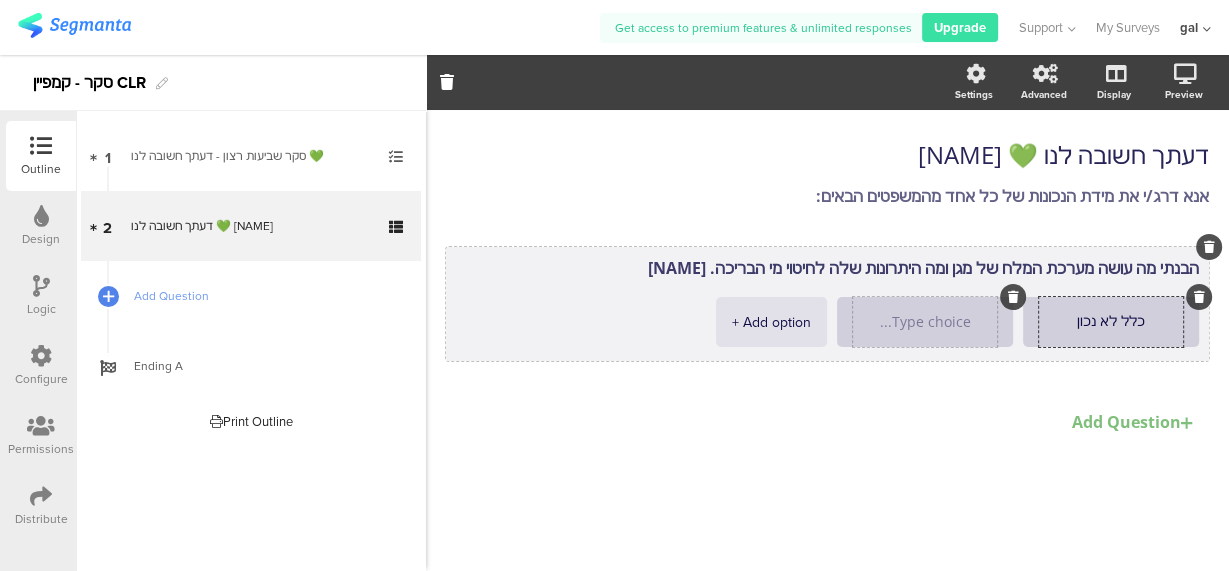 type on "כלל לא נכון" 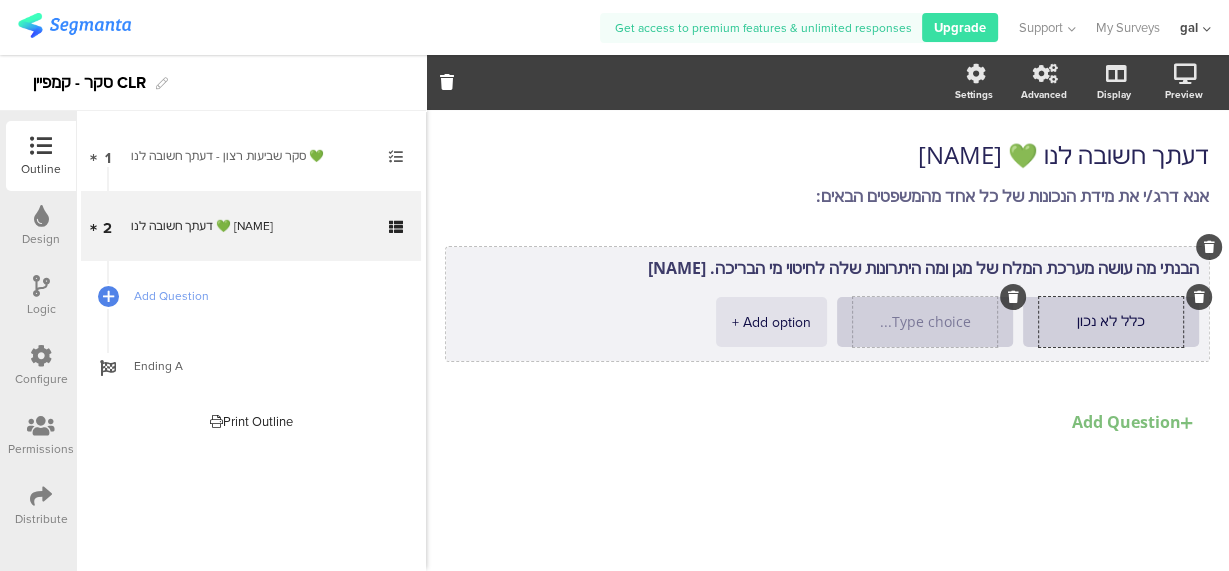 click at bounding box center (925, 322) 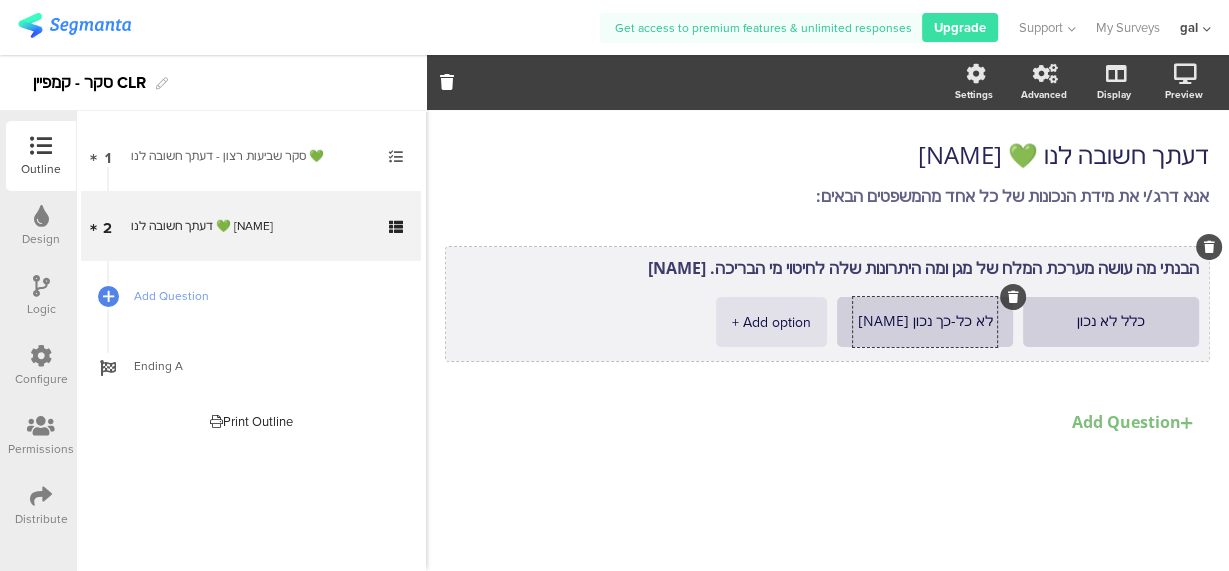 click on "+ Add option" at bounding box center [771, 322] 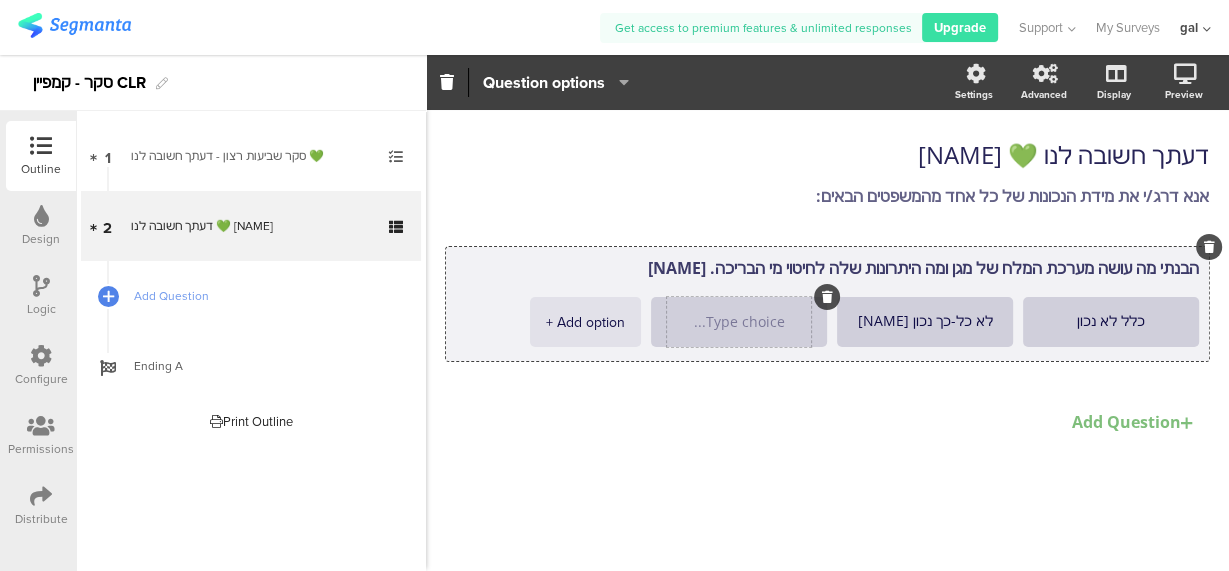 click at bounding box center [1111, 322] 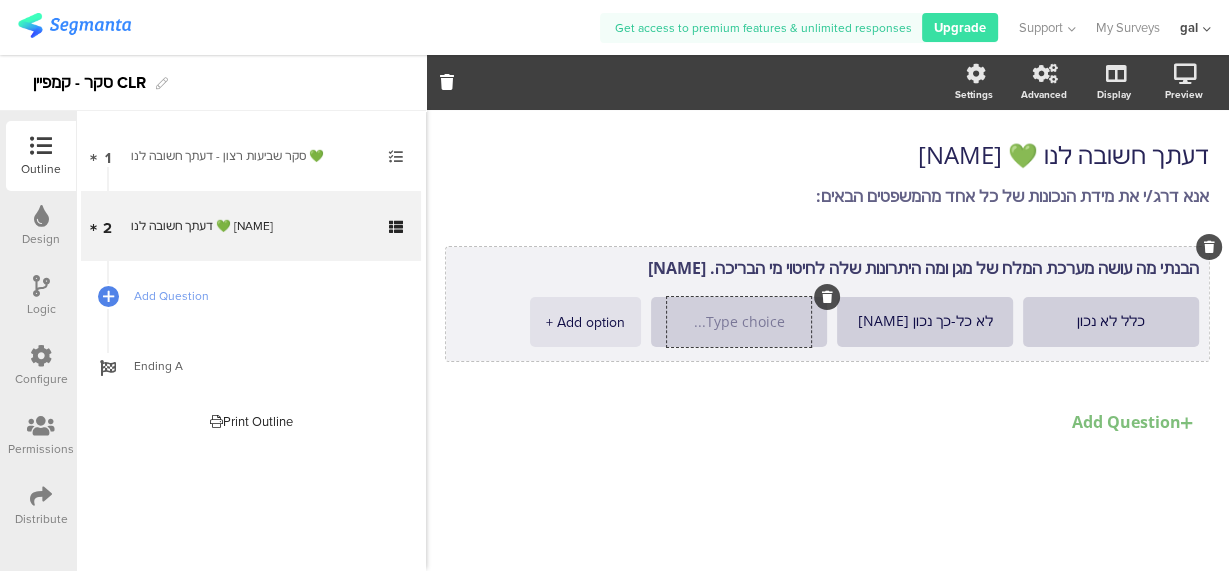 type on "לא כל-כך נכון [NAME]" 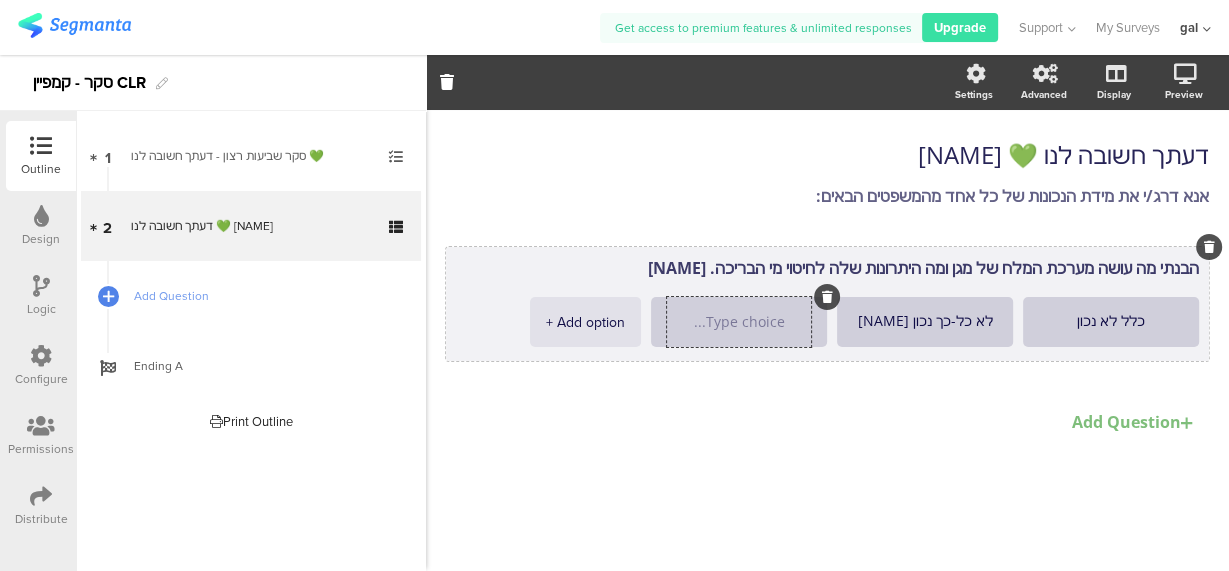 click at bounding box center (739, 322) 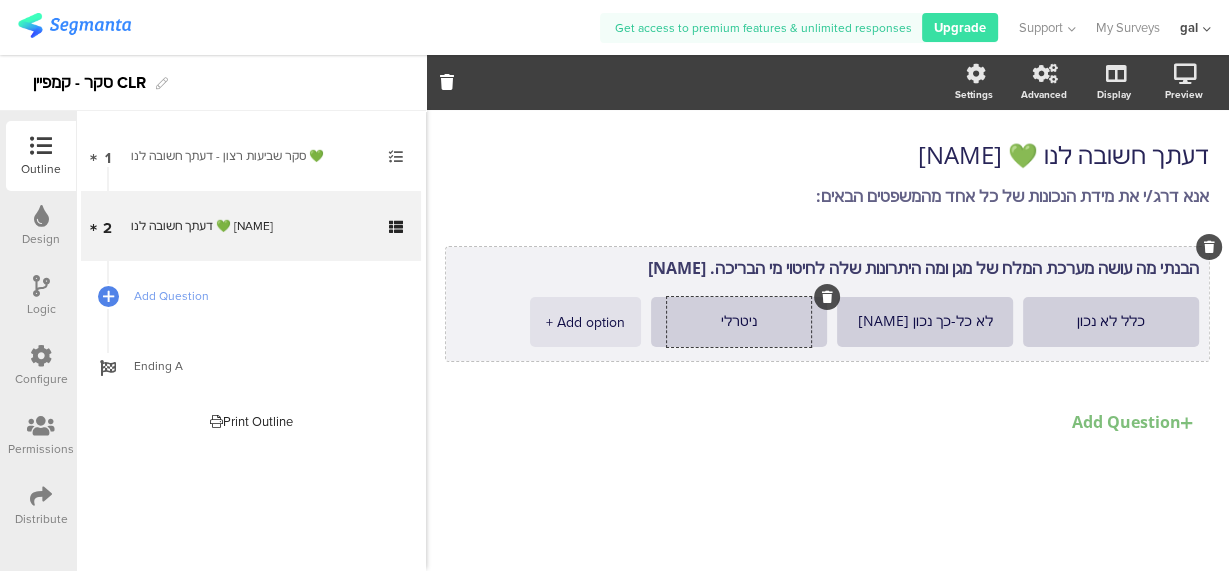 click on "+ Add option" at bounding box center [585, 322] 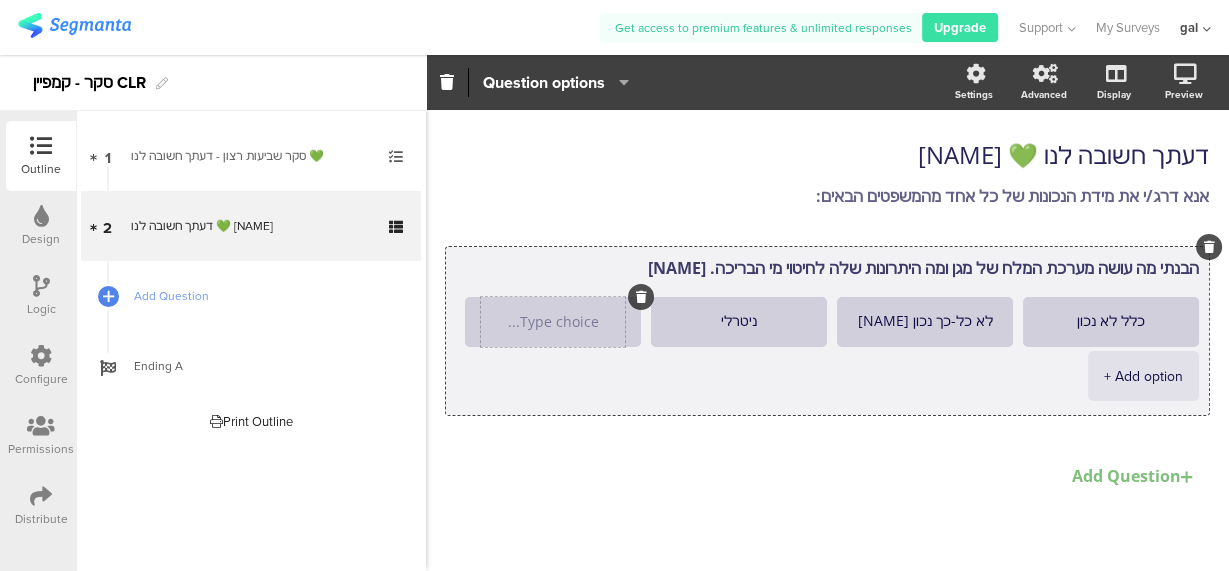 click at bounding box center [1111, 322] 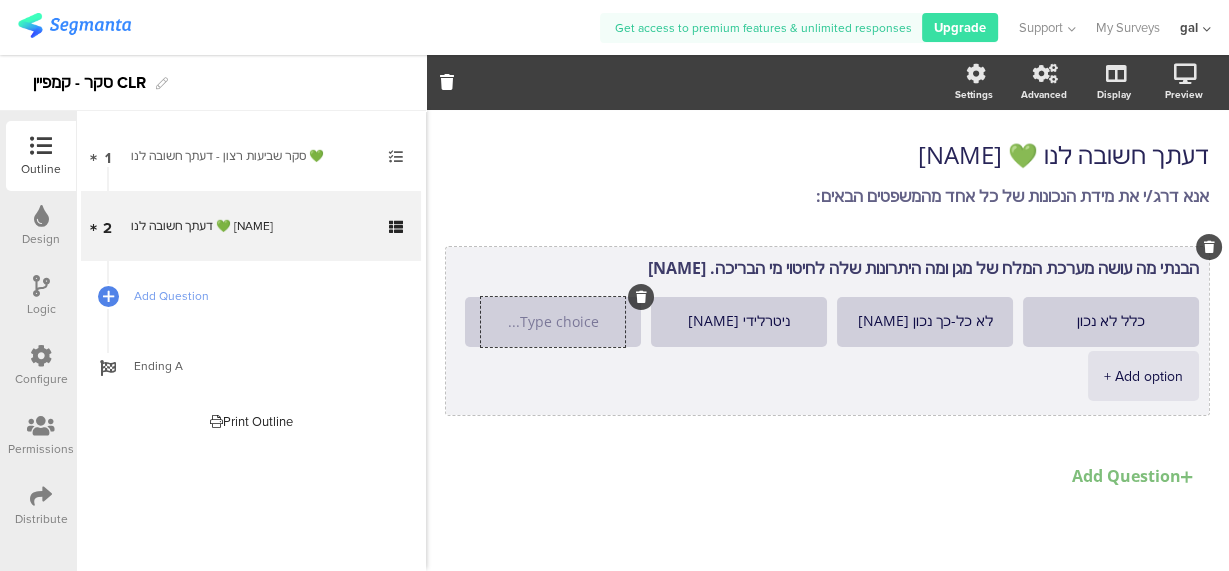 click at bounding box center [553, 322] 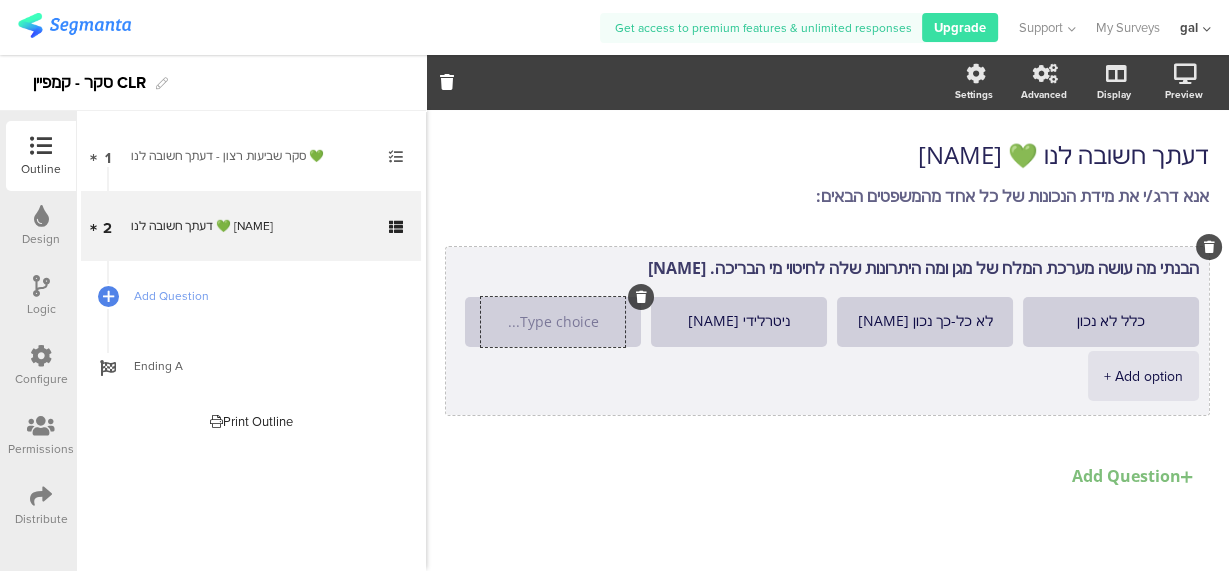 click at bounding box center (553, 322) 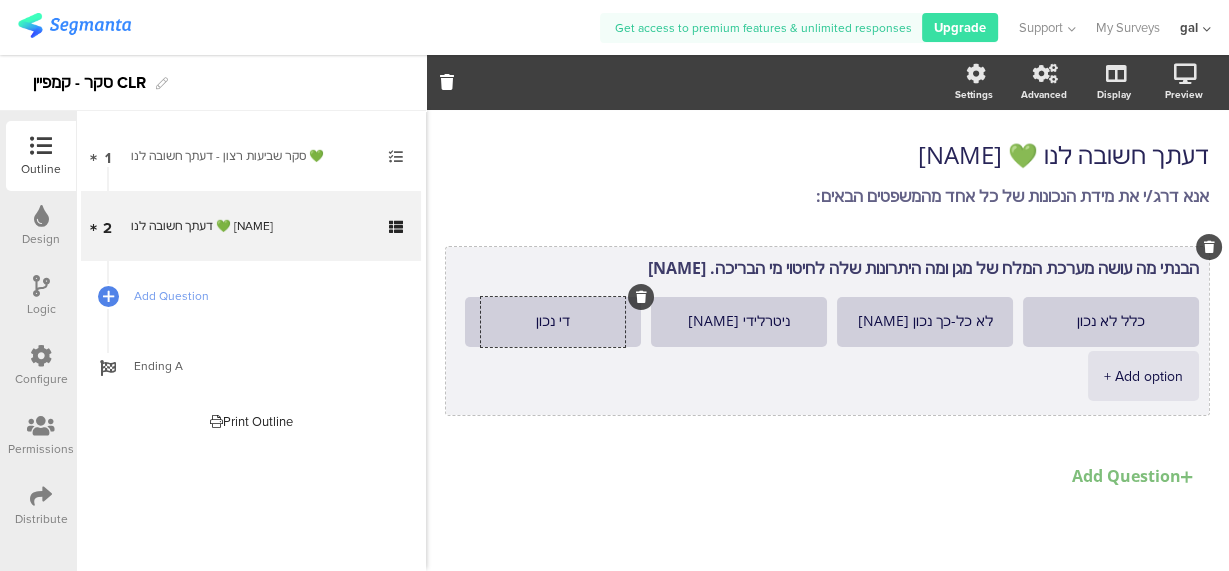 click on "+ Add option" at bounding box center [1143, 376] 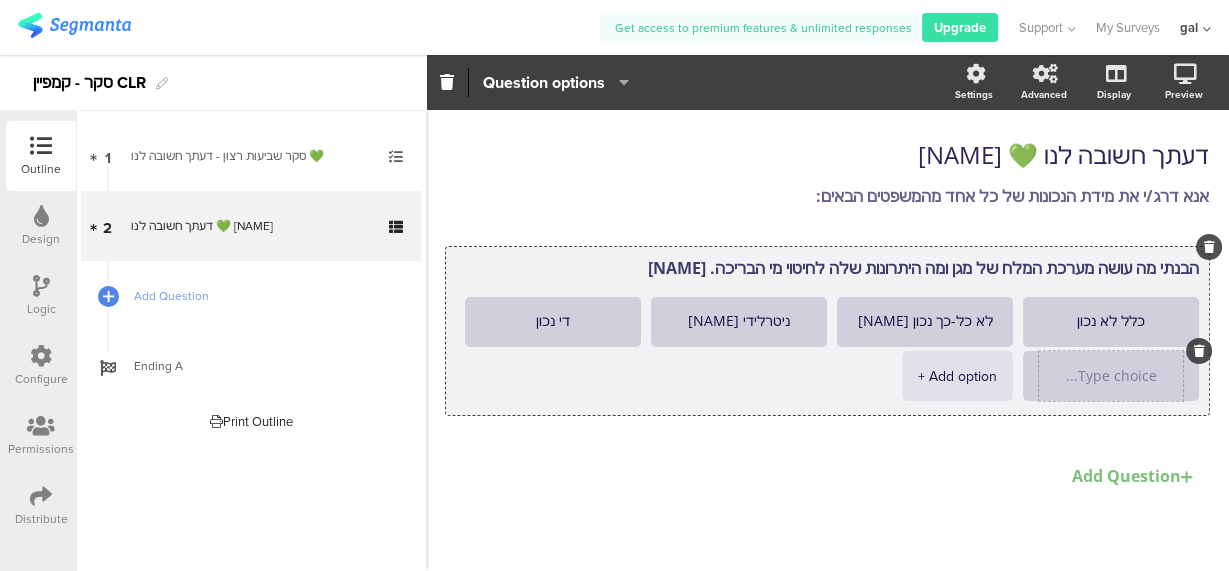 type on "די נכון" 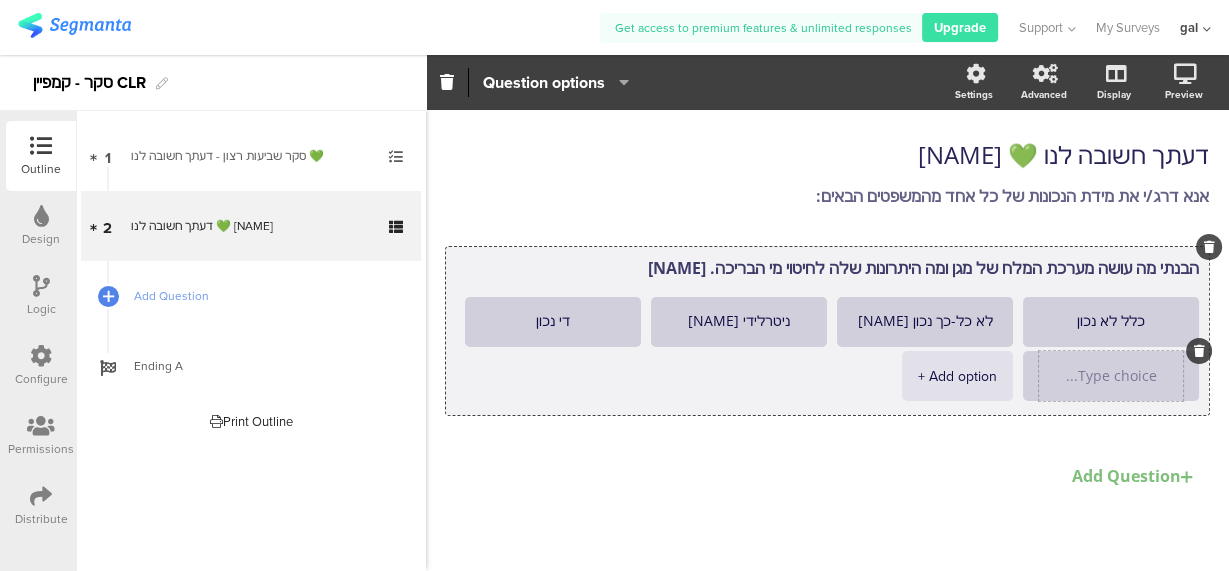 click at bounding box center (1111, 376) 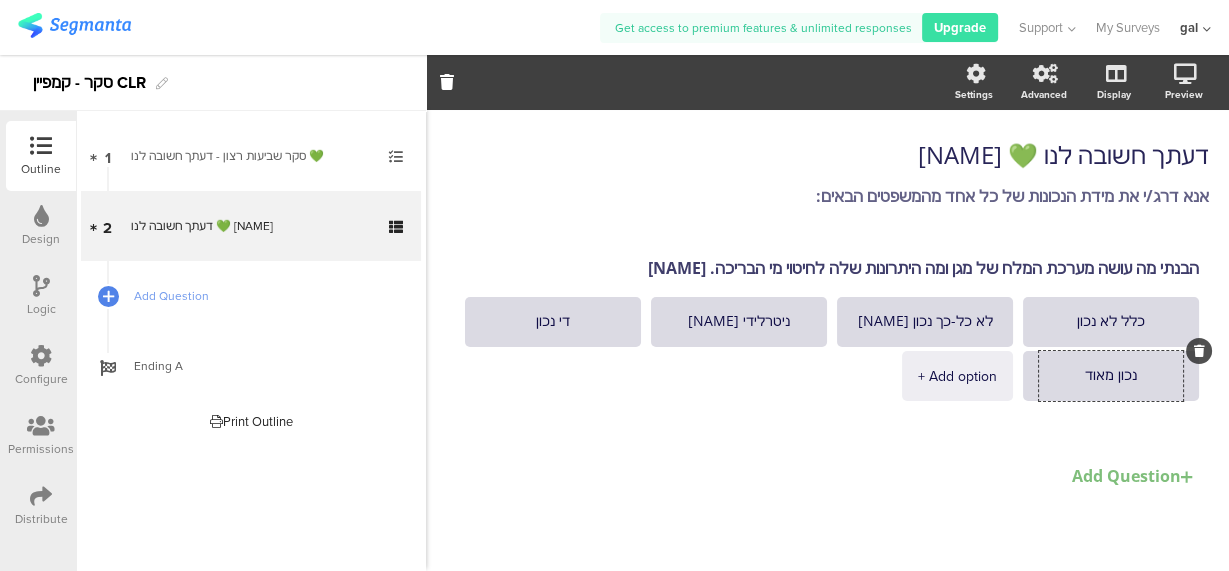type on "נכון מאוד" 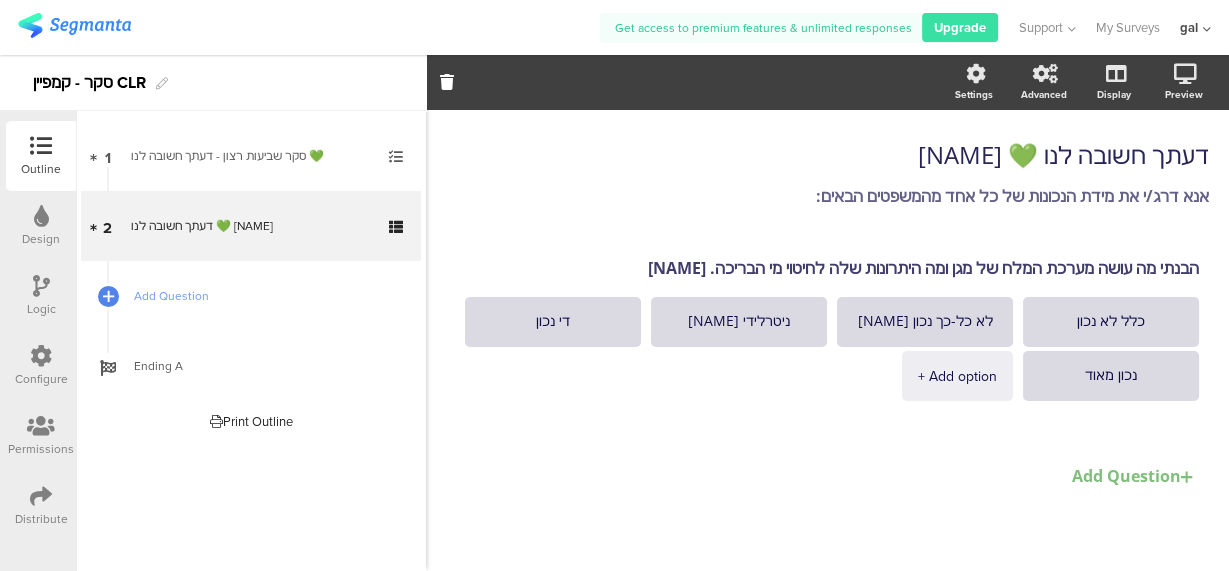 click on "הבנתי מה עושה מערכת המלח של מגן ומה היתרונות שלה לחיטוי מי הבריכה.
כלל לא נכון
לא כל-כך נכון
ניטרלידי
די נכון
נכון מאוד
+ Add option
Add Question [NAME]" at bounding box center (827, 372) 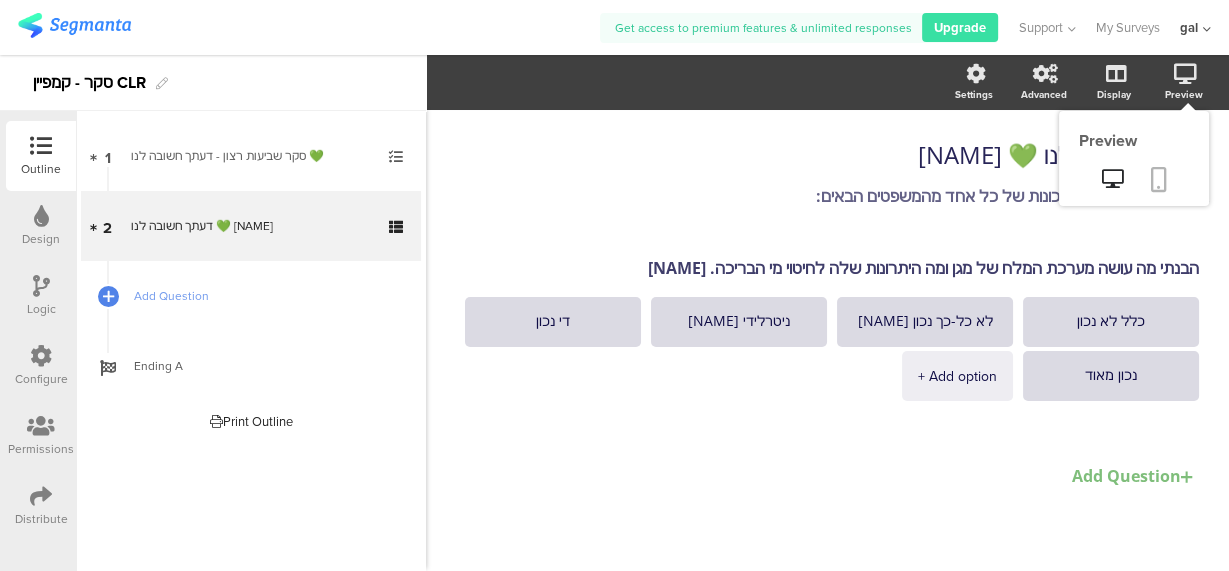 click at bounding box center (1159, 179) 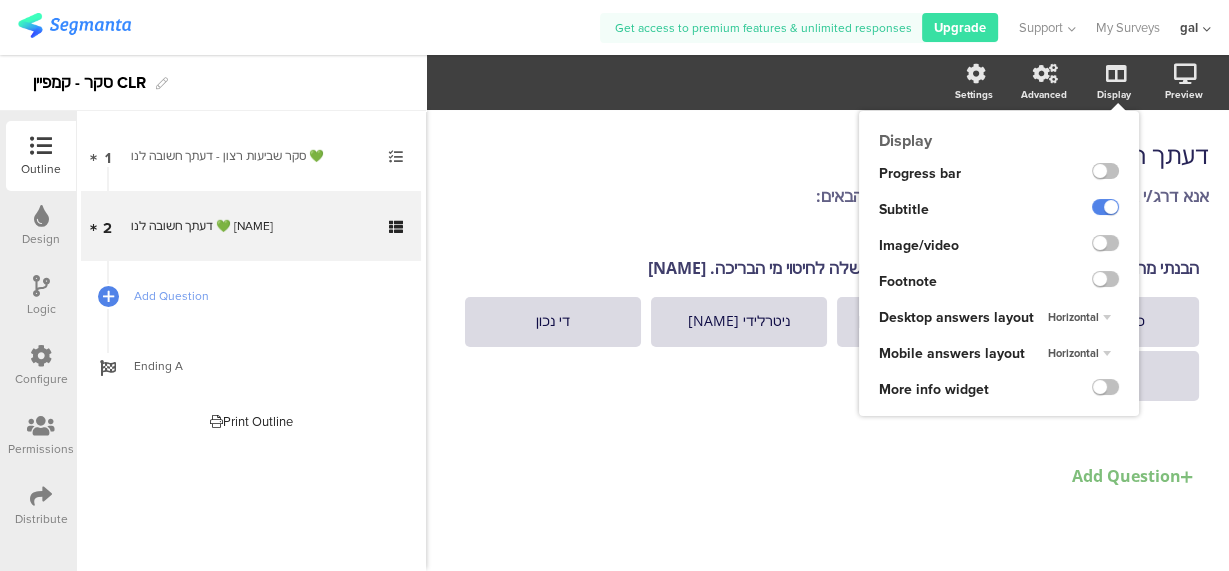 click on "Horizontal" at bounding box center (0, 0) 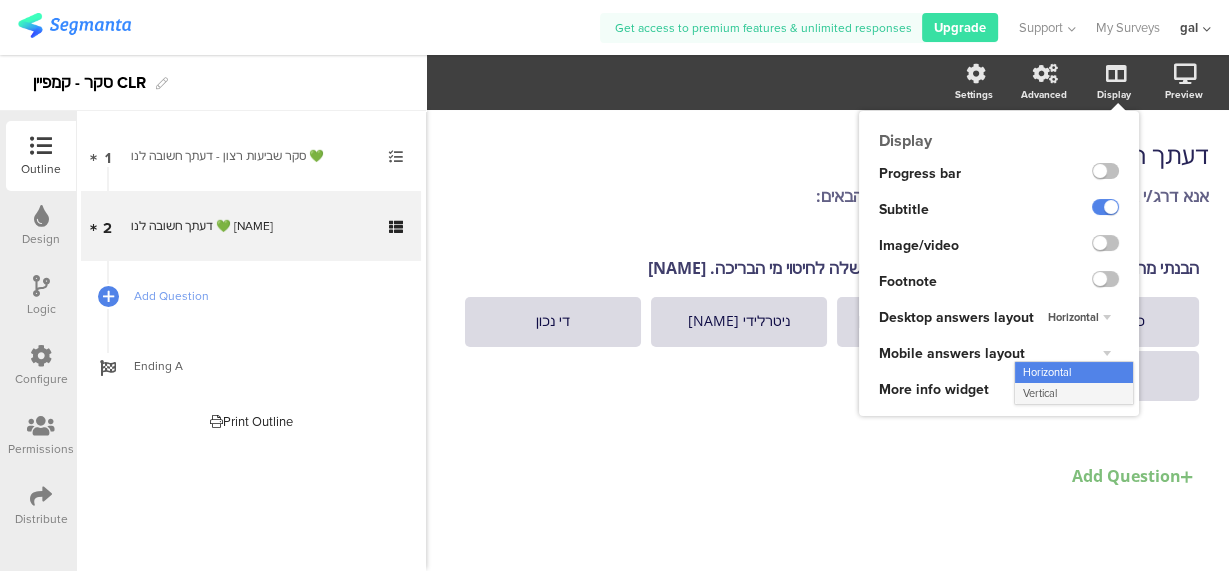 click on "Vertical" at bounding box center [1074, 372] 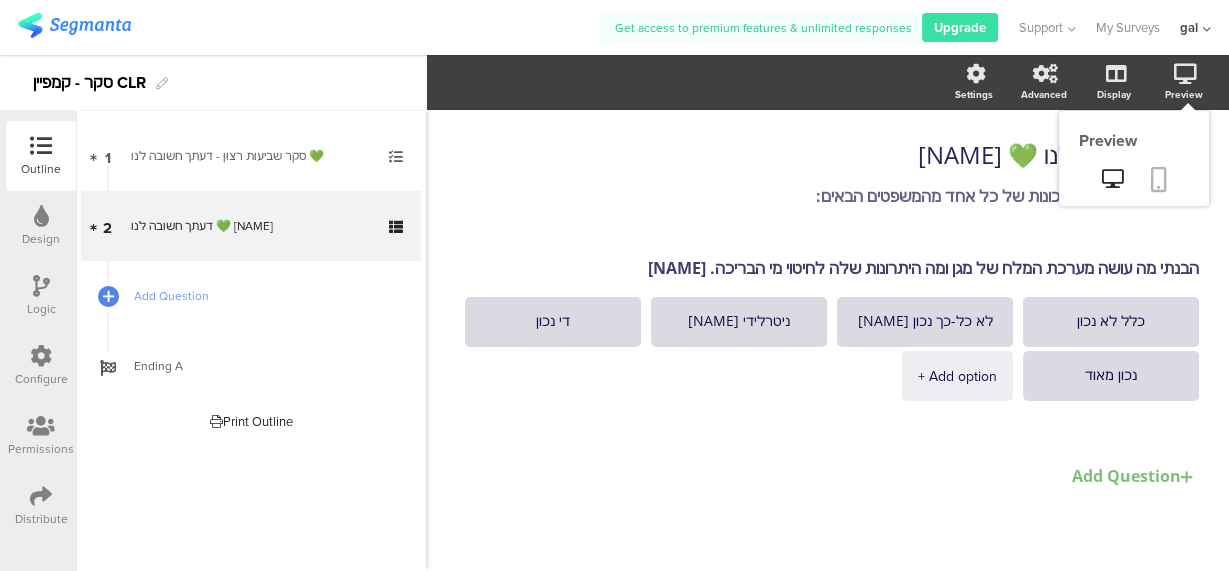 click at bounding box center (1159, 179) 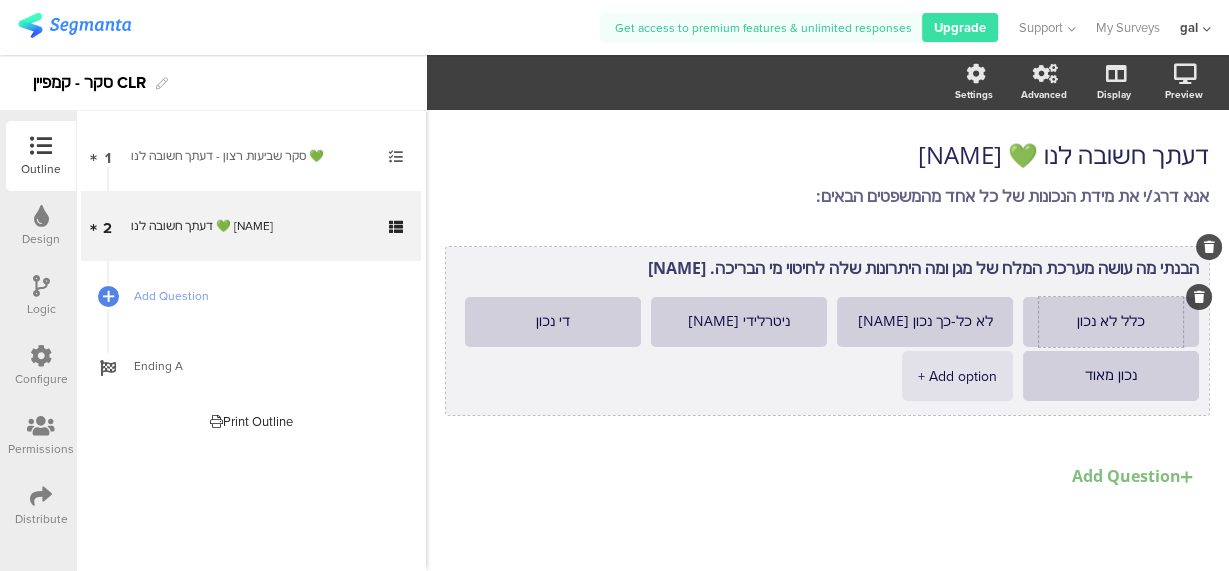 click on "כלל לא נכון" at bounding box center (1111, 322) 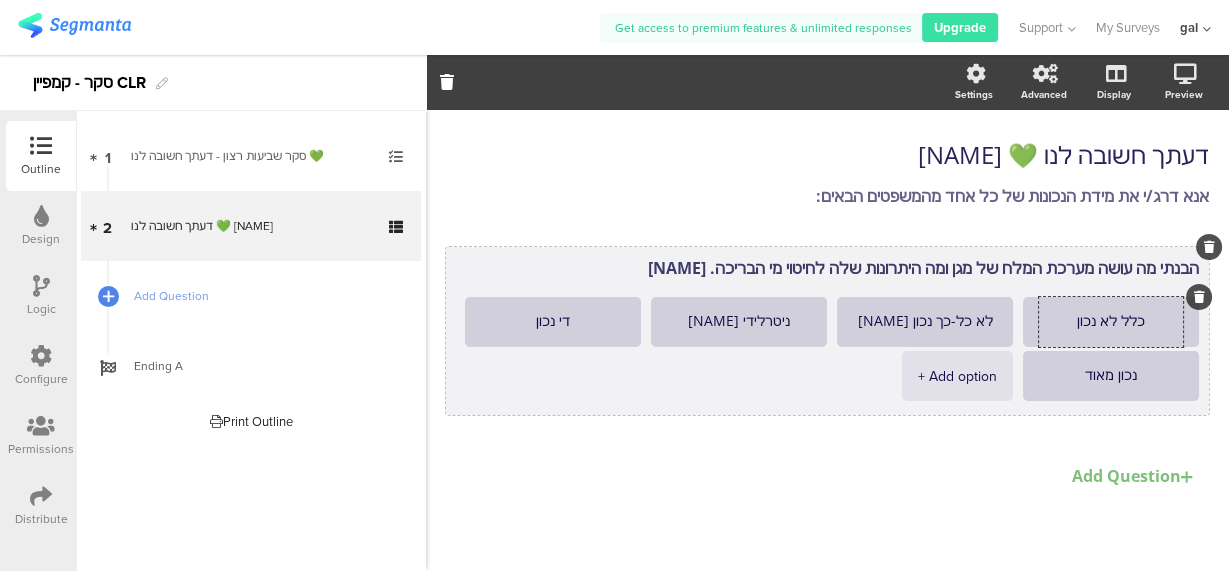 click on "כלל לא נכון" at bounding box center [1111, 322] 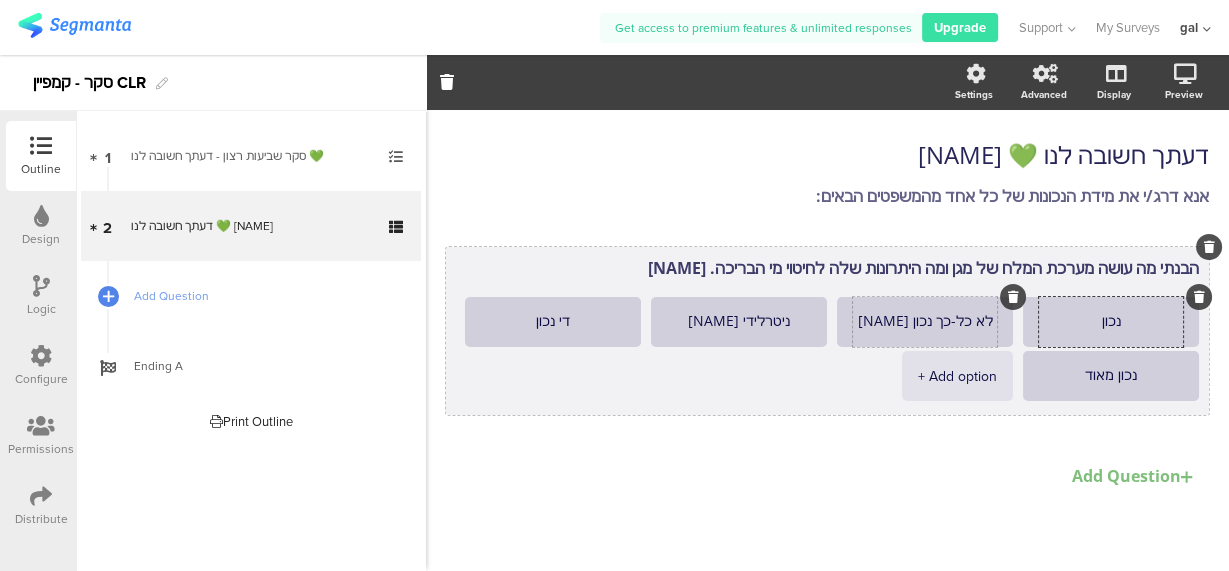 type on "נכון" 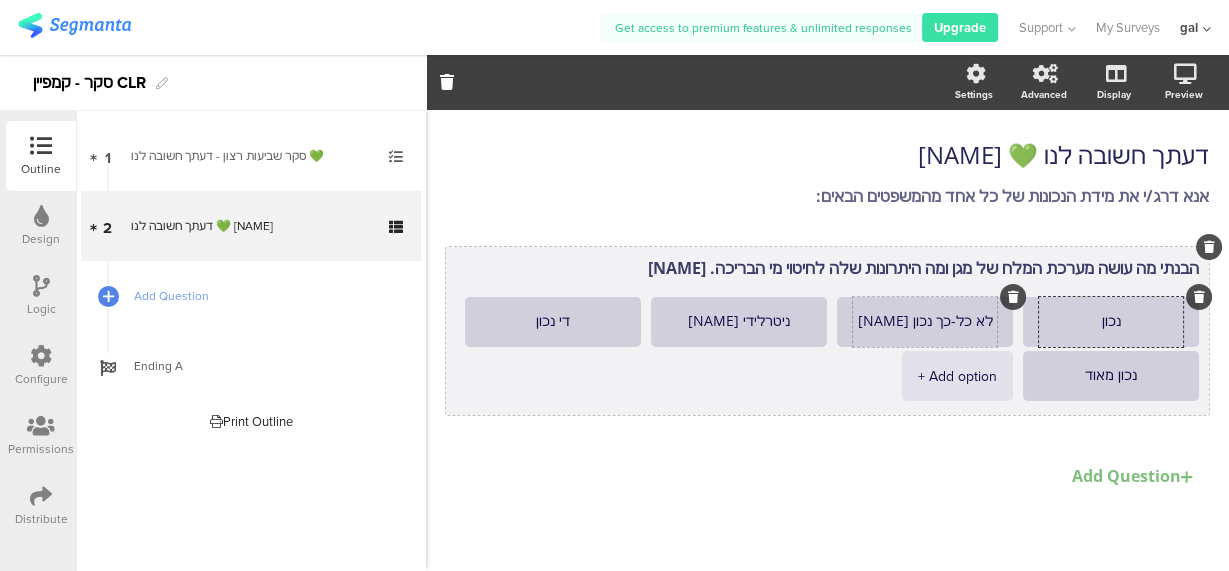 click on "לא כל-כך נכון [NAME]" at bounding box center (1111, 322) 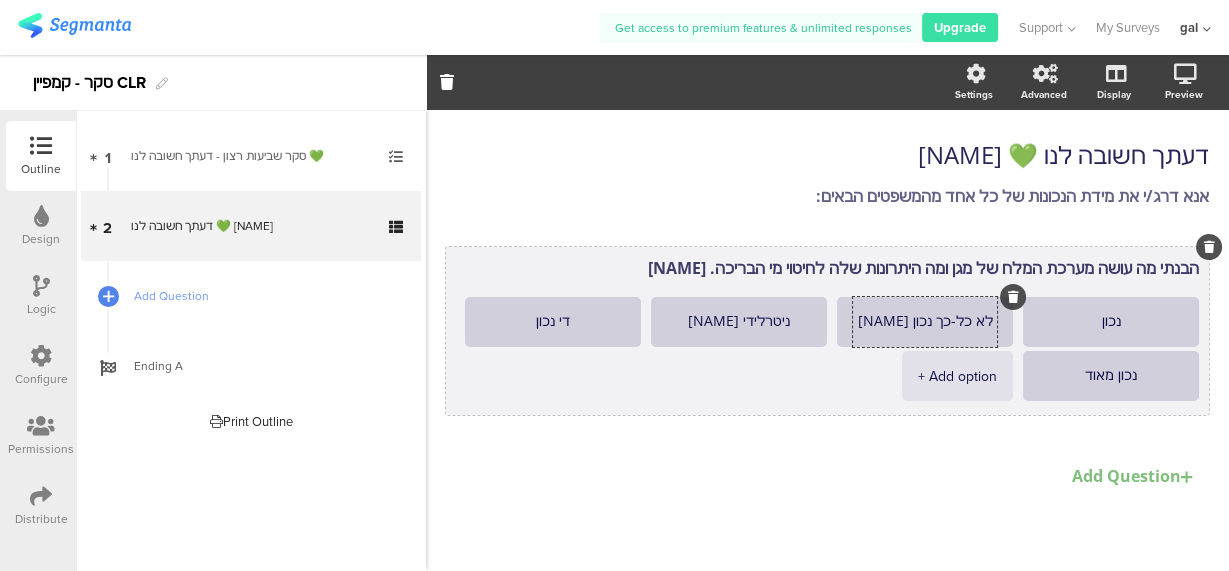 click on "לא כל-כך נכון [NAME]" at bounding box center (925, 322) 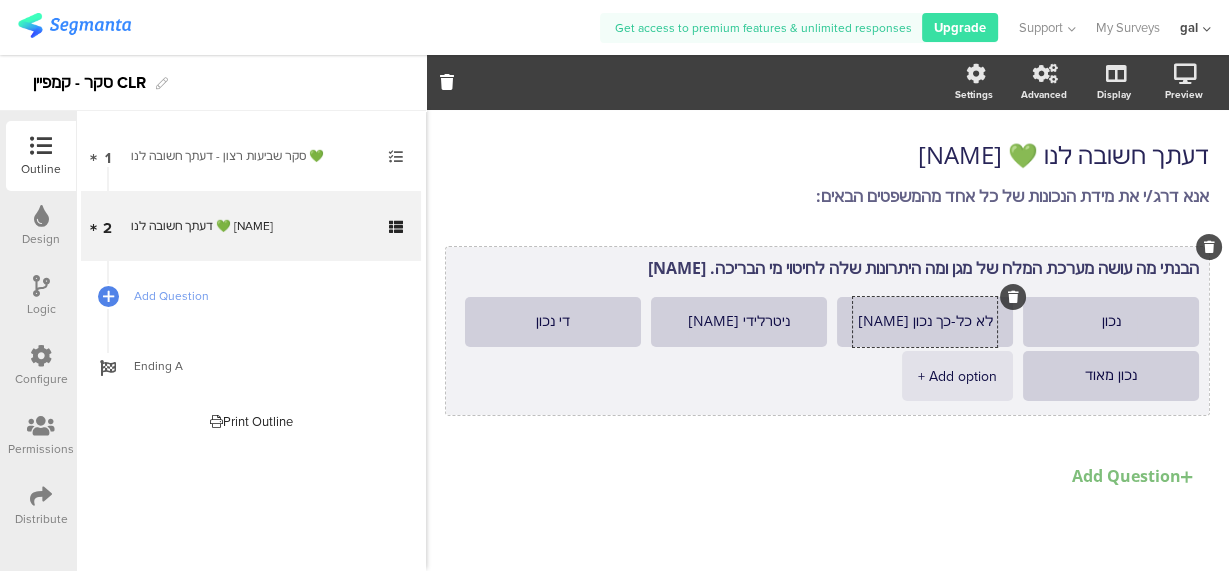 click on "לא כל-כך נכון [NAME]" at bounding box center (925, 322) 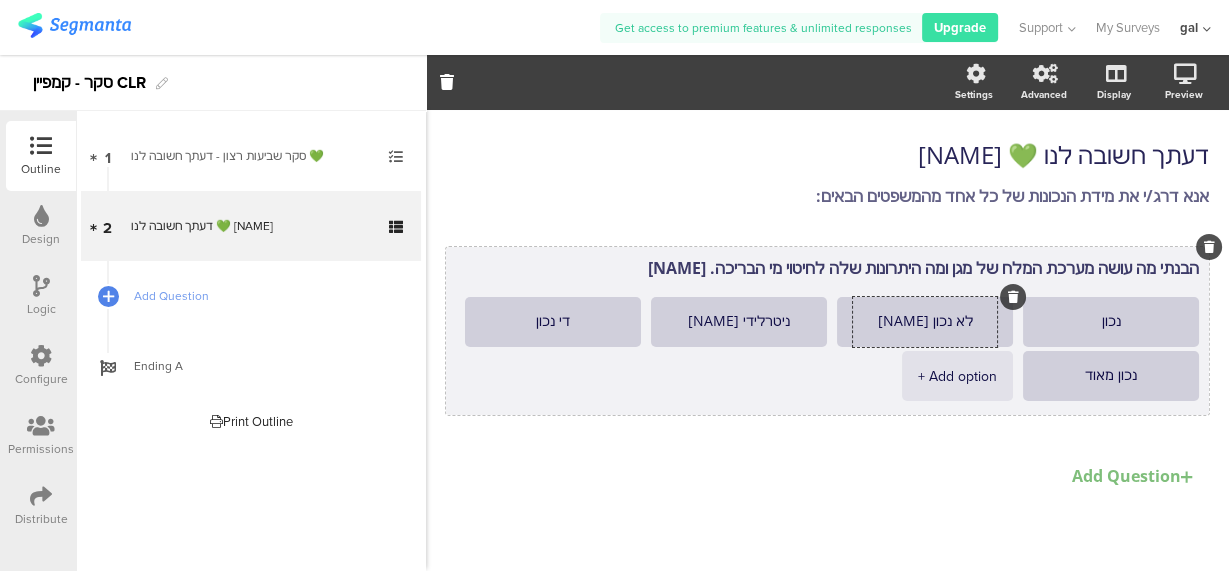 click on "נכון
לא נכון
ניטרלידי
די נכון
נכון מאוד
+ Add option [NAME]" at bounding box center [822, 351] 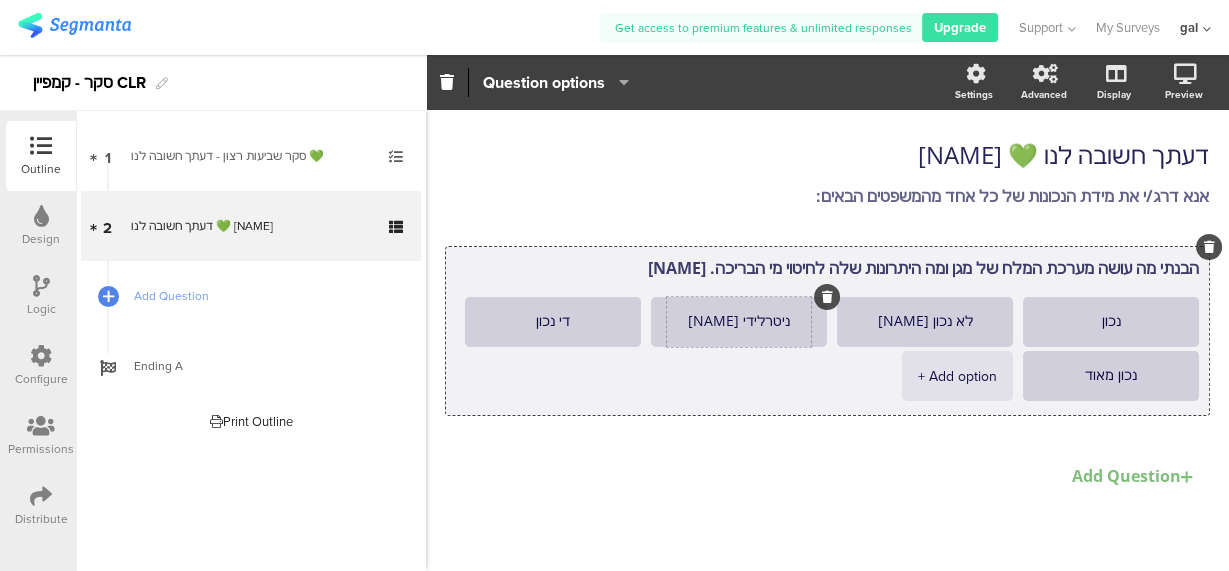 click at bounding box center [0, 0] 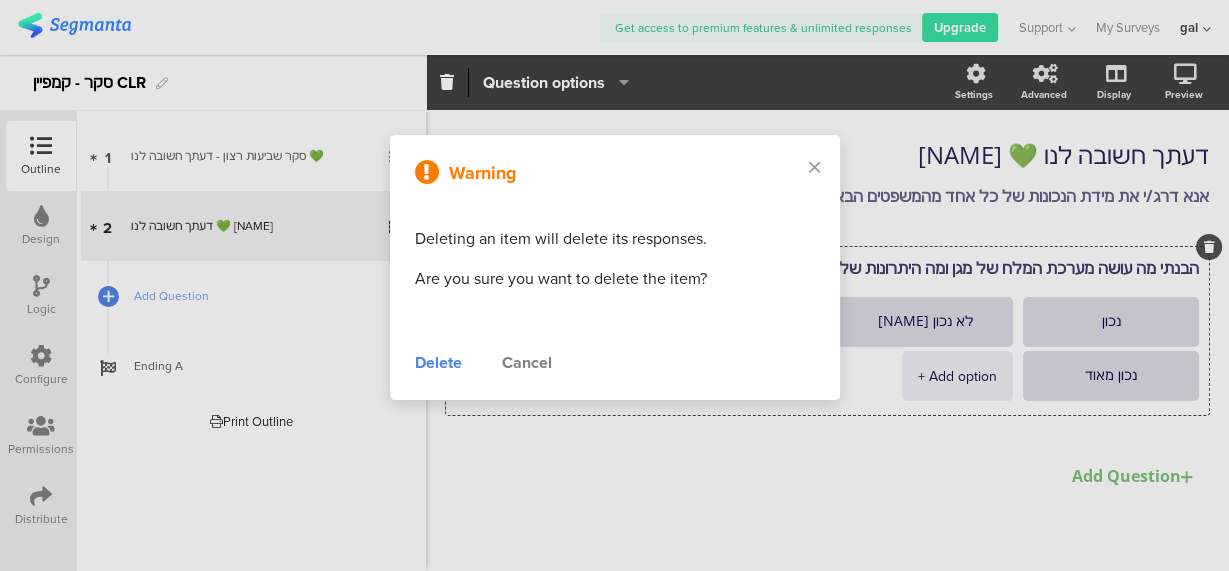 type on "לא נכון [NAME]" 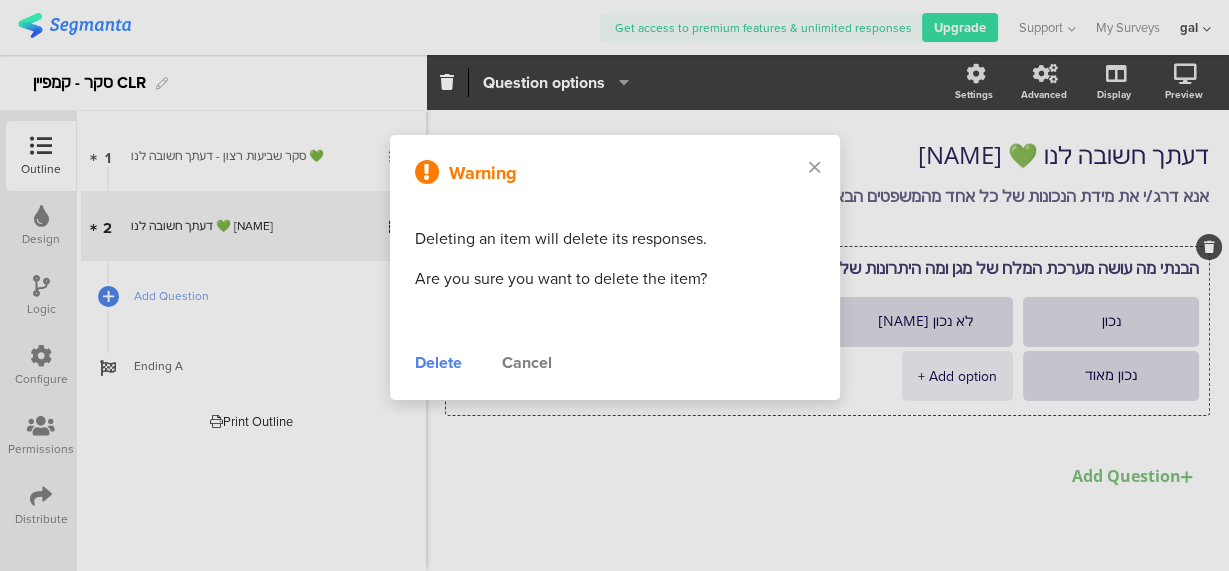 click on "Delete" at bounding box center [438, 363] 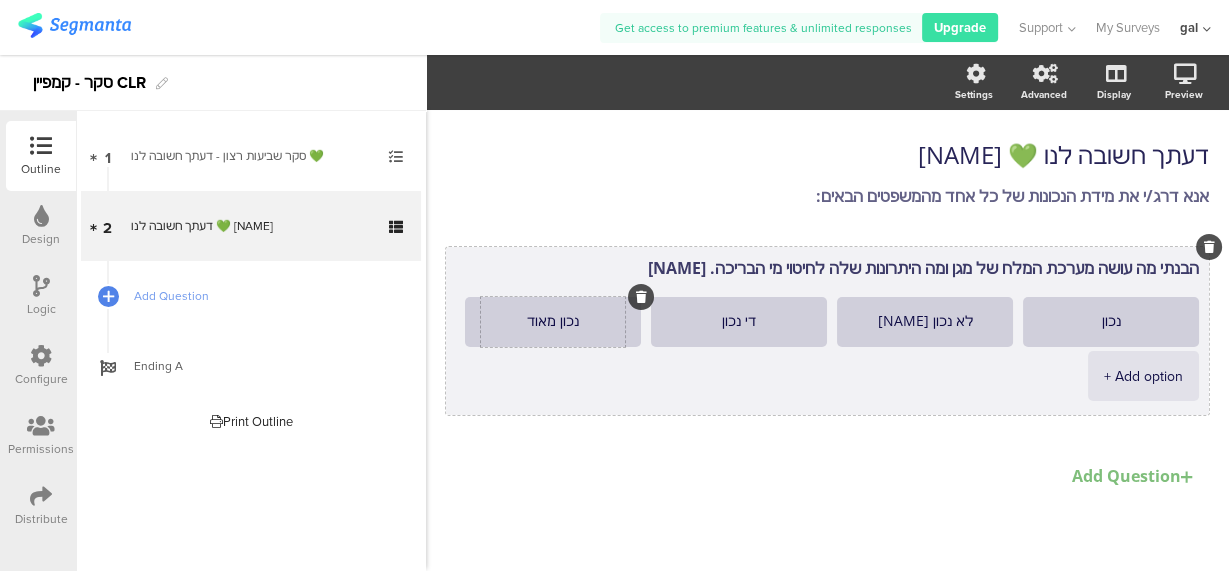 click at bounding box center (0, 0) 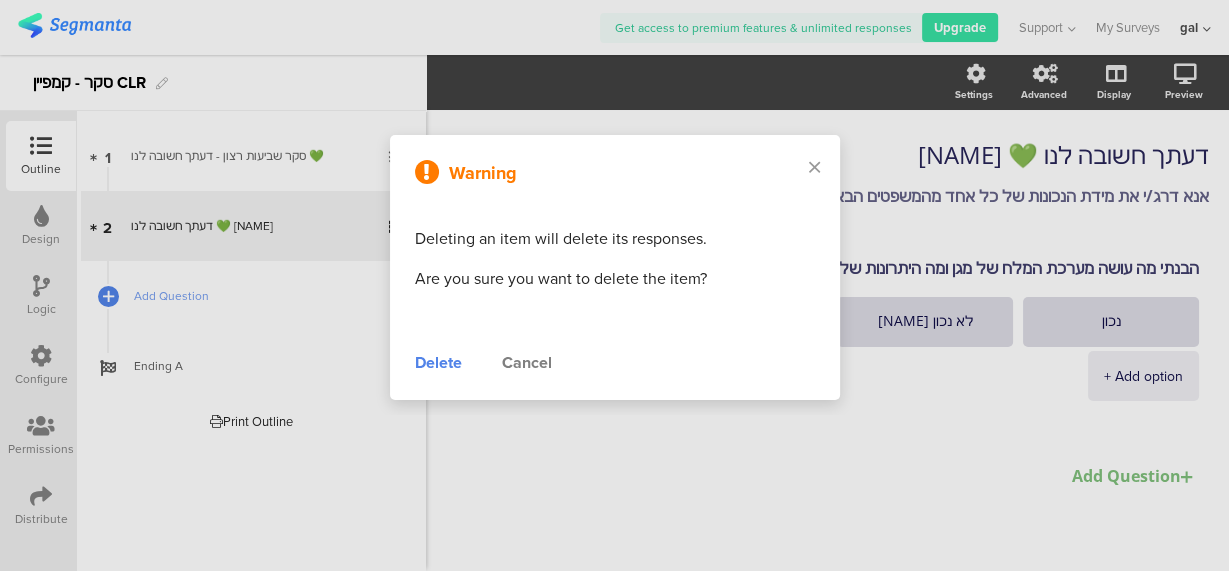 click on "Delete" at bounding box center [438, 363] 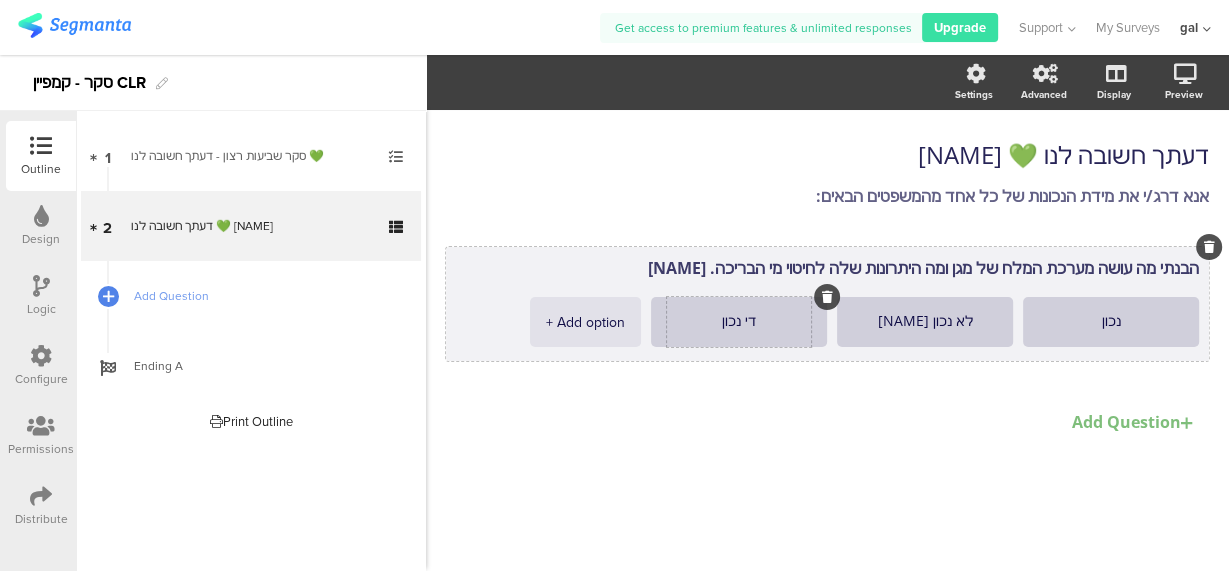 click at bounding box center (0, 0) 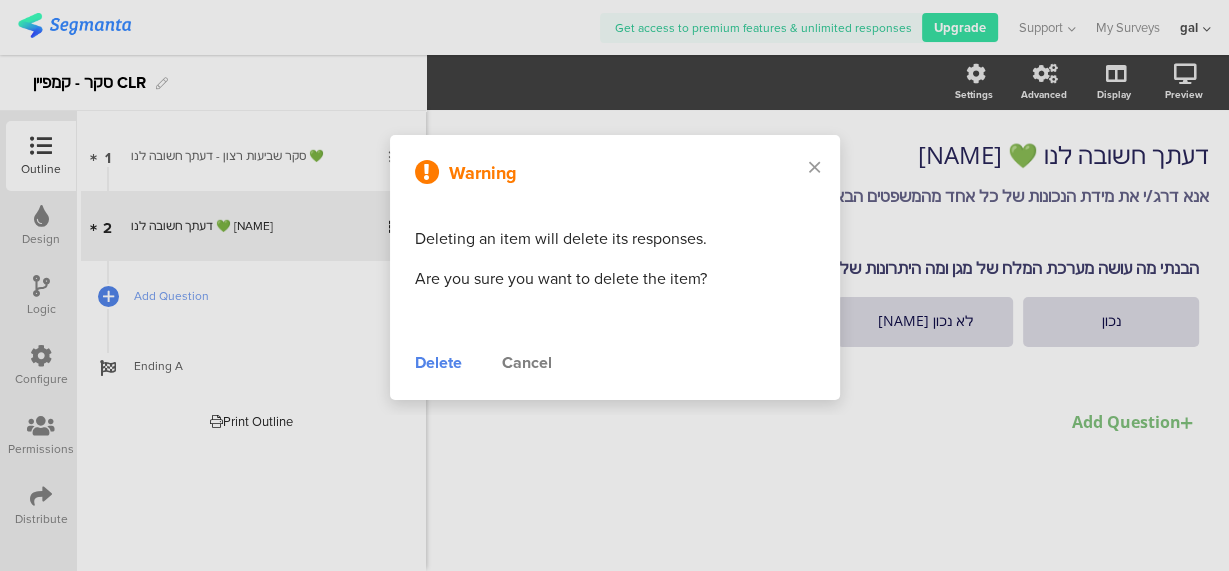 click on "Delete" at bounding box center [438, 363] 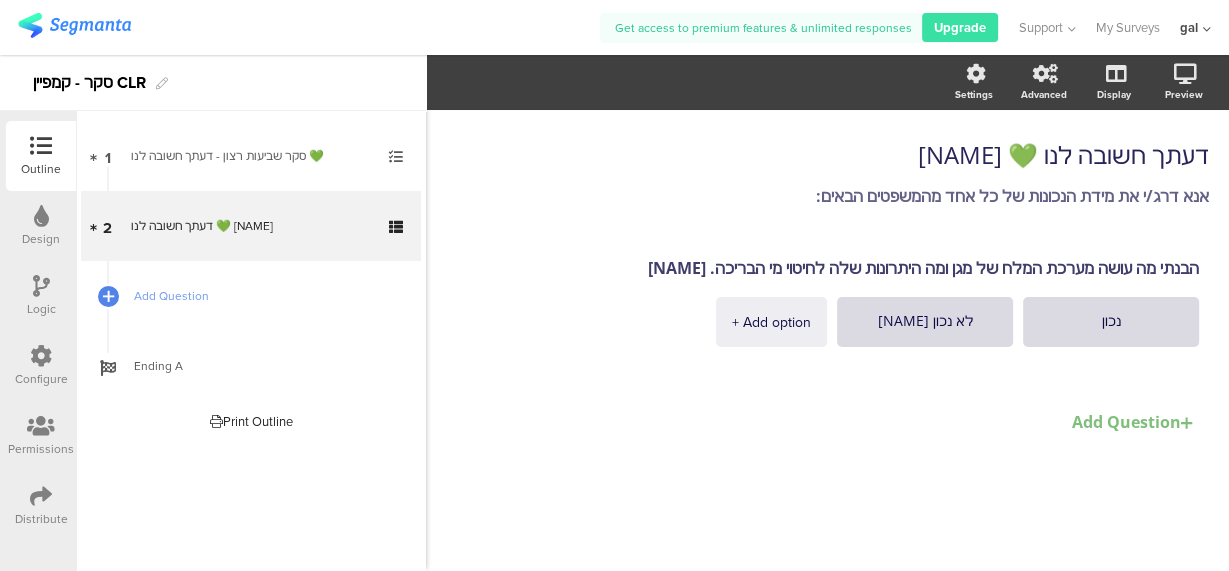 click on "Add Question" at bounding box center (1135, 422) 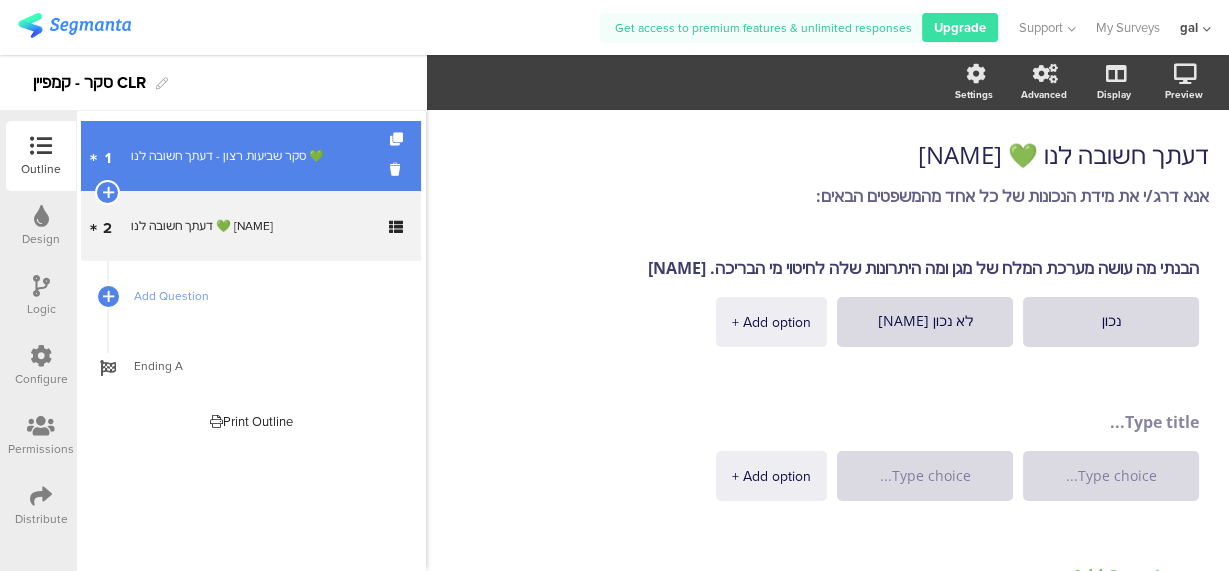 click on "סקר שביעות רצון - דעתך חשובה לנו 💚" at bounding box center (250, 156) 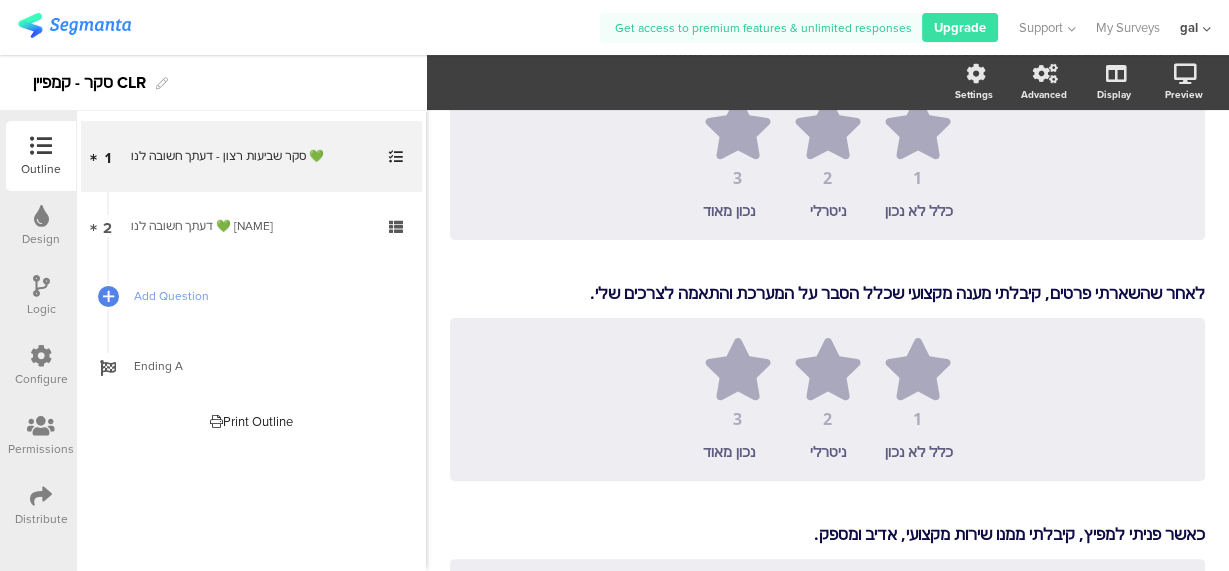 scroll, scrollTop: 387, scrollLeft: 0, axis: vertical 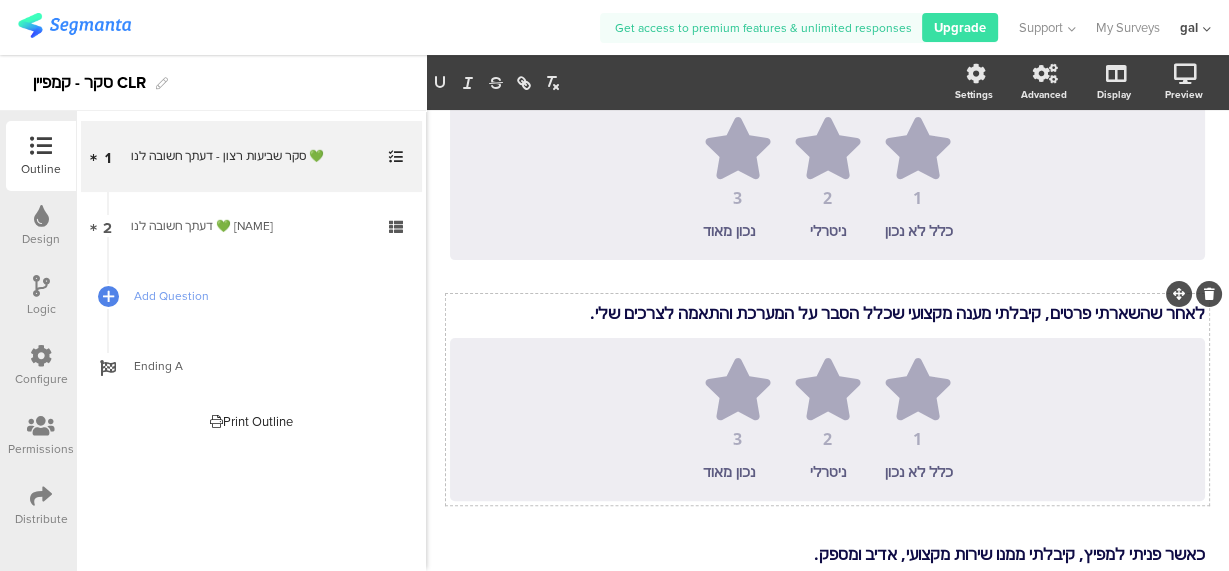 click on "הבנתי מה עושה מערכת המלח של מגן ומה היתרונות שלה לחיטוי מי הבריכה.
הבנתי מה עושה מערכת המלח של מגן ומה היתרונות שלה לחיטוי מי הבריכה.
1
2
3
כלל לא נכון
ניטרלי
נכון מאוד
לאחר שהשארתי פרטים, קיבלתי מענה מקצועי שכלל הסבר על המערכת והתאמה לצרכים שלי.
לאחר שהשארתי פרטים, קיבלתי מענה מקצועי שכלל הסבר על המערכת והתאמה לצרכים שלי.
1 [NAME]" at bounding box center [827, 520] 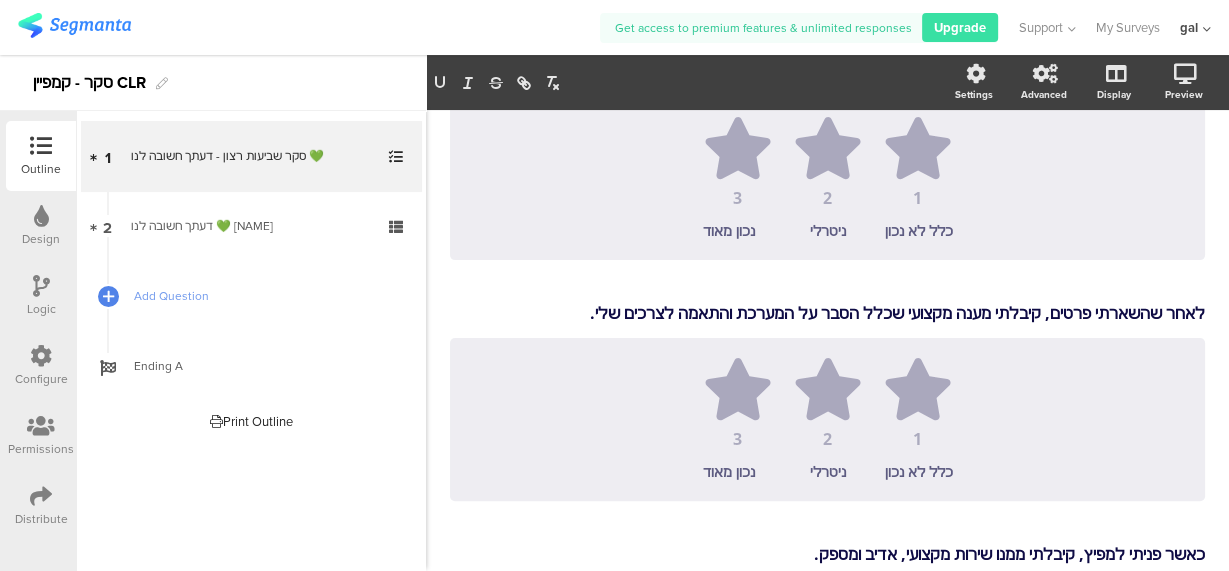 click on "הבנתי מה עושה מערכת המלח של מגן ומה היתרונות שלה לחיטוי מי הבריכה.
הבנתי מה עושה מערכת המלח של מגן ומה היתרונות שלה לחיטוי מי הבריכה.
1
2
3
כלל לא נכון
ניטרלי
נכון מאוד
לאחר שהשארתי פרטים, קיבלתי מענה מקצועי שכלל הסבר על המערכת והתאמה לצרכים שלי.
לאחר שהשארתי פרטים, קיבלתי מענה מקצועי שכלל הסבר על המערכת והתאמה לצרכים שלי.
1 [NAME]" at bounding box center (827, 520) 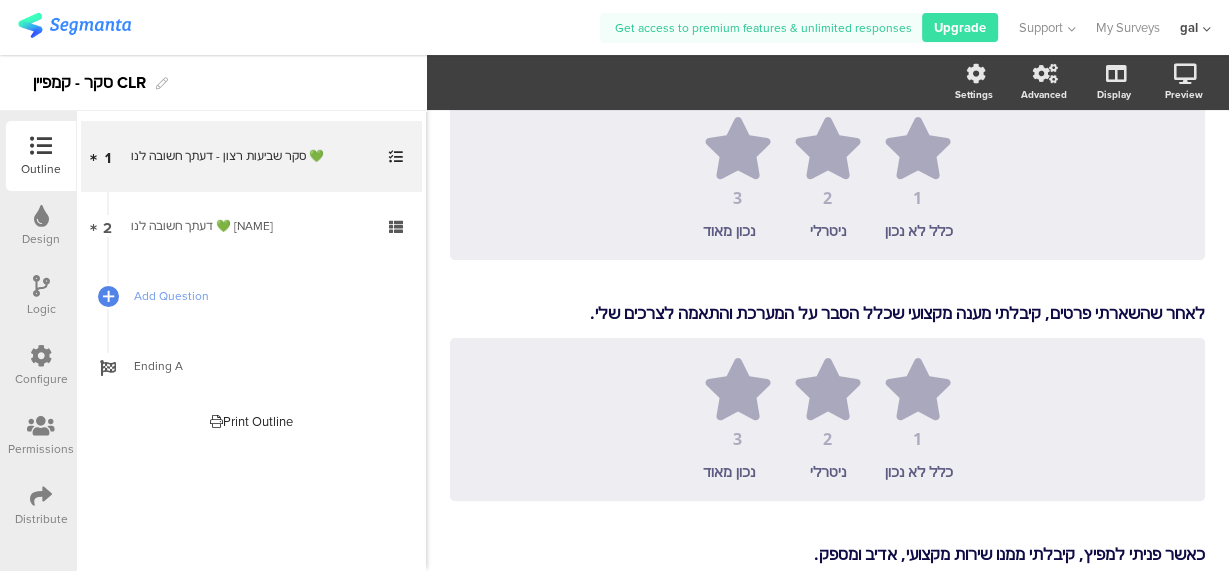 click on "הבנתי מה עושה מערכת המלח של מגן ומה היתרונות שלה לחיטוי מי הבריכה.
הבנתי מה עושה מערכת המלח של מגן ומה היתרונות שלה לחיטוי מי הבריכה.
1
2
3
כלל לא נכון
ניטרלי
נכון מאוד
לאחר שהשארתי פרטים, קיבלתי מענה מקצועי שכלל הסבר על המערכת והתאמה לצרכים שלי.
לאחר שהשארתי פרטים, קיבלתי מענה מקצועי שכלל הסבר על המערכת והתאמה לצרכים שלי. [NAME]" at bounding box center (827, 520) 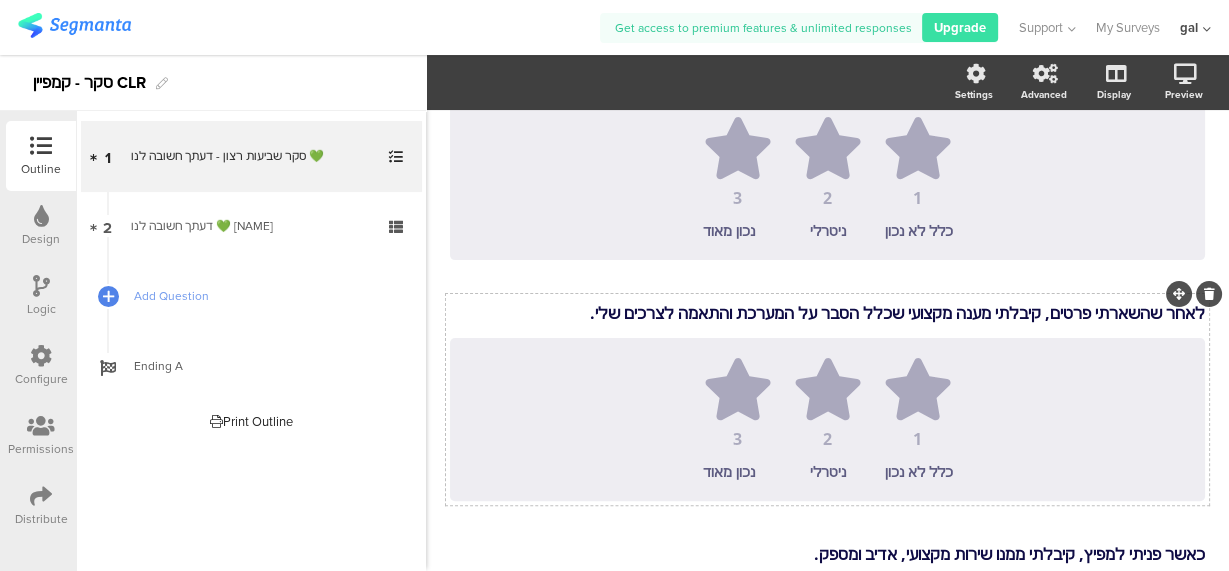 click on "הבנתי מה עושה מערכת המלח של מגן ומה היתרונות שלה לחיטוי מי הבריכה.
הבנתי מה עושה מערכת המלח של מגן ומה היתרונות שלה לחיטוי מי הבריכה.
1
2
3
כלל לא נכון
ניטרלי
נכון מאוד
לאחר שהשארתי פרטים, קיבלתי מענה מקצועי שכלל הסבר על המערכת והתאמה לצרכים שלי.
לאחר שהשארתי פרטים, קיבלתי מענה מקצועי שכלל הסבר על המערכת והתאמה לצרכים שלי. [NAME]" at bounding box center (827, 520) 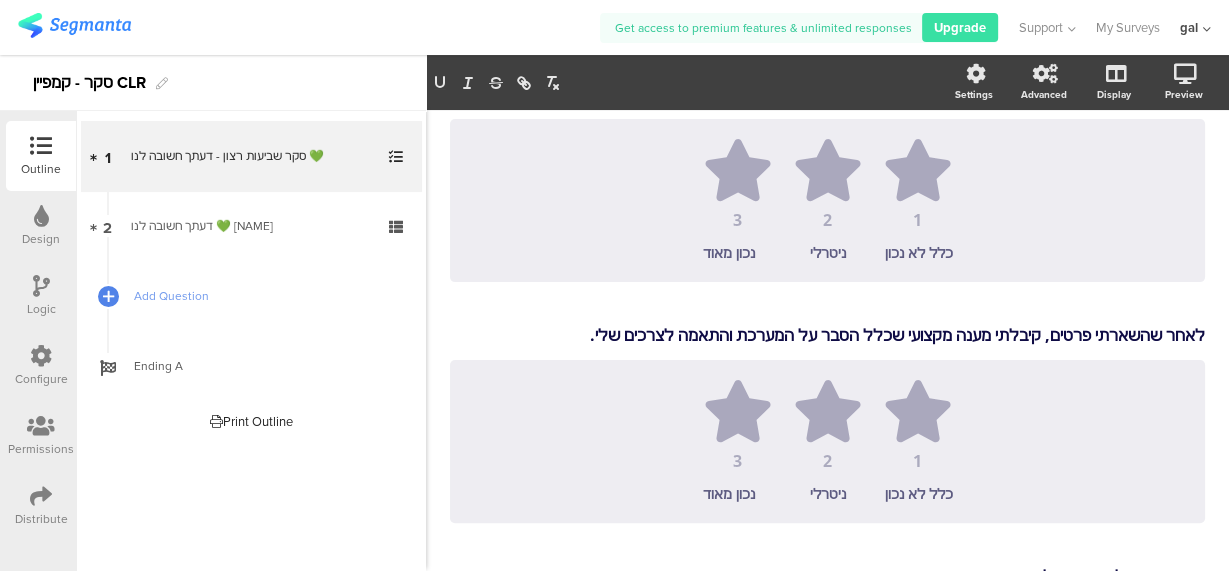 click on "הבנתי מה עושה מערכת המלח של מגן ומה היתרונות שלה לחיטוי מי הבריכה.
הבנתי מה עושה מערכת המלח של מגן ומה היתרונות שלה לחיטוי מי הבריכה.
1
2
3
כלל לא נכון
ניטרלי
נכון מאוד
לאחר שהשארתי פרטים, קיבלתי מענה מקצועי שכלל הסבר על המערכת והתאמה לצרכים שלי.
לאחר שהשארתי פרטים, קיבלתי מענה מקצועי שכלל הסבר על המערכת והתאמה לצרכים שלי. [NAME]" at bounding box center (827, 542) 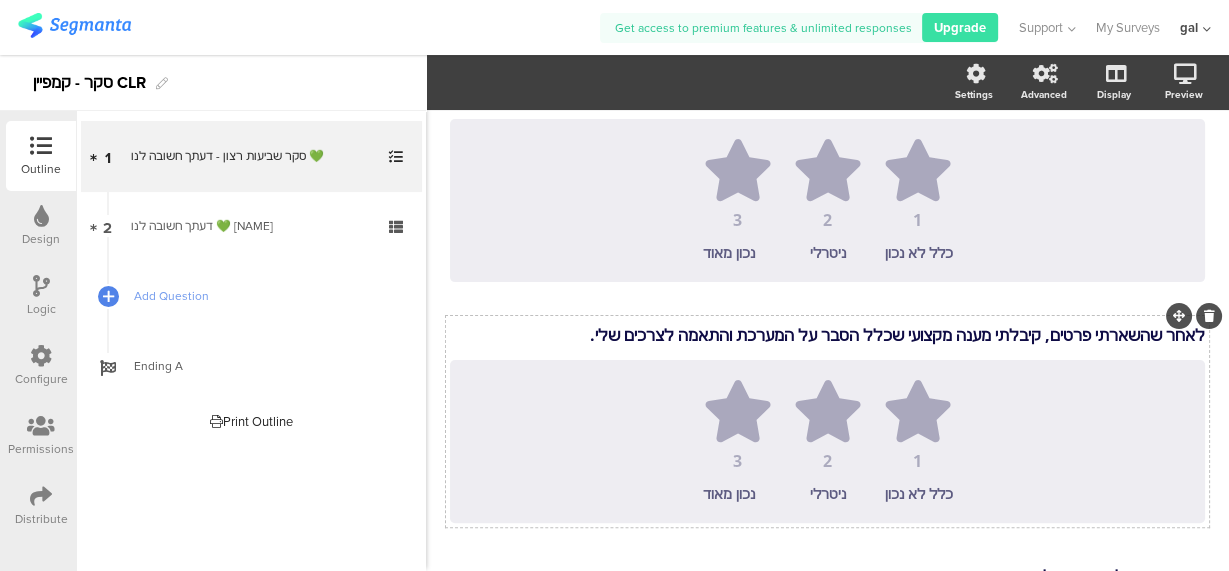 drag, startPoint x: 1041, startPoint y: 303, endPoint x: 1048, endPoint y: 329, distance: 26.925823 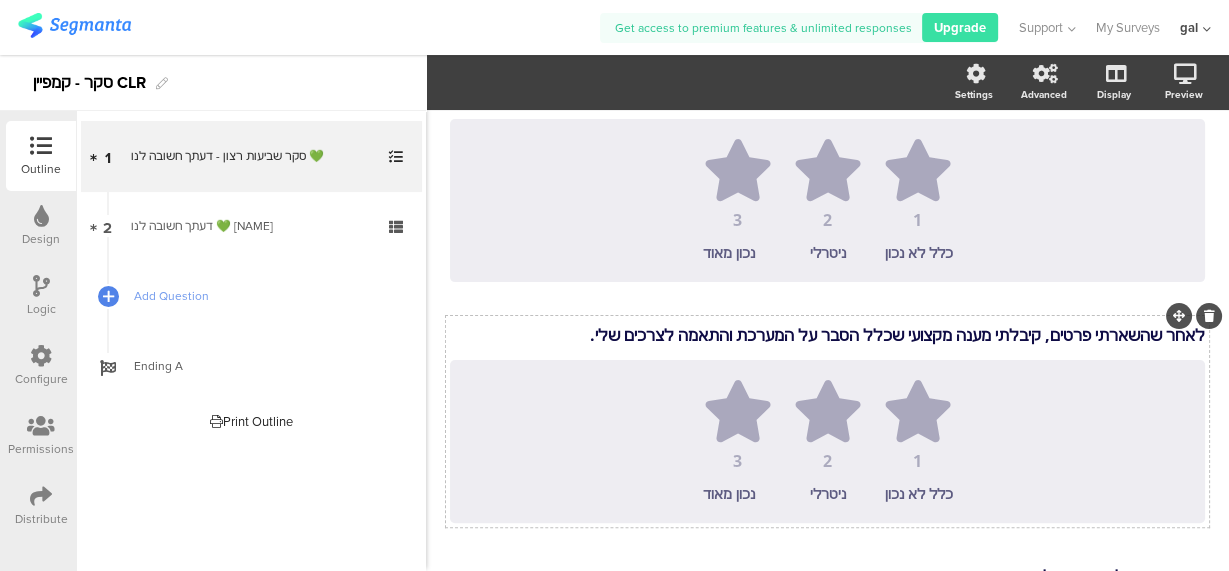 click on "הבנתי מה עושה מערכת המלח של מגן ומה היתרונות שלה לחיטוי מי הבריכה.
הבנתי מה עושה מערכת המלח של מגן ומה היתרונות שלה לחיטוי מי הבריכה.
1
2
3
כלל לא נכון
ניטרלי
נכון מאוד
לאחר שהשארתי פרטים, קיבלתי מענה מקצועי שכלל הסבר על המערכת והתאמה לצרכים שלי.
לאחר שהשארתי פרטים, קיבלתי מענה מקצועי שכלל הסבר על המערכת והתאמה לצרכים שלי. [NAME]" at bounding box center [827, 542] 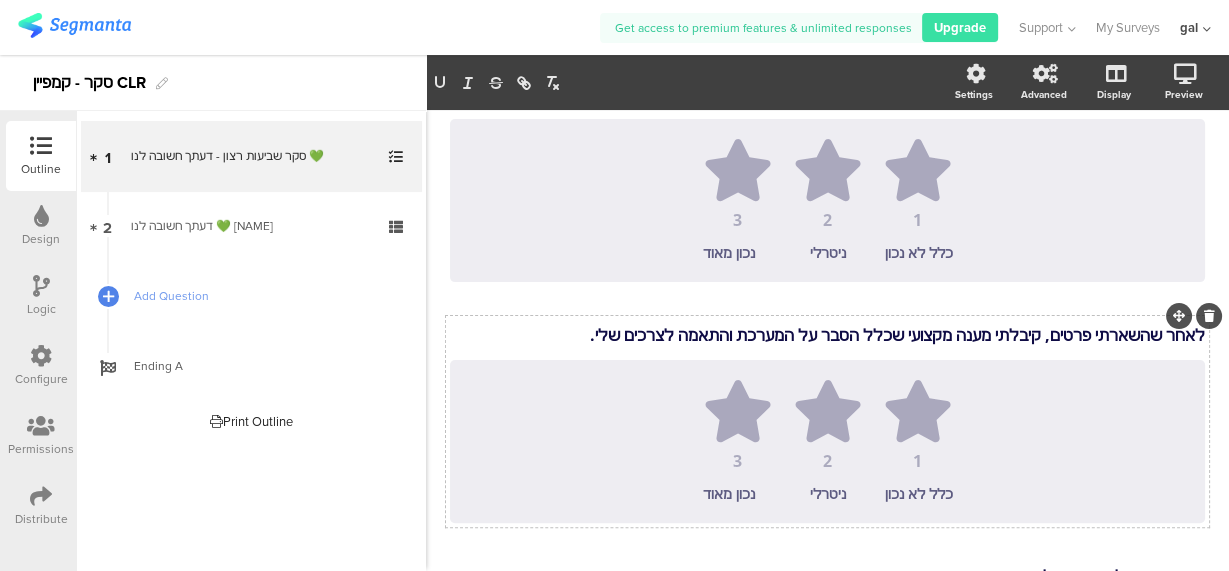 scroll, scrollTop: 321, scrollLeft: 0, axis: vertical 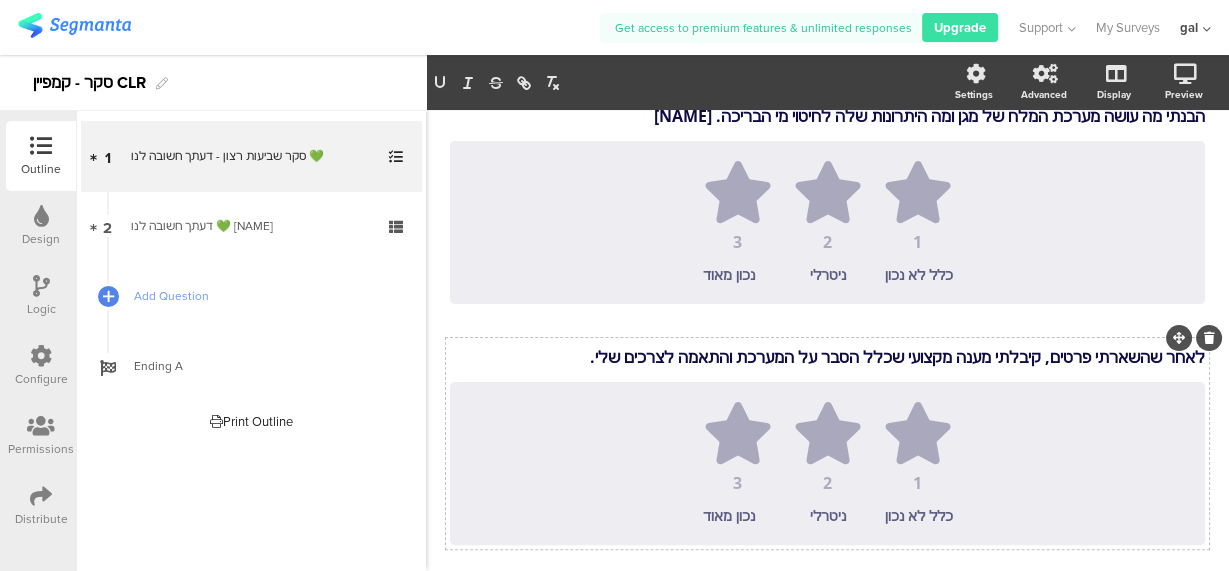 click on "הבנתי מה עושה מערכת המלח של מגן ומה היתרונות שלה לחיטוי מי הבריכה.
הבנתי מה עושה מערכת המלח של מגן ומה היתרונות שלה לחיטוי מי הבריכה.
1
2
3
כלל לא נכון
ניטרלי
נכון מאוד
לאחר שהשארתי פרטים, קיבלתי מענה מקצועי שכלל הסבר על המערכת והתאמה לצרכים שלי.
לאחר שהשארתי פרטים, קיבלתי מענה מקצועי שכלל הסבר על המערכת והתאמה לצרכים שלי. [NAME]" at bounding box center (827, 564) 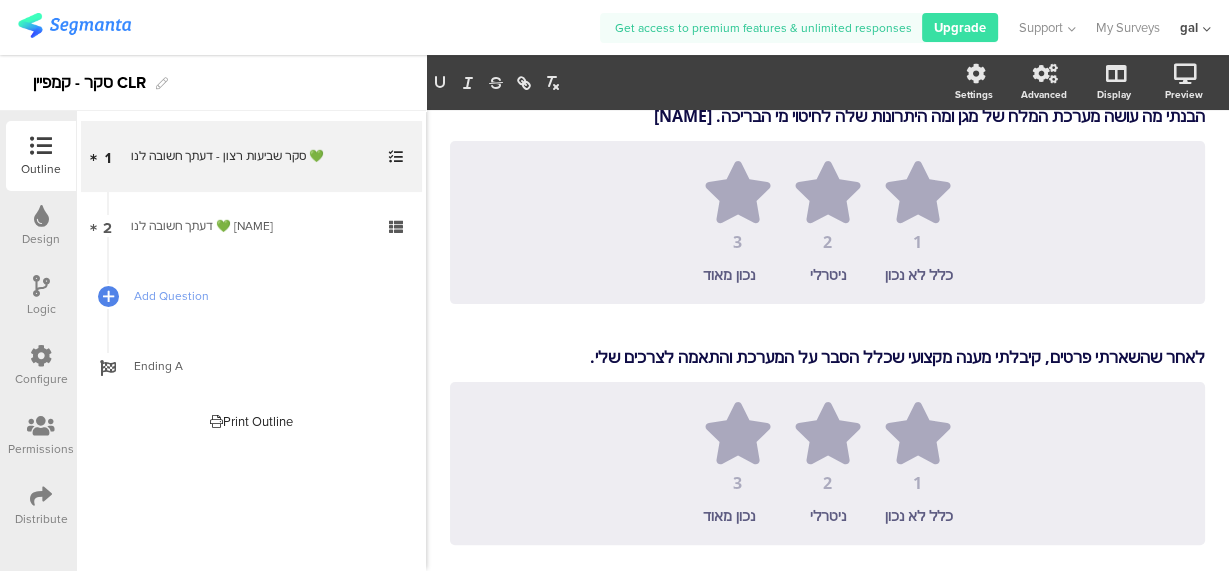 click on "הבנתי מה עושה מערכת המלח של מגן ומה היתרונות שלה לחיטוי מי הבריכה.
הבנתי מה עושה מערכת המלח של מגן ומה היתרונות שלה לחיטוי מי הבריכה.
1
2
3
כלל לא נכון
ניטרלי
נכון מאוד
לאחר שהשארתי פרטים, קיבלתי מענה מקצועי שכלל הסבר על המערכת והתאמה לצרכים שלי.
לאחר שהשארתי פרטים, קיבלתי מענה מקצועי שכלל הסבר על המערכת והתאמה לצרכים שלי. [NAME]" at bounding box center [827, 564] 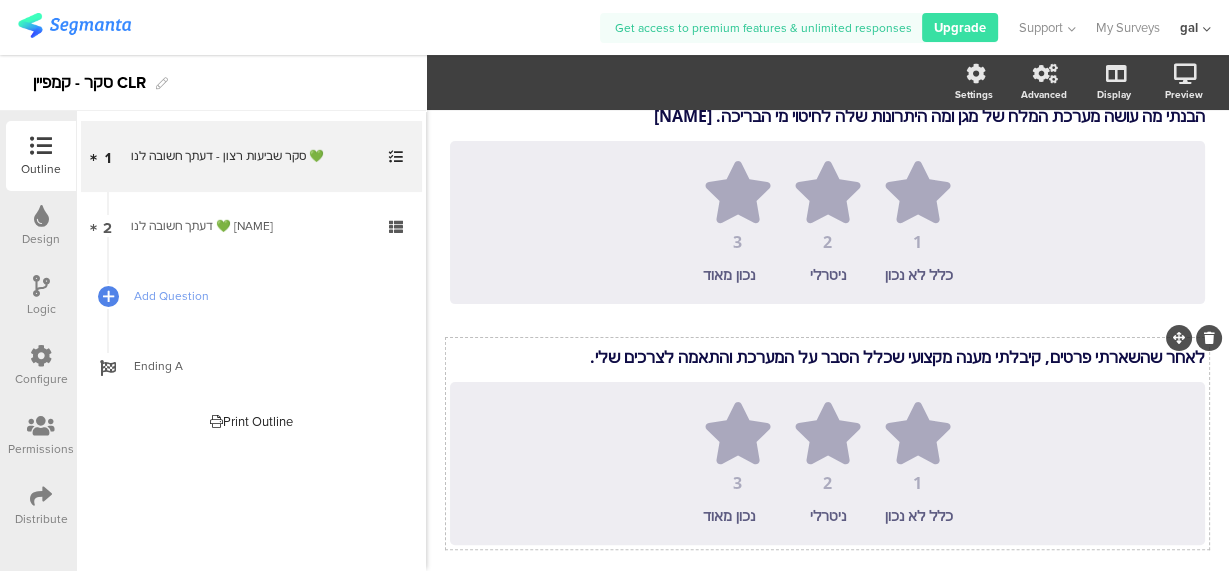 scroll, scrollTop: 300, scrollLeft: 0, axis: vertical 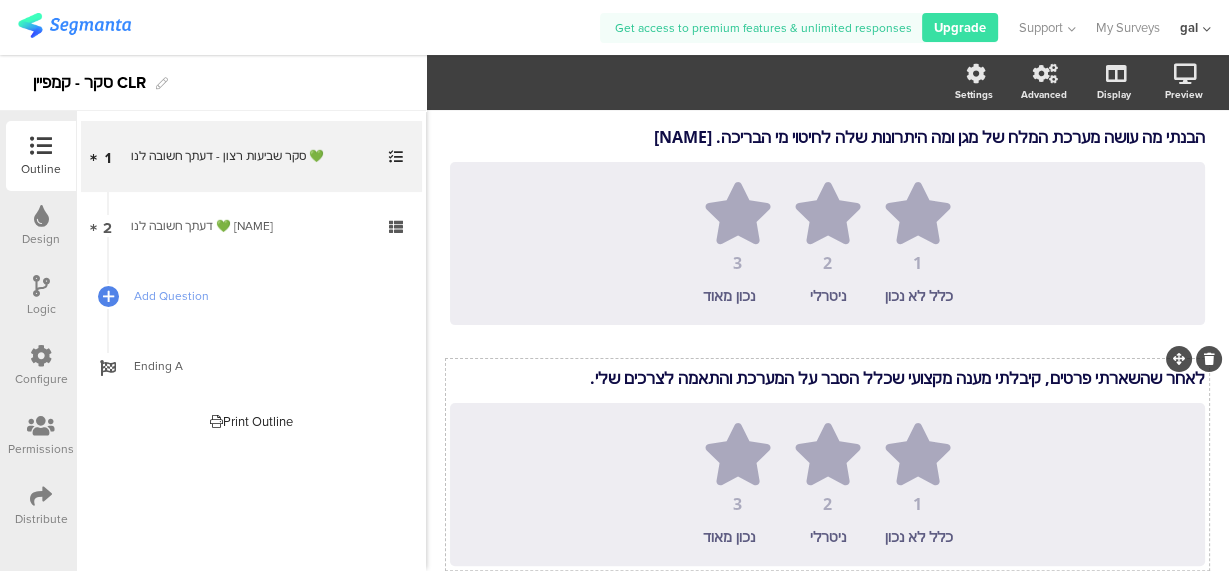click on "הבנתי מה עושה מערכת המלח של מגן ומה היתרונות שלה לחיטוי מי הבריכה.
הבנתי מה עושה מערכת המלח של מגן ומה היתרונות שלה לחיטוי מי הבריכה.
1
2
3
כלל לא נכון
ניטרלי
נכון מאוד
לאחר שהשארתי פרטים, קיבלתי מענה מקצועי שכלל הסבר על המערכת והתאמה לצרכים שלי.
לאחר שהשארתי פרטים, קיבלתי מענה מקצועי שכלל הסבר על המערכת והתאמה לצרכים שלי. [NAME]" at bounding box center [827, 585] 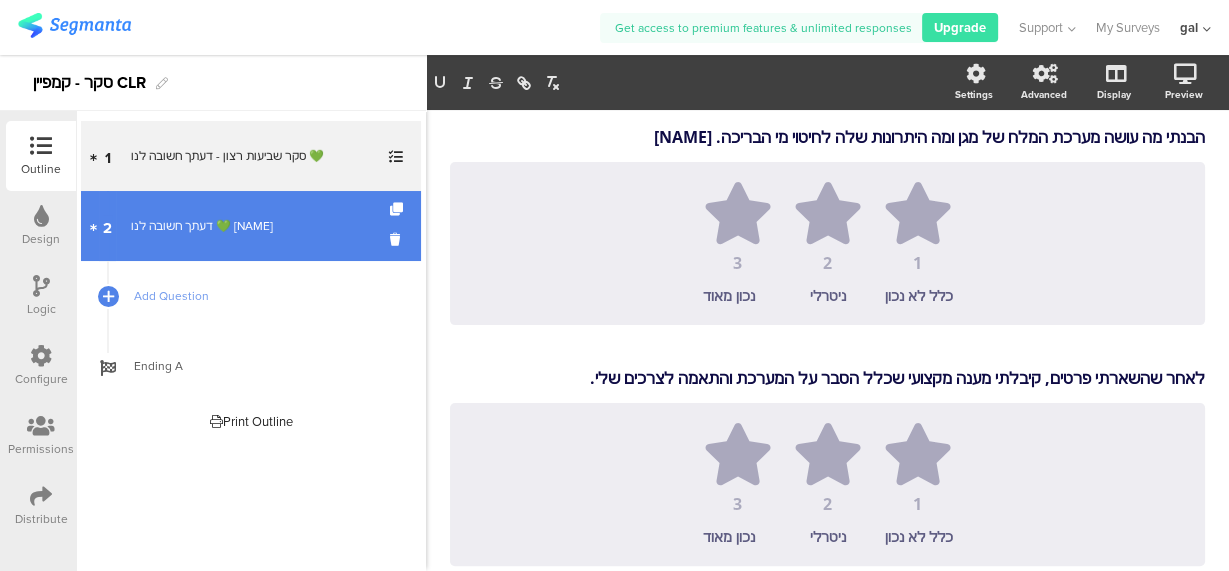 click on "דעתך חשובה לנו 💚 [NAME]" at bounding box center (250, 226) 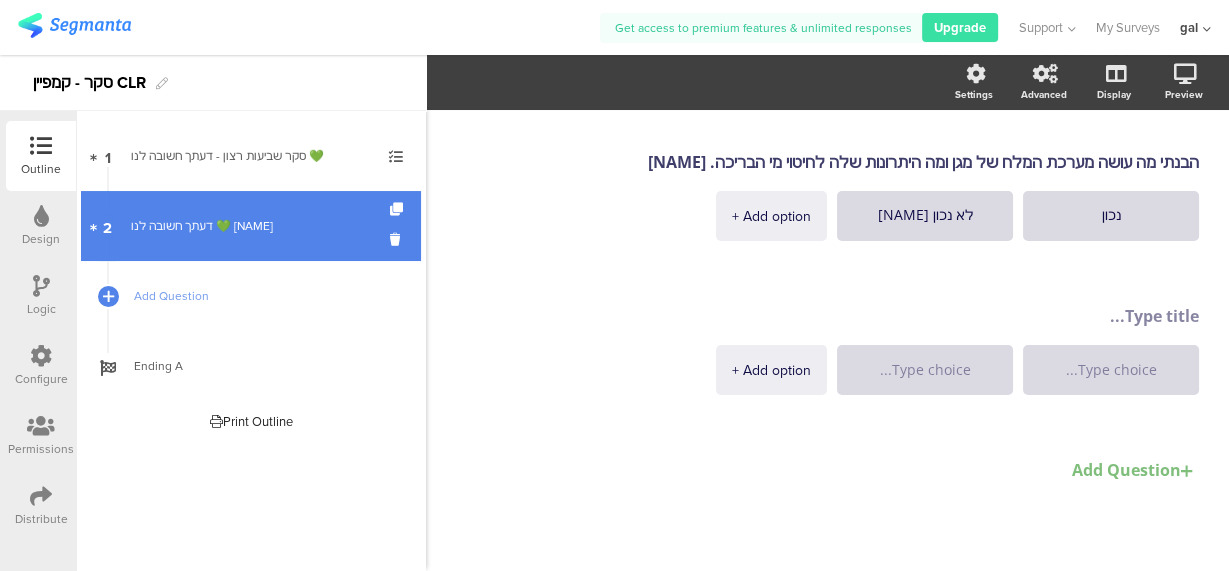 scroll, scrollTop: 106, scrollLeft: 0, axis: vertical 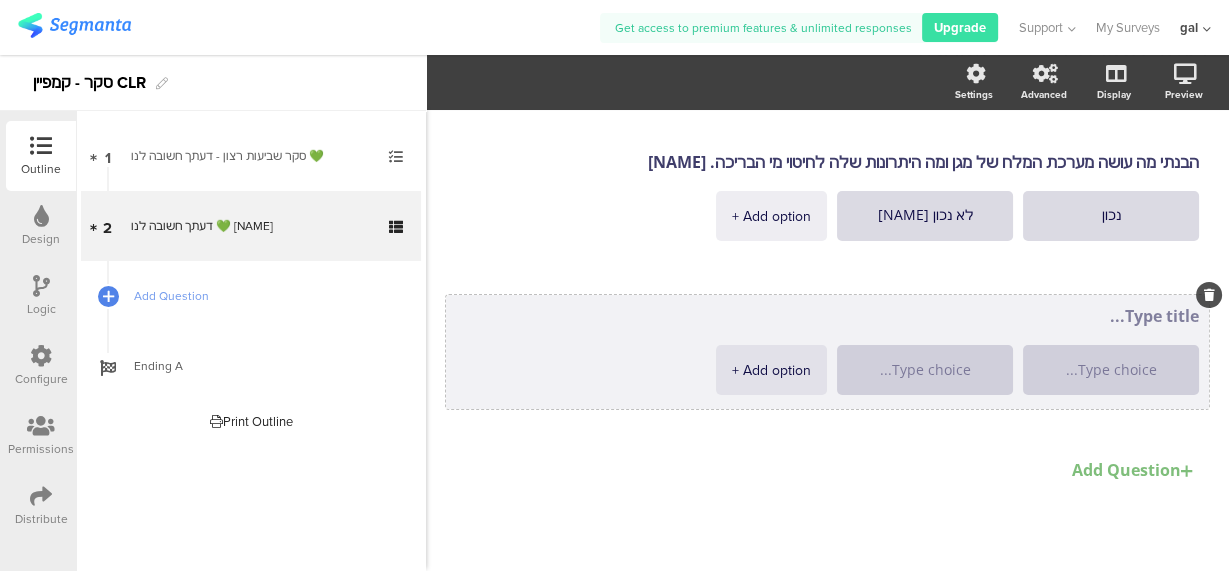 click at bounding box center [827, 316] 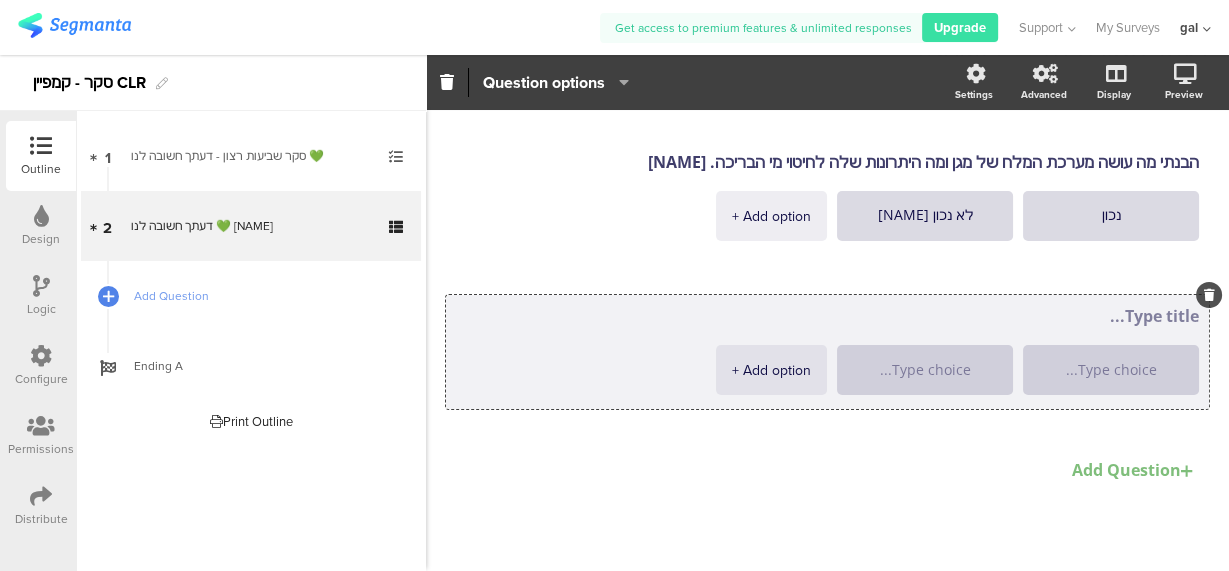 paste on "לאחר שהשארתי פרטים, קיבלתי מענה מקצועי שכלל הסבר על המערכת והתאמה לצרכים שלי." 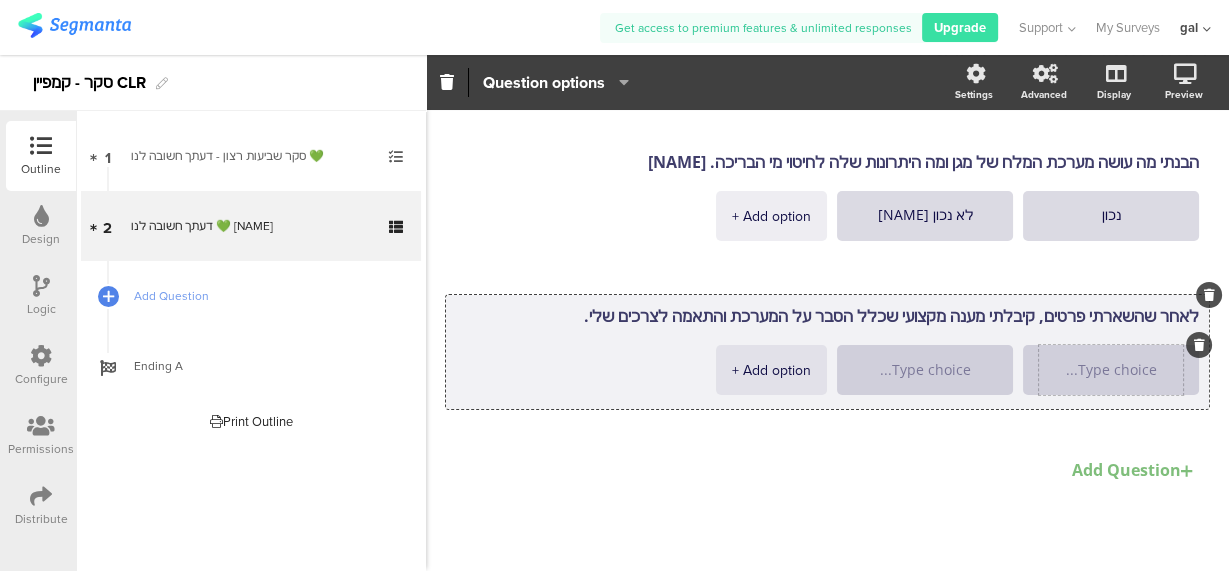 click at bounding box center [1111, 370] 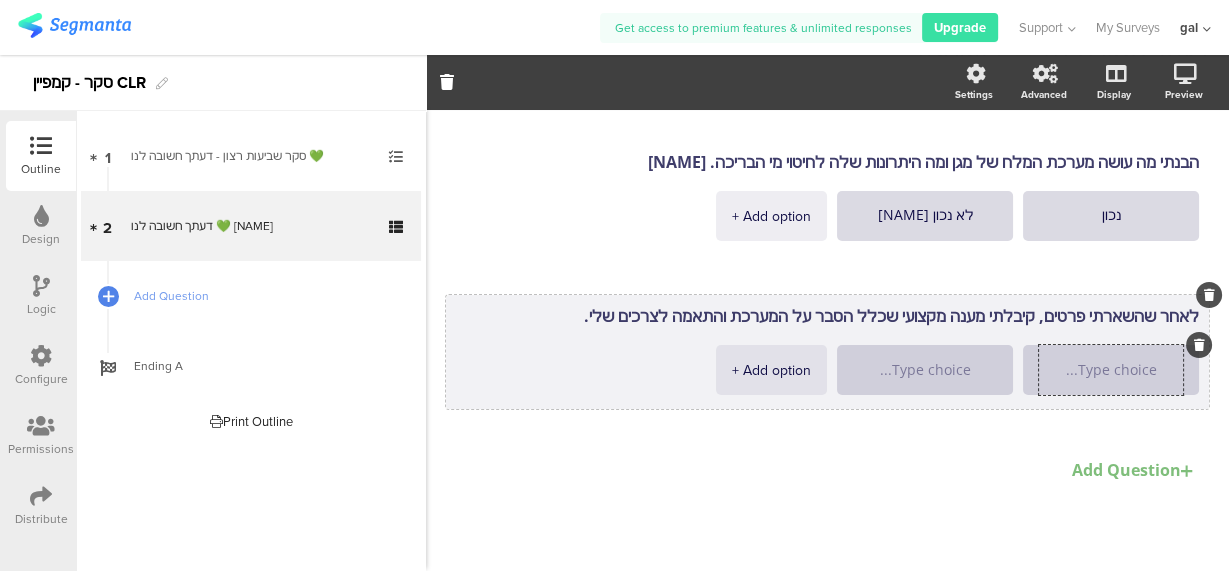 type on "לאחר שהשארתי פרטים, קיבלתי מענה מקצועי שכלל הסבר על המערכת והתאמה לצרכים שלי." 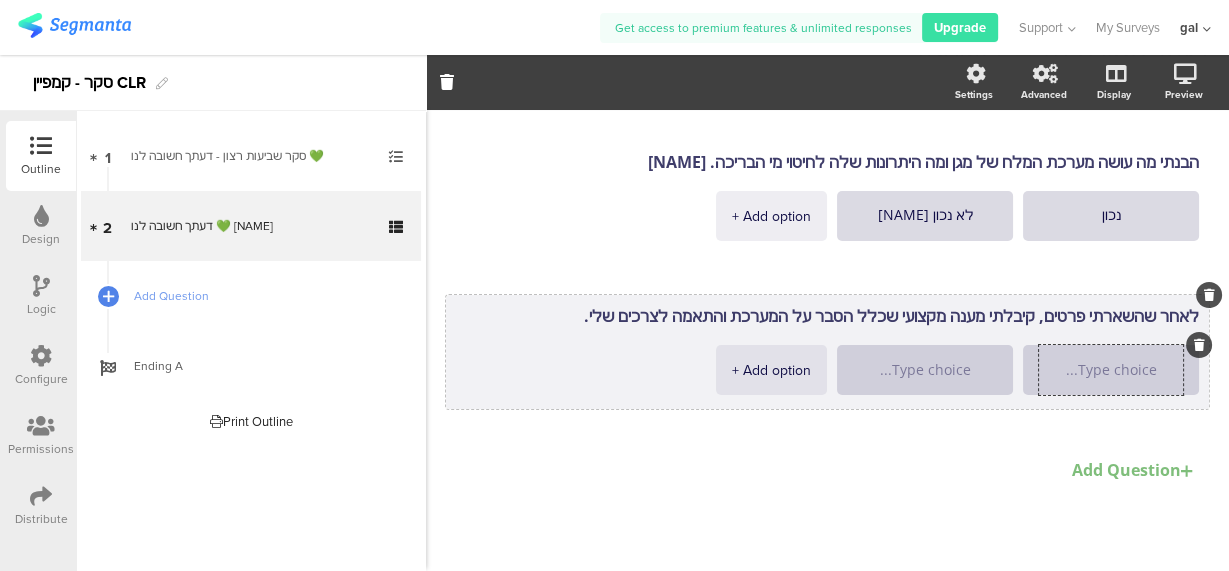 click at bounding box center (1111, 370) 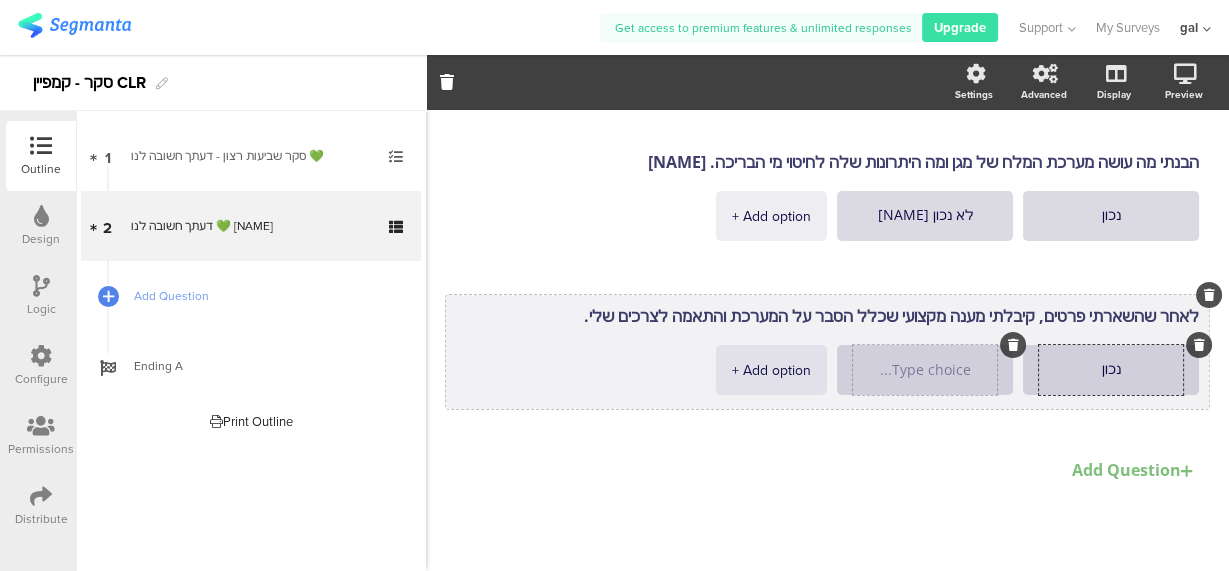 type on "נכון" 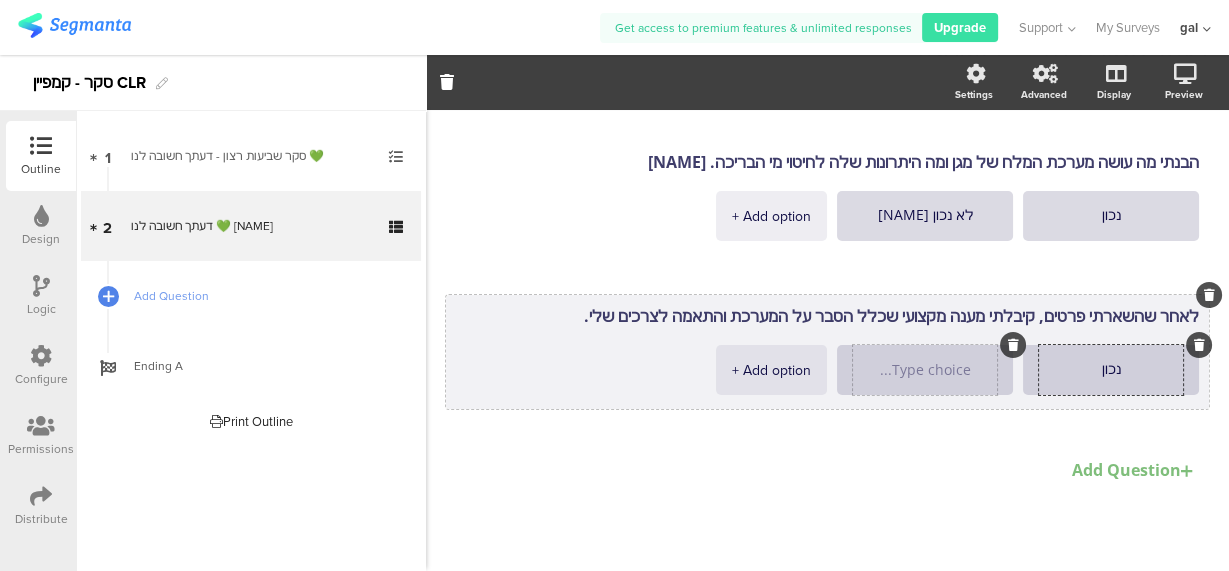 click at bounding box center (925, 370) 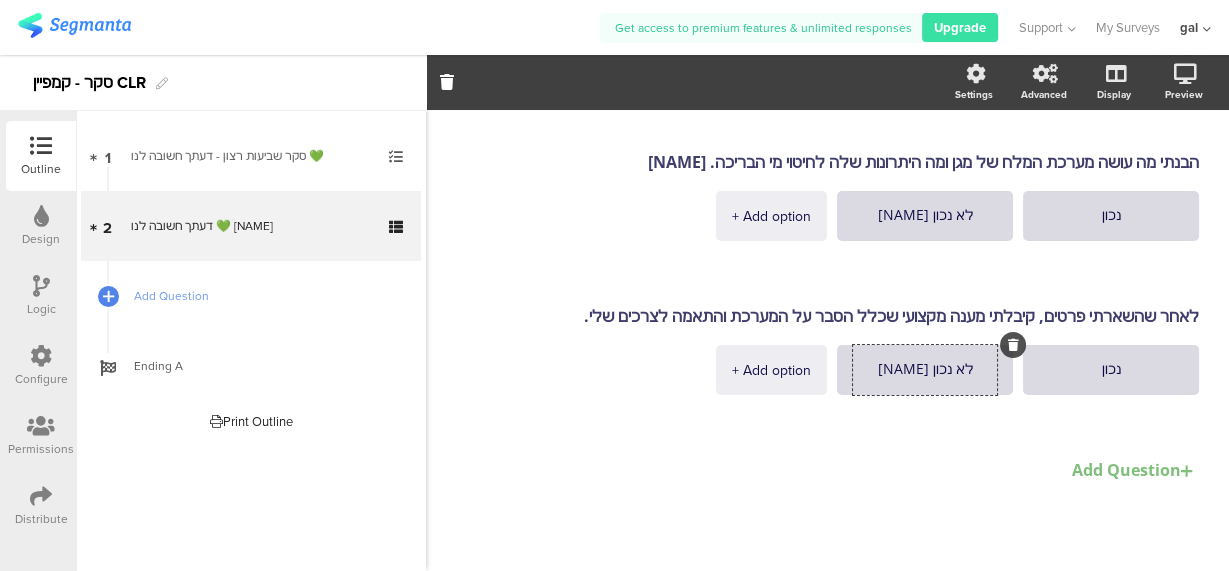 type on "לא נכון [NAME]" 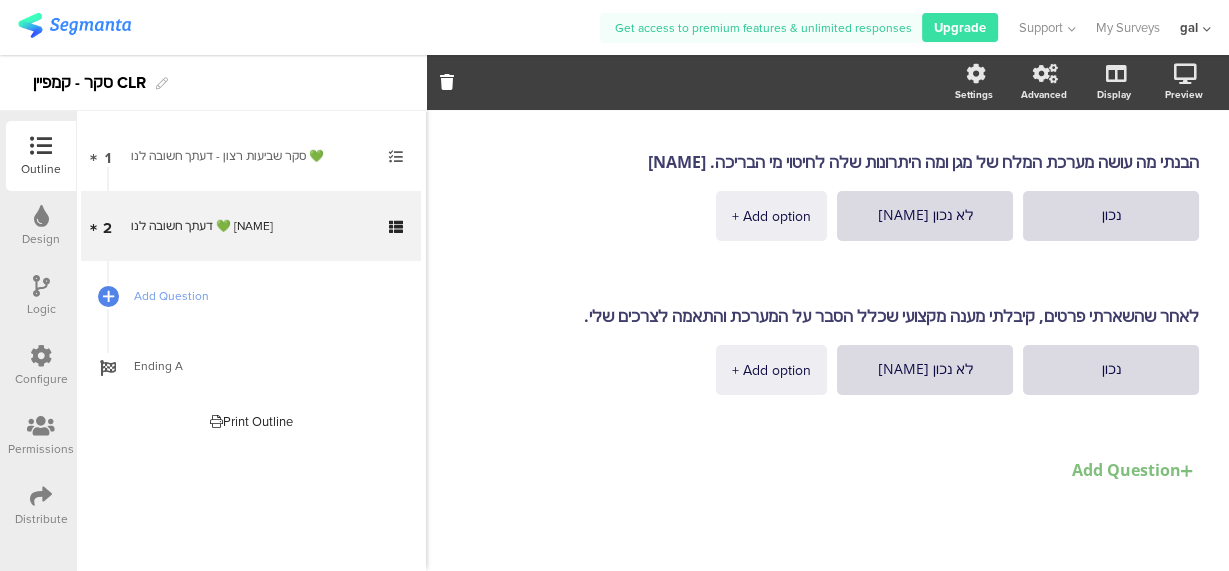 click on "Add Question" at bounding box center [1135, 470] 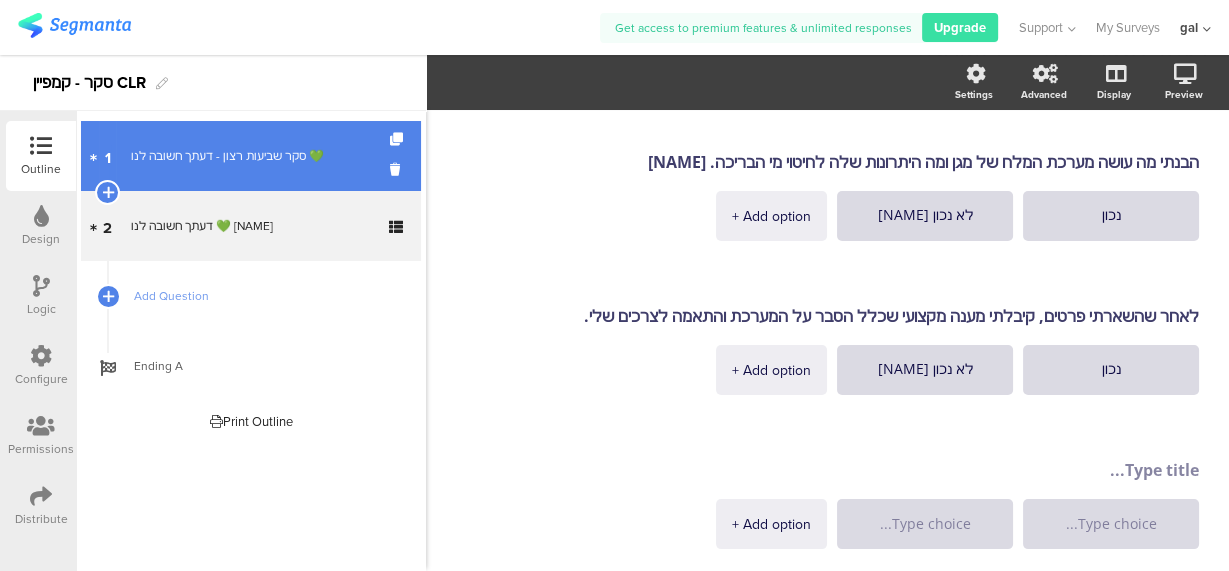 click on "סקר שביעות רצון - דעתך חשובה לנו 💚" at bounding box center [250, 156] 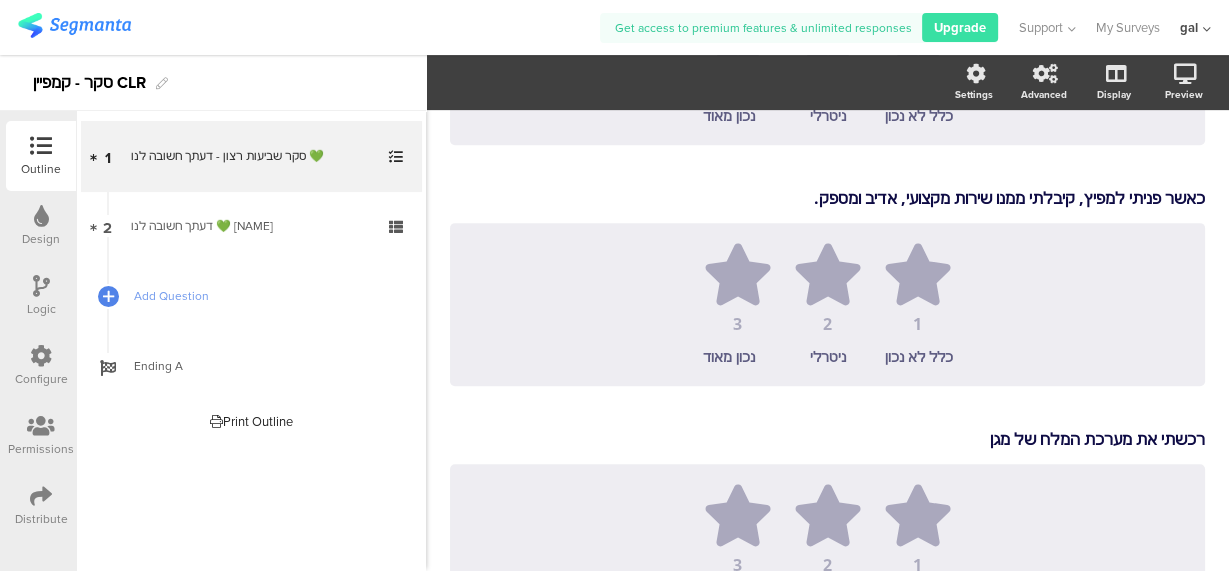 scroll, scrollTop: 723, scrollLeft: 0, axis: vertical 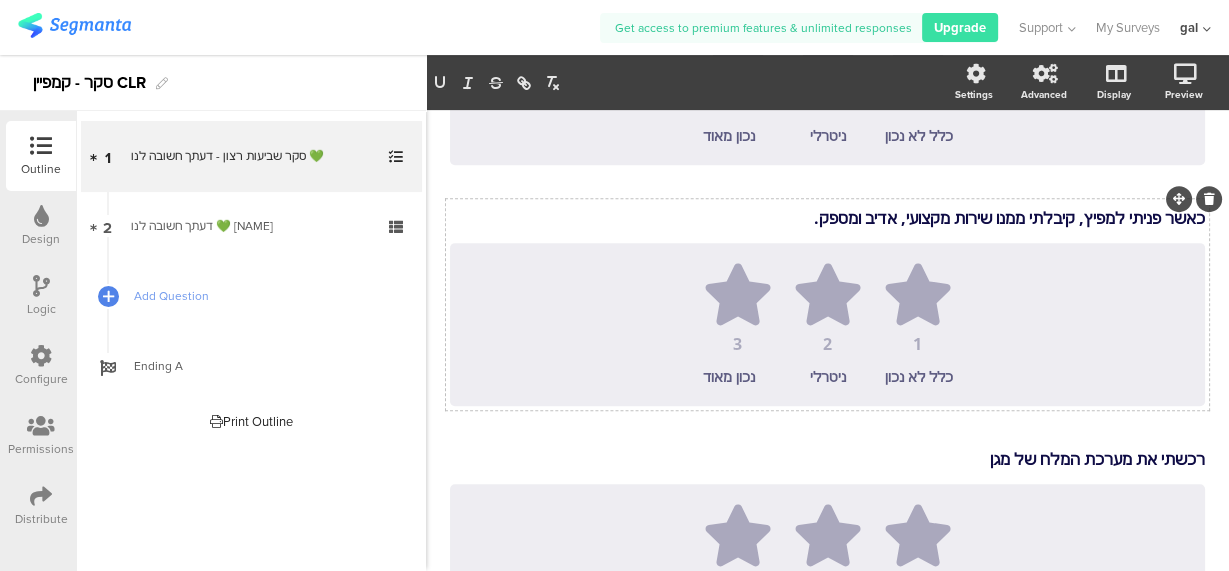 click on "הבנתי מה עושה מערכת המלח של מגן ומה היתרונות שלה לחיטוי מי הבריכה.
הבנתי מה עושה מערכת המלח של מגן ומה היתרונות שלה לחיטוי מי הבריכה.
1
2
3
כלל לא נכון
ניטרלי
נכון מאוד
לאחר שהשארתי פרטים, קיבלתי מענה מקצועי שכלל הסבר על המערכת והתאמה לצרכים שלי.
לאחר שהשארתי פרטים, קיבלתי מענה מקצועי שכלל הסבר על המערכת והתאמה לצרכים שלי.
1 [NAME]" at bounding box center (827, 184) 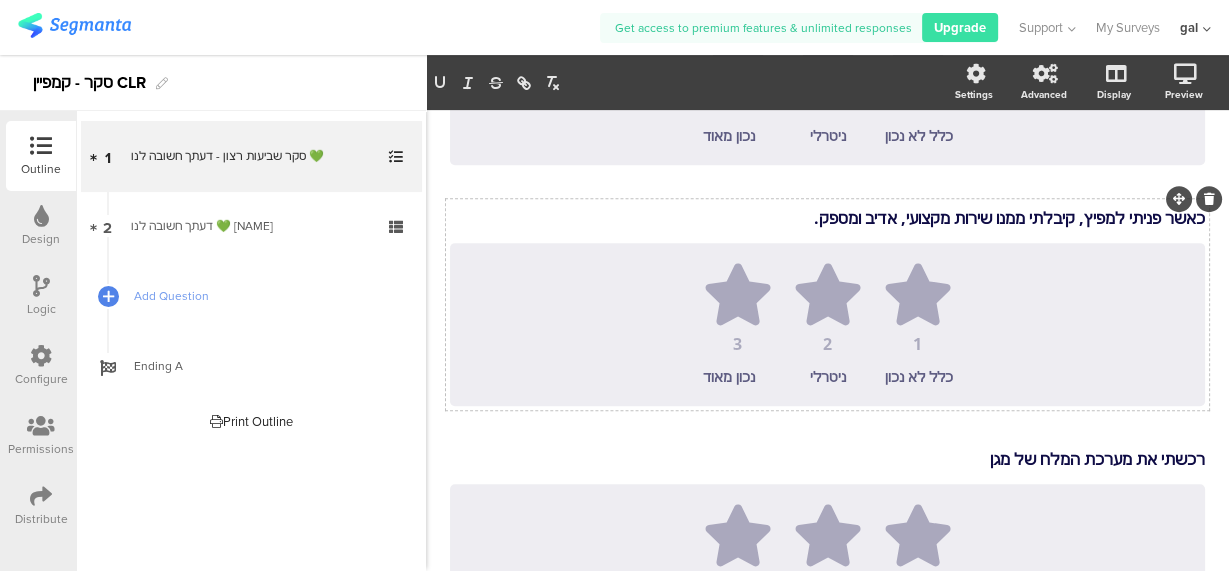 click on "כאשר פניתי למפיץ, קיבלתי ממנו שירות מקצועי, אדיב ומספק." at bounding box center (827, 218) 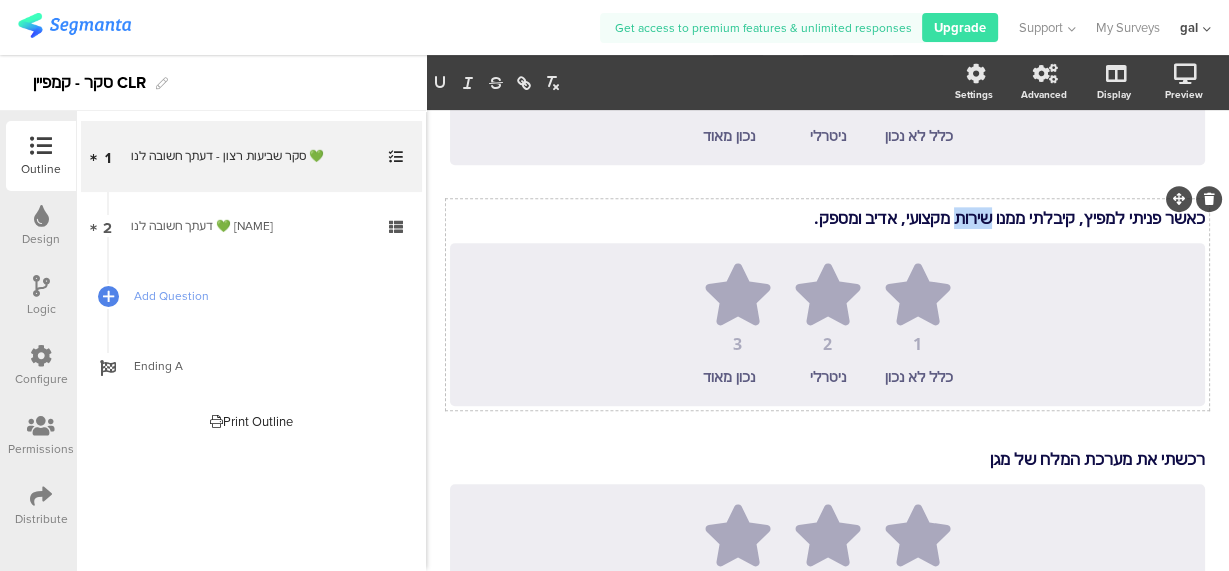click on "כאשר פניתי למפיץ, קיבלתי ממנו שירות מקצועי, אדיב ומספק." at bounding box center [827, 218] 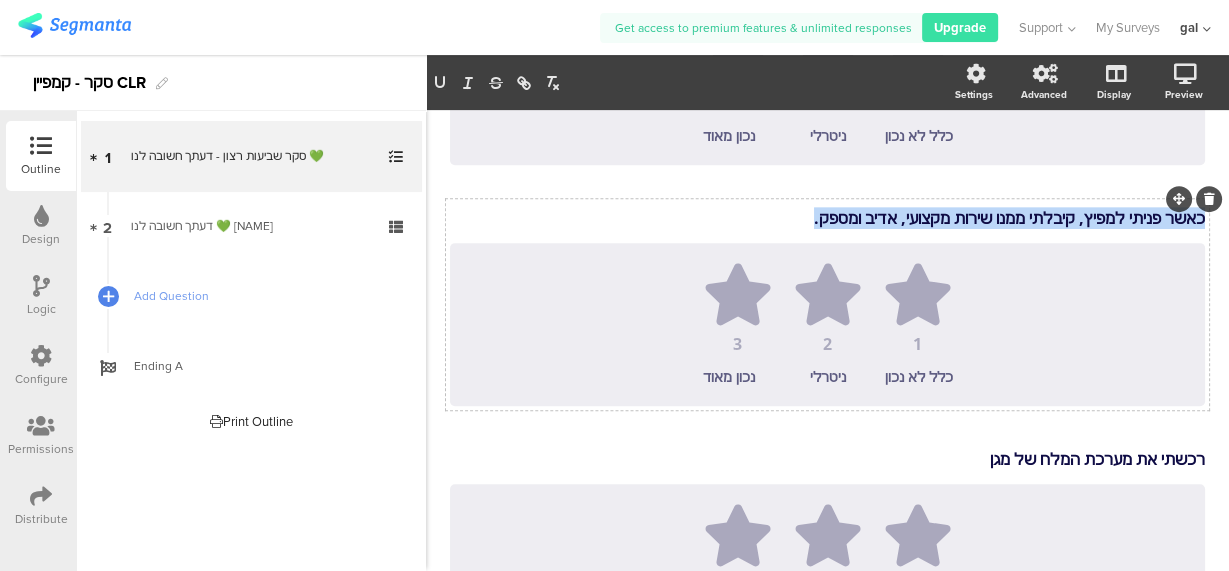 click on "כאשר פניתי למפיץ, קיבלתי ממנו שירות מקצועי, אדיב ומספק." at bounding box center (827, 218) 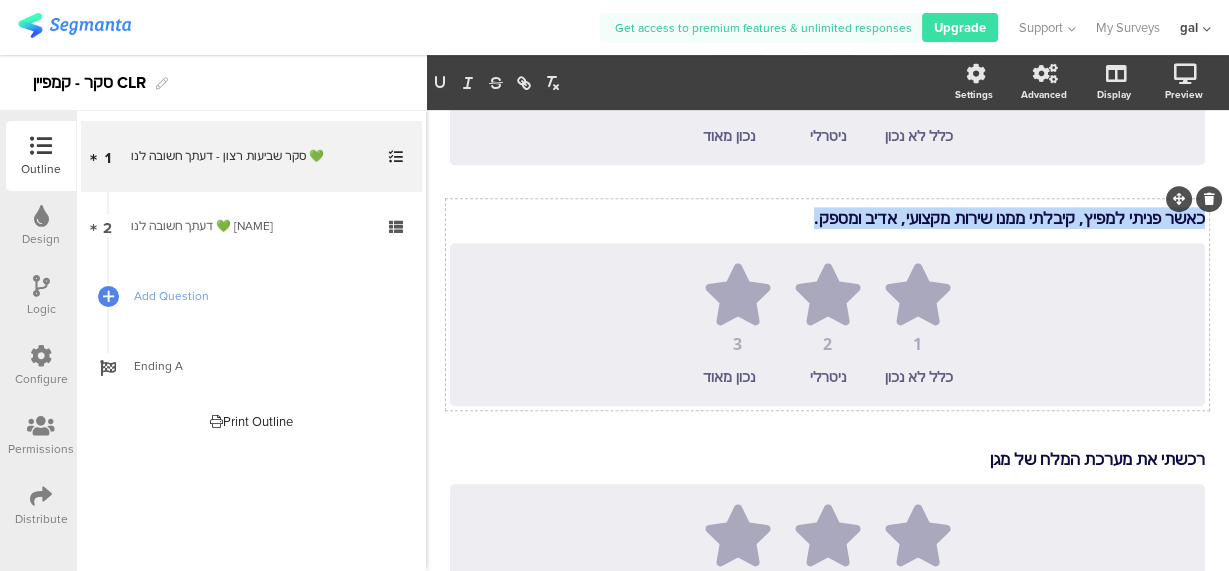copy on "כאשר פניתי למפיץ, קיבלתי ממנו שירות מקצועי, אדיב ומספק." 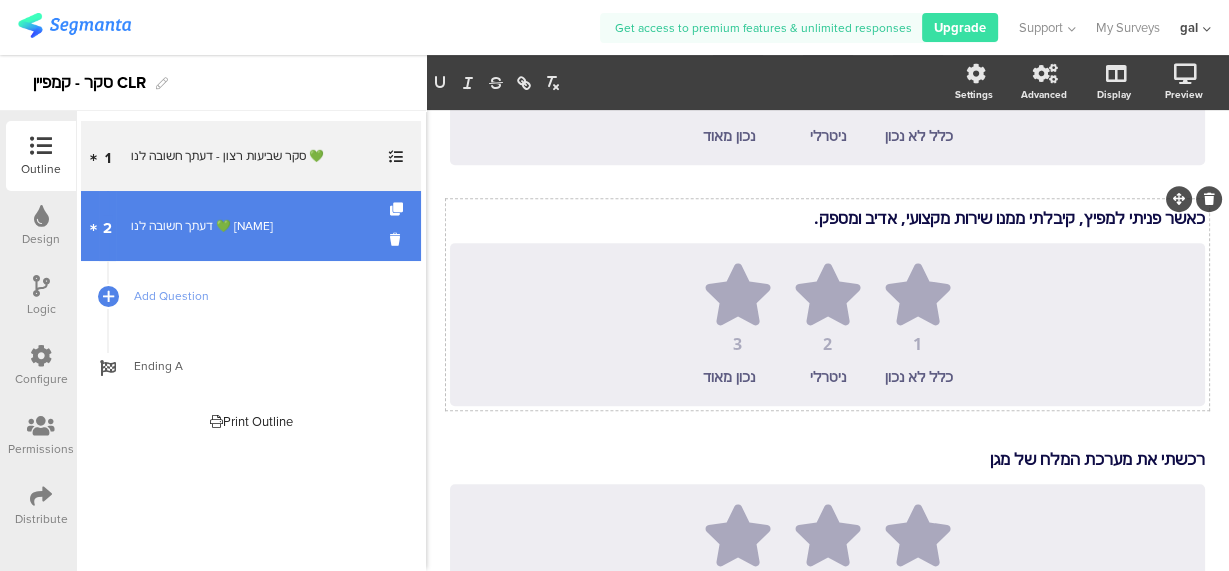 click on "2
דעתך חשובה לנו 💚" at bounding box center (251, 226) 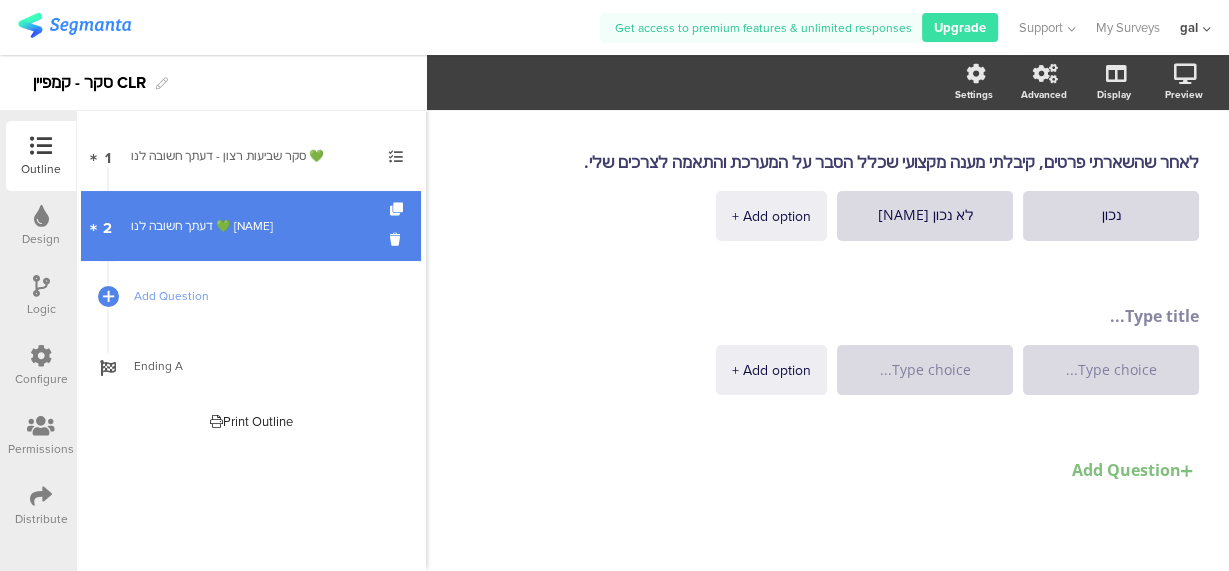scroll, scrollTop: 259, scrollLeft: 0, axis: vertical 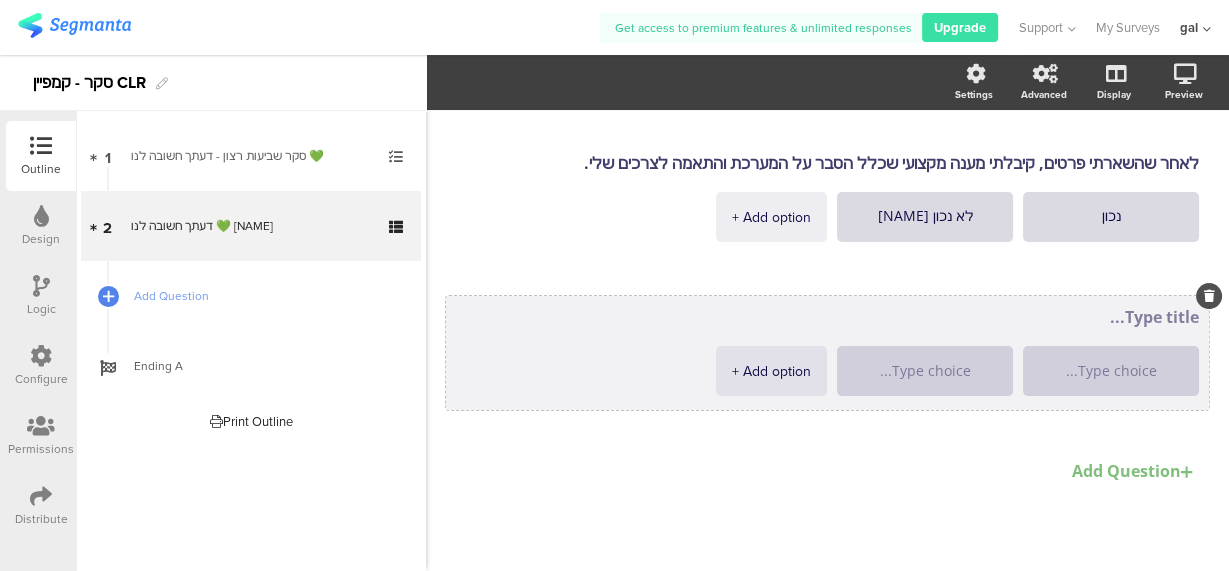 click at bounding box center [827, 317] 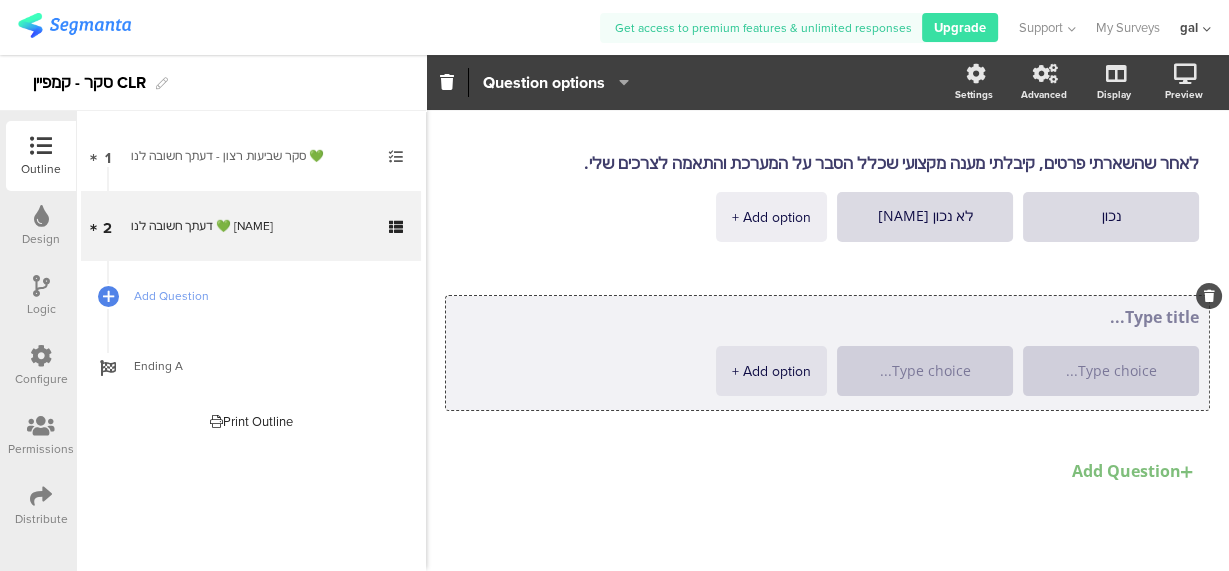 paste on "כאשר פניתי למפיץ, קיבלתי ממנו שירות מקצועי, אדיב ומספק." 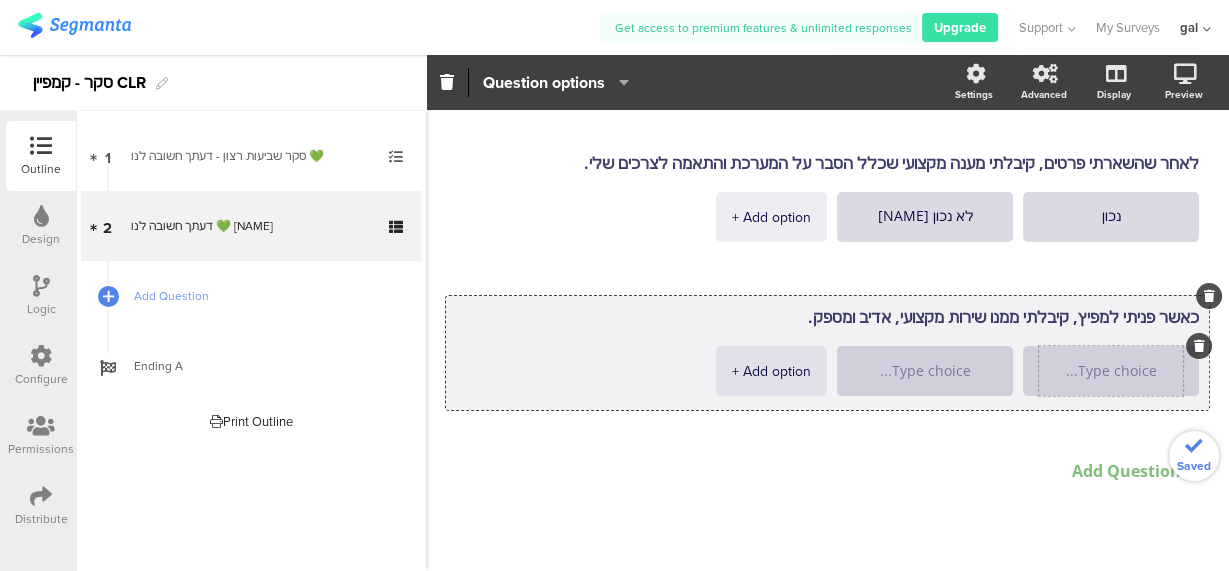 click at bounding box center (1111, 371) 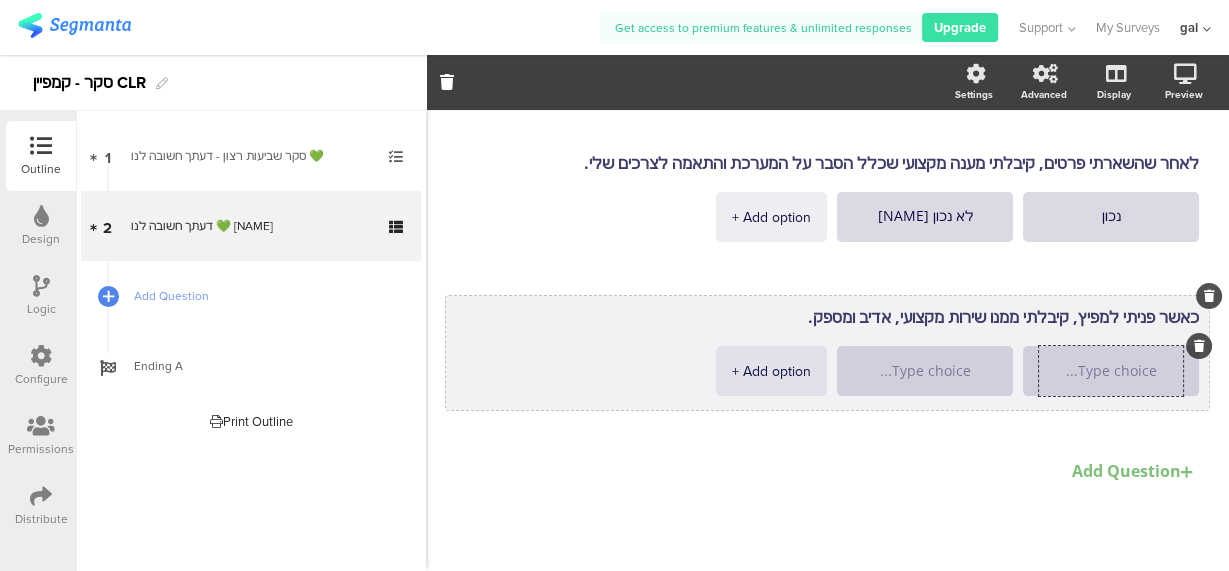 click at bounding box center (1111, 371) 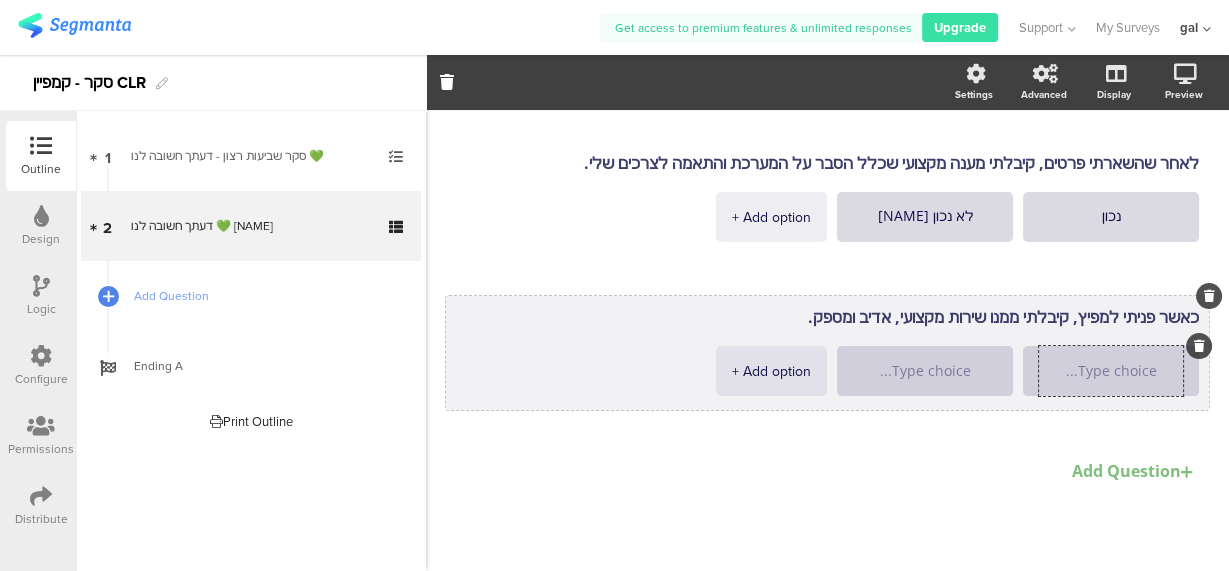 type on "כאשר פניתי למפיץ, קיבלתי ממנו שירות מקצועי, אדיב ומספק." 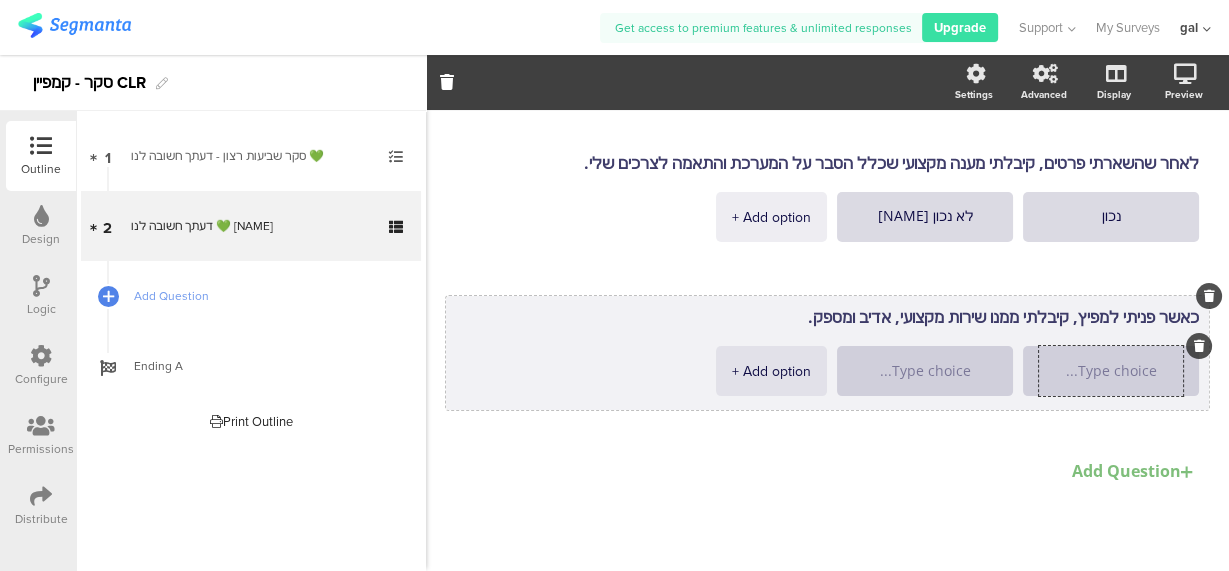click at bounding box center [1111, 371] 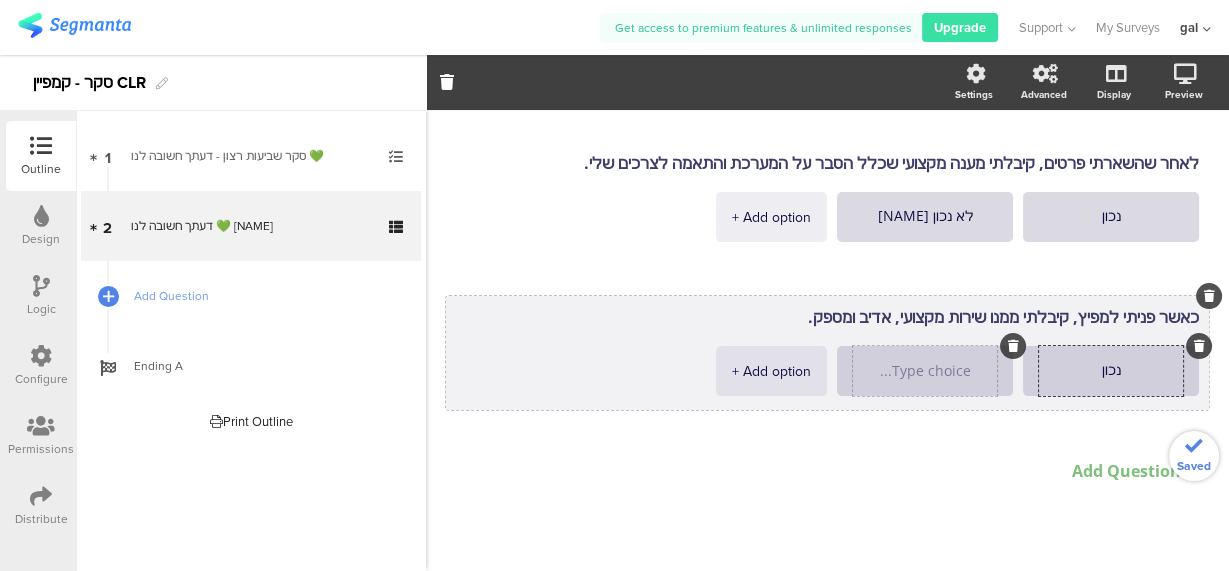 type on "נכון" 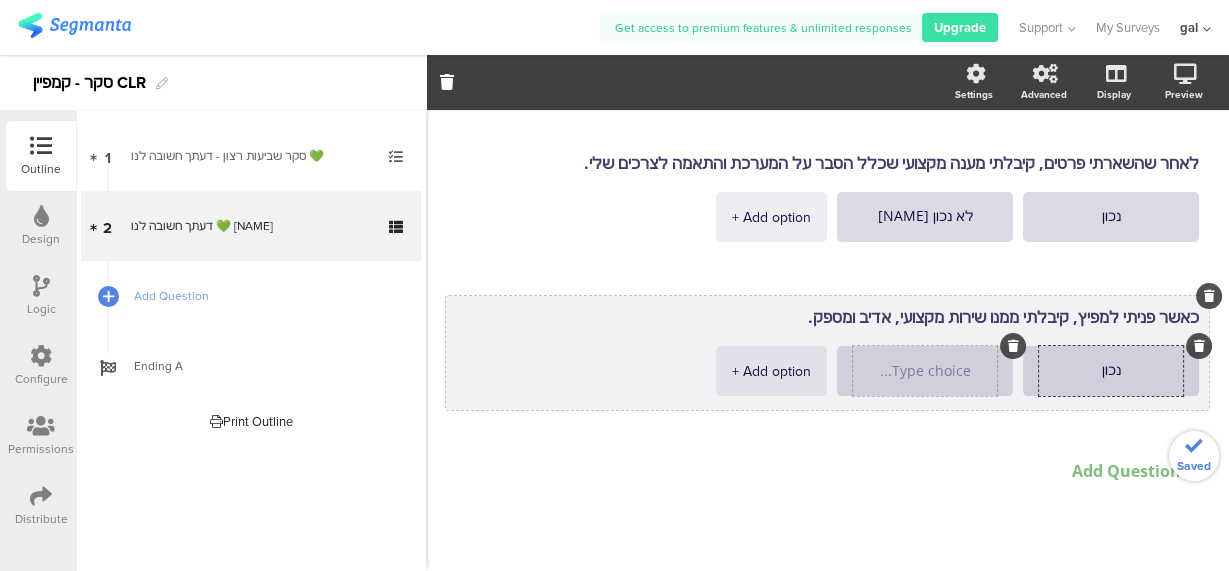 click at bounding box center [925, 371] 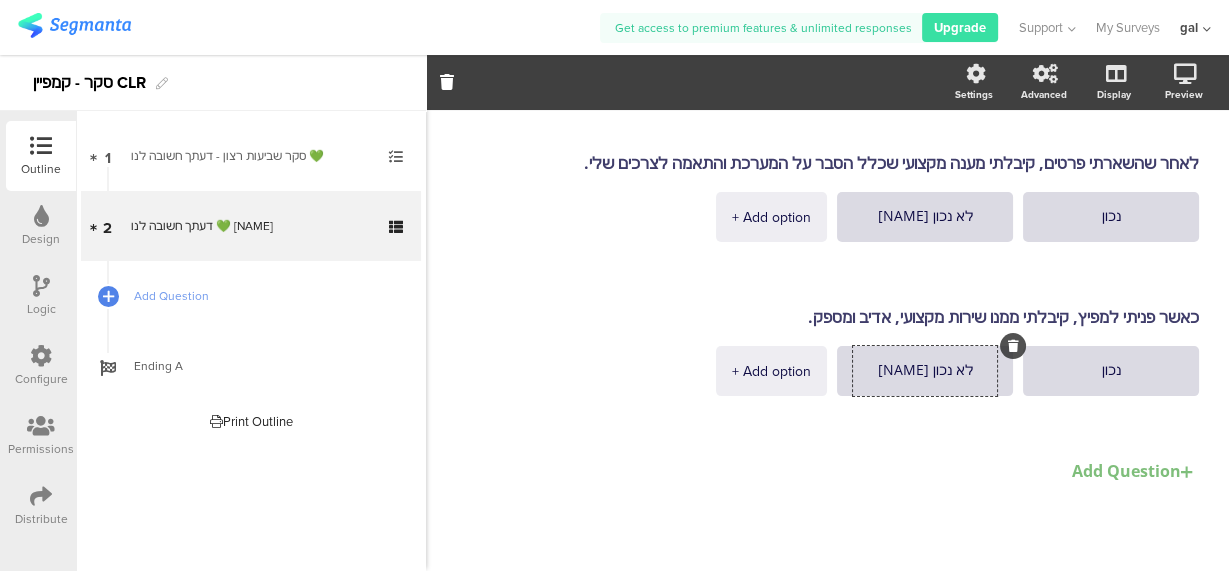 type on "לא נכון [NAME]" 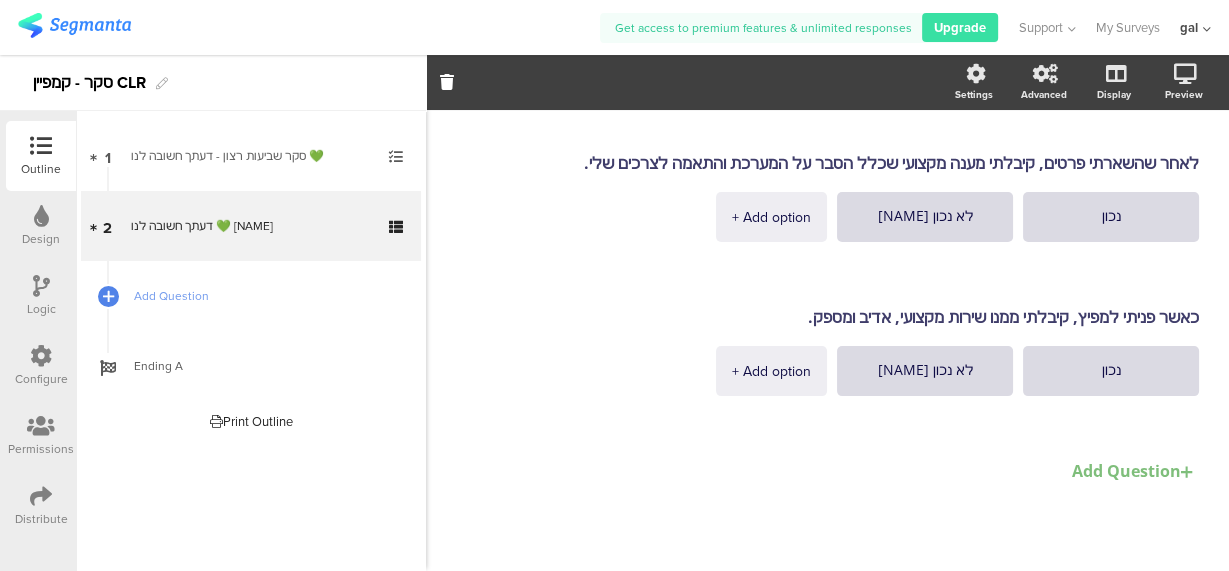 click on "Add Question" at bounding box center [1135, 471] 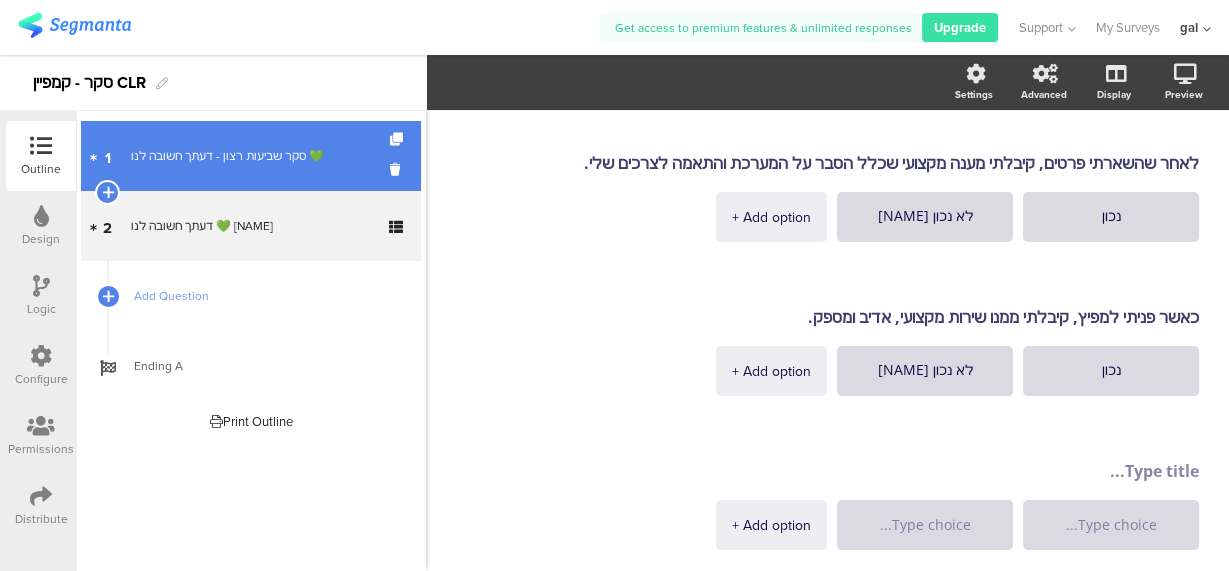 click on "סקר שביעות רצון - דעתך חשובה לנו 💚" at bounding box center [250, 156] 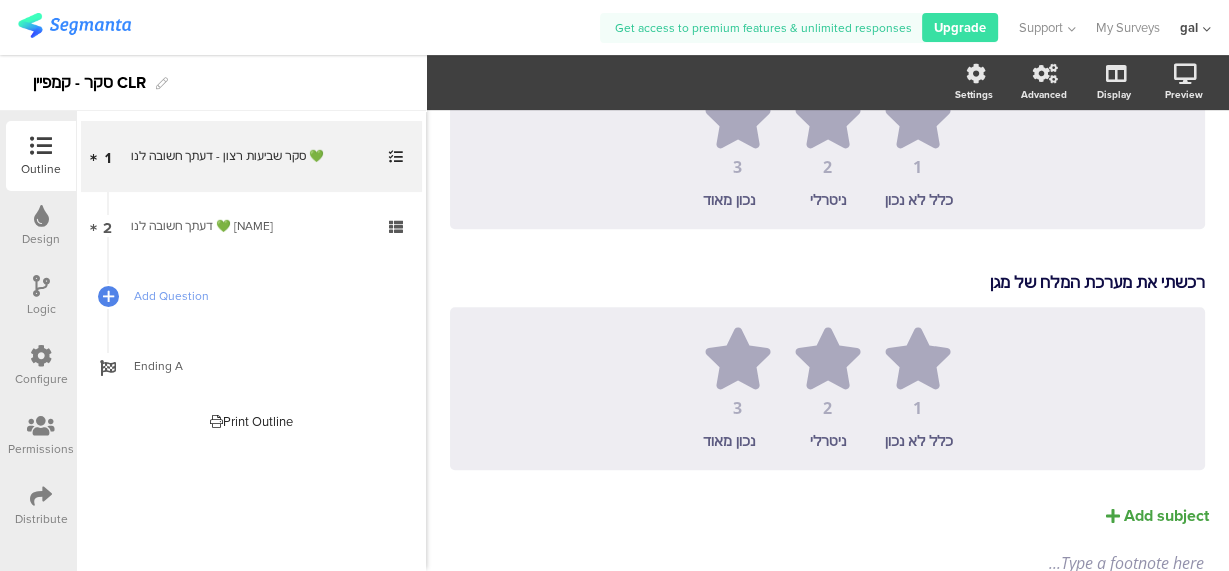 scroll, scrollTop: 879, scrollLeft: 0, axis: vertical 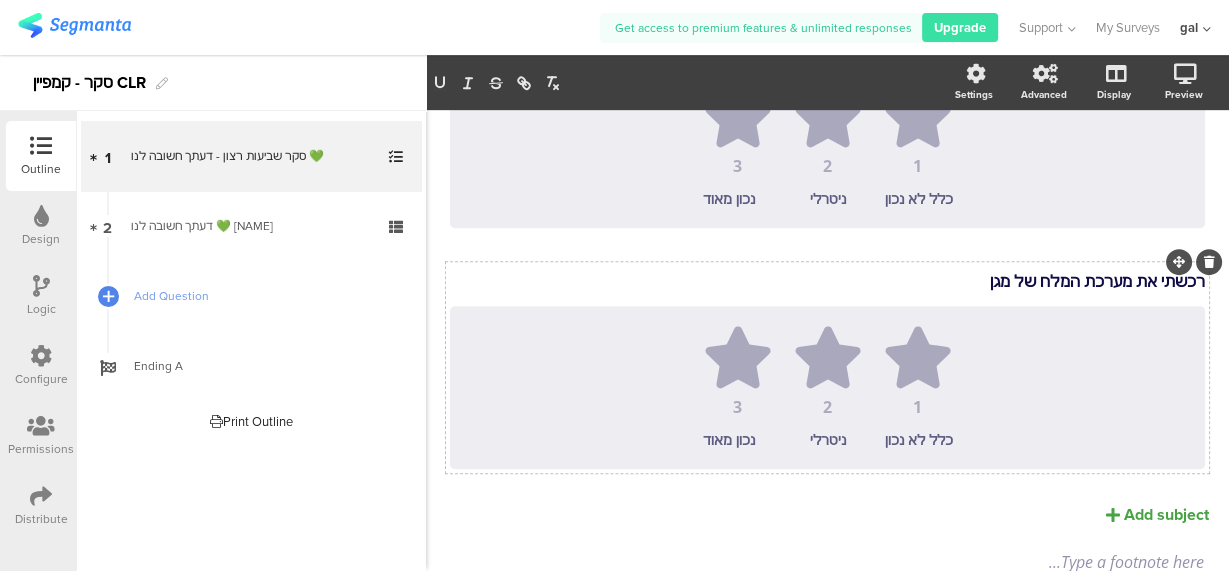 click on "הבנתי מה עושה מערכת המלח של מגן ומה היתרונות שלה לחיטוי מי הבריכה.
הבנתי מה עושה מערכת המלח של מגן ומה היתרונות שלה לחיטוי מי הבריכה.
1
2
3
כלל לא נכון
ניטרלי
נכון מאוד
לאחר שהשארתי פרטים, קיבלתי מענה מקצועי שכלל הסבר על המערכת והתאמה לצרכים שלי.
לאחר שהשארתי פרטים, קיבלתי מענה מקצועי שכלל הסבר על המערכת והתאמה לצרכים שלי.
1 [NAME]" at bounding box center [827, 6] 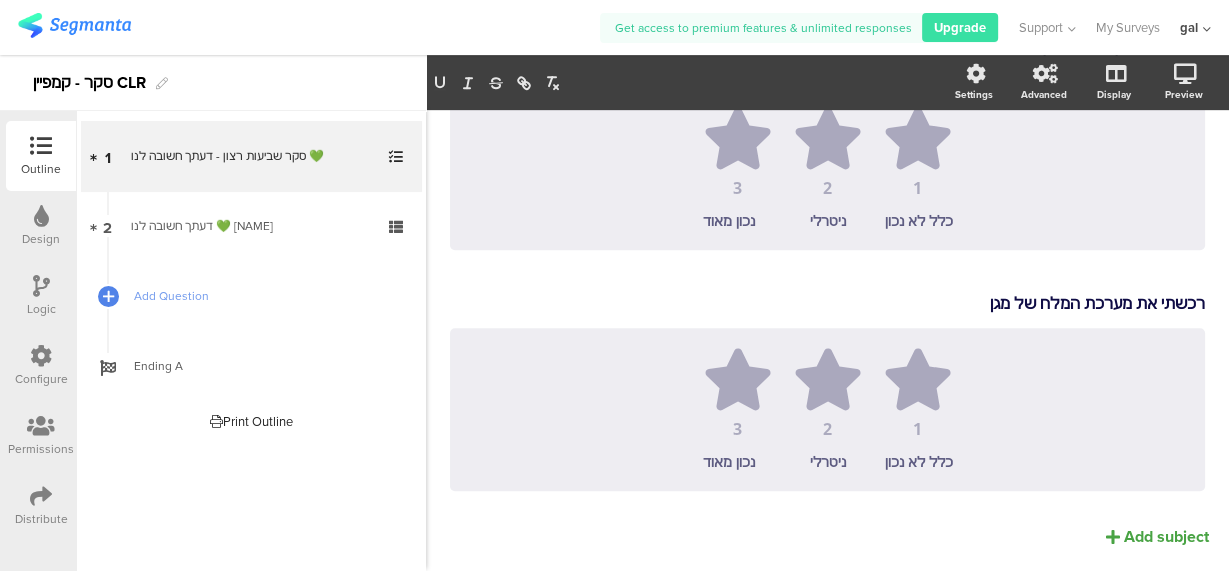 click on "הבנתי מה עושה מערכת המלח של מגן ומה היתרונות שלה לחיטוי מי הבריכה.
הבנתי מה עושה מערכת המלח של מגן ומה היתרונות שלה לחיטוי מי הבריכה.
1
2
3
כלל לא נכון
ניטרלי
נכון מאוד
לאחר שהשארתי פרטים, קיבלתי מענה מקצועי שכלל הסבר על המערכת והתאמה לצרכים שלי.
לאחר שהשארתי פרטים, קיבלתי מענה מקצועי שכלל הסבר על המערכת והתאמה לצרכים שלי.
1 [NAME]" at bounding box center [827, 28] 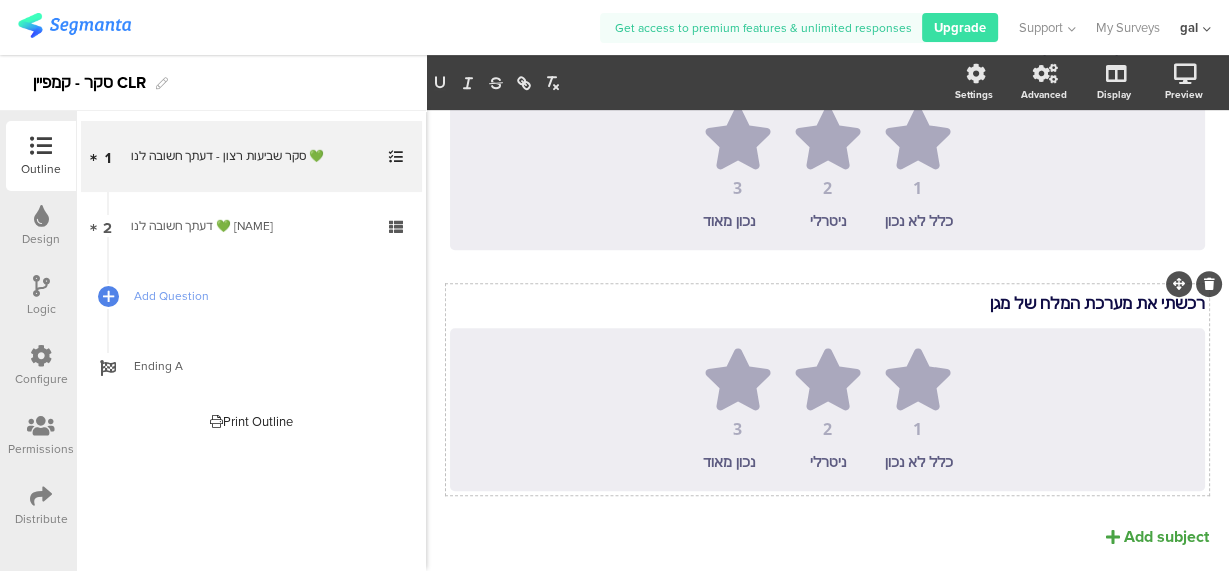 scroll, scrollTop: 835, scrollLeft: 0, axis: vertical 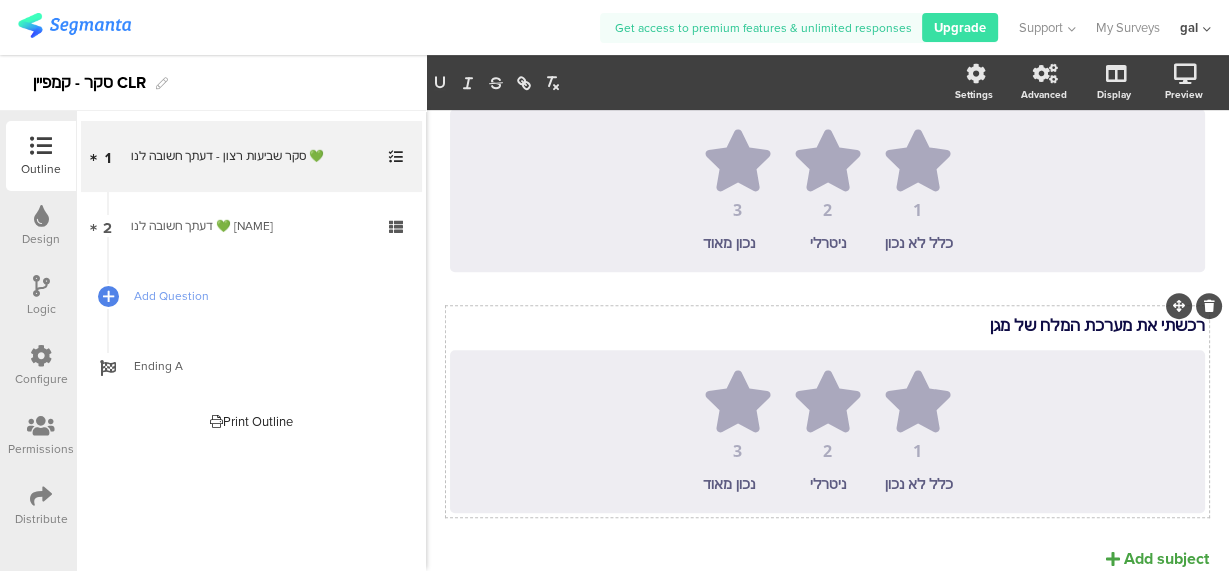 click on "הבנתי מה עושה מערכת המלח של מגן ומה היתרונות שלה לחיטוי מי הבריכה.
הבנתי מה עושה מערכת המלח של מגן ומה היתרונות שלה לחיטוי מי הבריכה.
1
2
3
כלל לא נכון
ניטרלי
נכון מאוד
לאחר שהשארתי פרטים, קיבלתי מענה מקצועי שכלל הסבר על המערכת והתאמה לצרכים שלי.
לאחר שהשארתי פרטים, קיבלתי מענה מקצועי שכלל הסבר על המערכת והתאמה לצרכים שלי.
1 [NAME]" at bounding box center (827, 50) 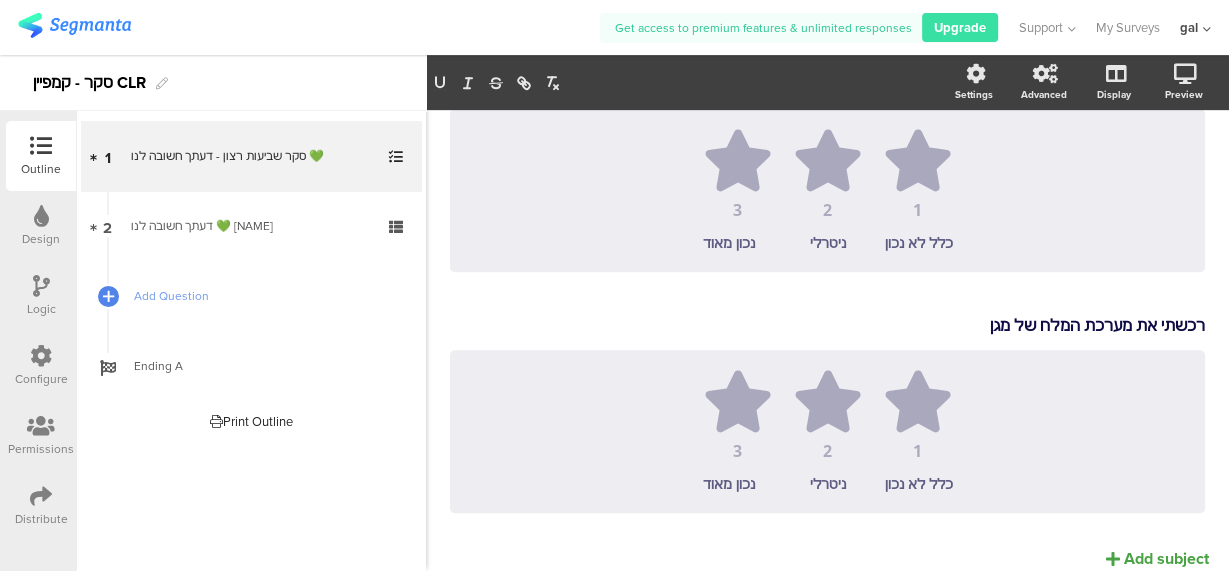 click on "הבנתי מה עושה מערכת המלח של מגן ומה היתרונות שלה לחיטוי מי הבריכה.
הבנתי מה עושה מערכת המלח של מגן ומה היתרונות שלה לחיטוי מי הבריכה.
1
2
3
כלל לא נכון
ניטרלי
נכון מאוד
לאחר שהשארתי פרטים, קיבלתי מענה מקצועי שכלל הסבר על המערכת והתאמה לצרכים שלי.
לאחר שהשארתי פרטים, קיבלתי מענה מקצועי שכלל הסבר על המערכת והתאמה לצרכים שלי.
1 [NAME]" at bounding box center [827, 50] 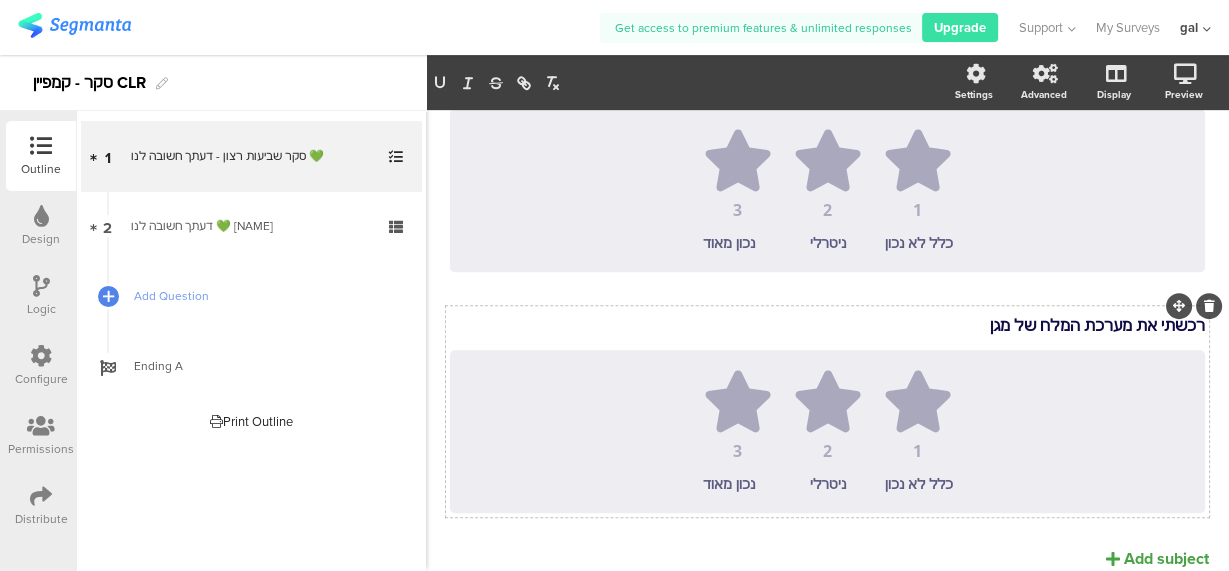 scroll, scrollTop: 814, scrollLeft: 0, axis: vertical 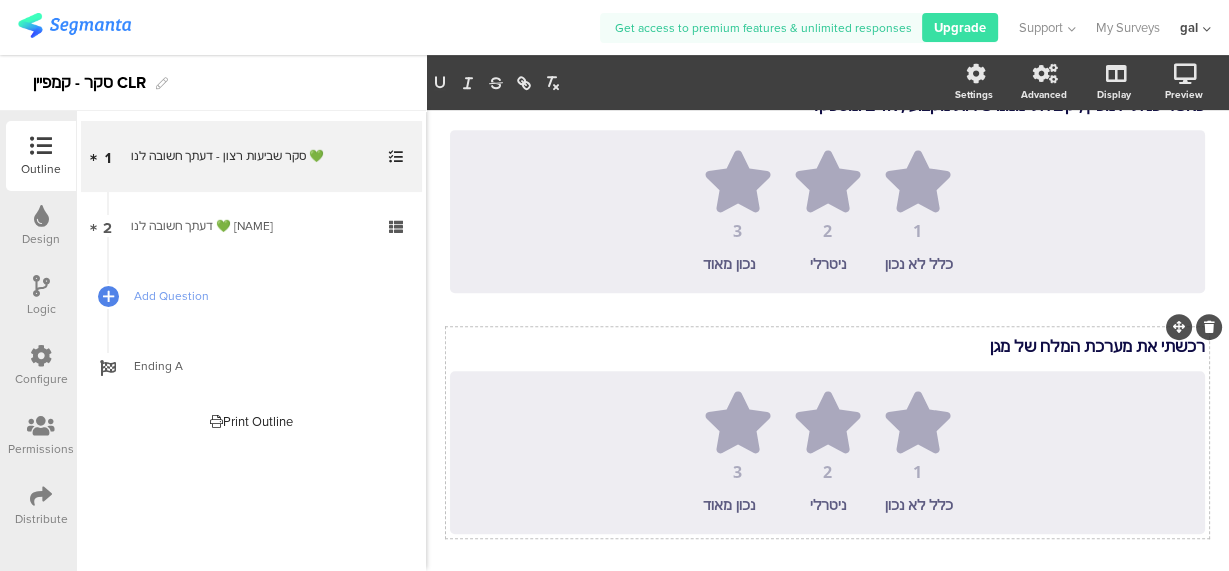 click on "הבנתי מה עושה מערכת המלח של מגן ומה היתרונות שלה לחיטוי מי הבריכה.
הבנתי מה עושה מערכת המלח של מגן ומה היתרונות שלה לחיטוי מי הבריכה.
1
2
3
כלל לא נכון
ניטרלי
נכון מאוד
לאחר שהשארתי פרטים, קיבלתי מענה מקצועי שכלל הסבר על המערכת והתאמה לצרכים שלי.
לאחר שהשארתי פרטים, קיבלתי מענה מקצועי שכלל הסבר על המערכת והתאמה לצרכים שלי.
1 [NAME]" at bounding box center (827, 71) 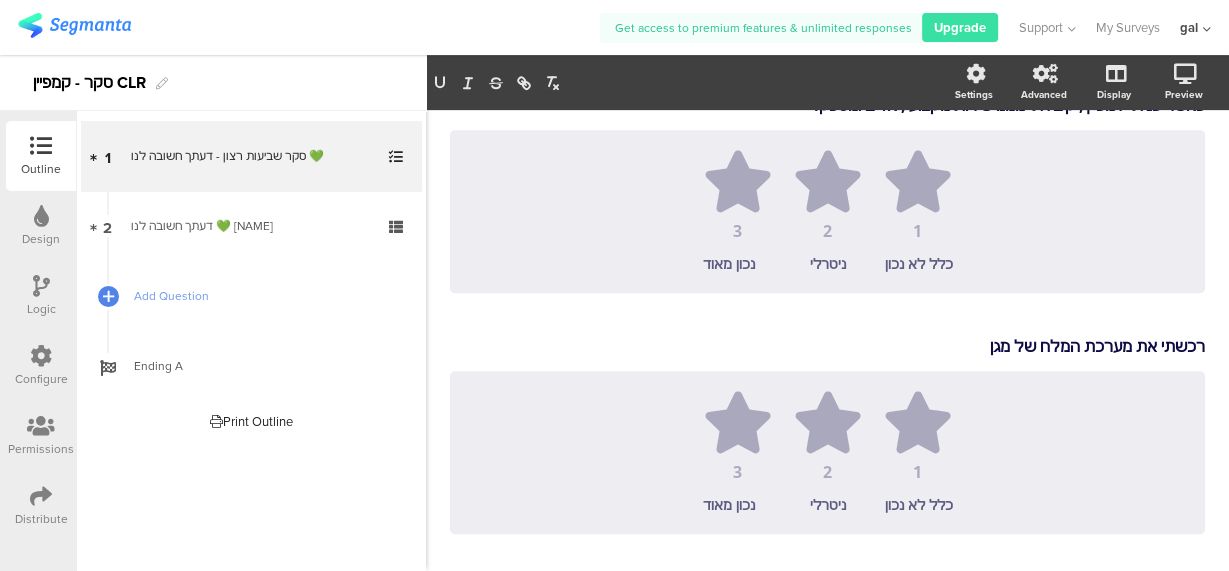 click on "הבנתי מה עושה מערכת המלח של מגן ומה היתרונות שלה לחיטוי מי הבריכה.
הבנתי מה עושה מערכת המלח של מגן ומה היתרונות שלה לחיטוי מי הבריכה.
1
2
3
כלל לא נכון
ניטרלי
נכון מאוד
לאחר שהשארתי פרטים, קיבלתי מענה מקצועי שכלל הסבר על המערכת והתאמה לצרכים שלי.
לאחר שהשארתי פרטים, קיבלתי מענה מקצועי שכלל הסבר על המערכת והתאמה לצרכים שלי.
1 [NAME]" at bounding box center [827, 71] 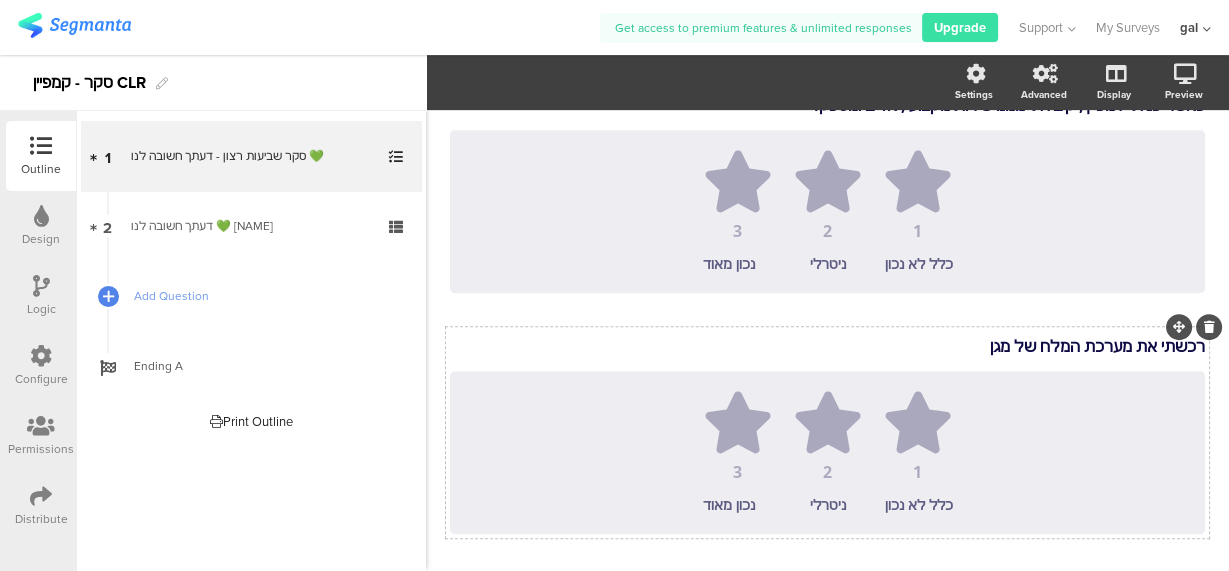 scroll, scrollTop: 792, scrollLeft: 0, axis: vertical 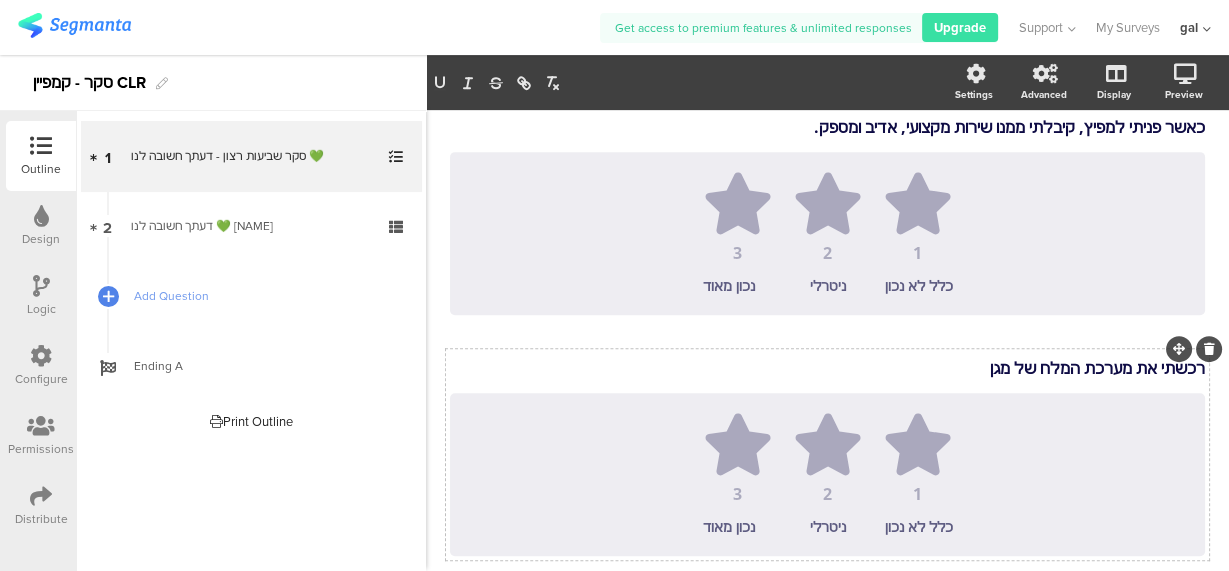 click on "הבנתי מה עושה מערכת המלח של מגן ומה היתרונות שלה לחיטוי מי הבריכה.
הבנתי מה עושה מערכת המלח של מגן ומה היתרונות שלה לחיטוי מי הבריכה.
1
2
3
כלל לא נכון
ניטרלי
נכון מאוד
לאחר שהשארתי פרטים, קיבלתי מענה מקצועי שכלל הסבר על המערכת והתאמה לצרכים שלי.
לאחר שהשארתי פרטים, קיבלתי מענה מקצועי שכלל הסבר על המערכת והתאמה לצרכים שלי.
1 [NAME]" at bounding box center [827, 93] 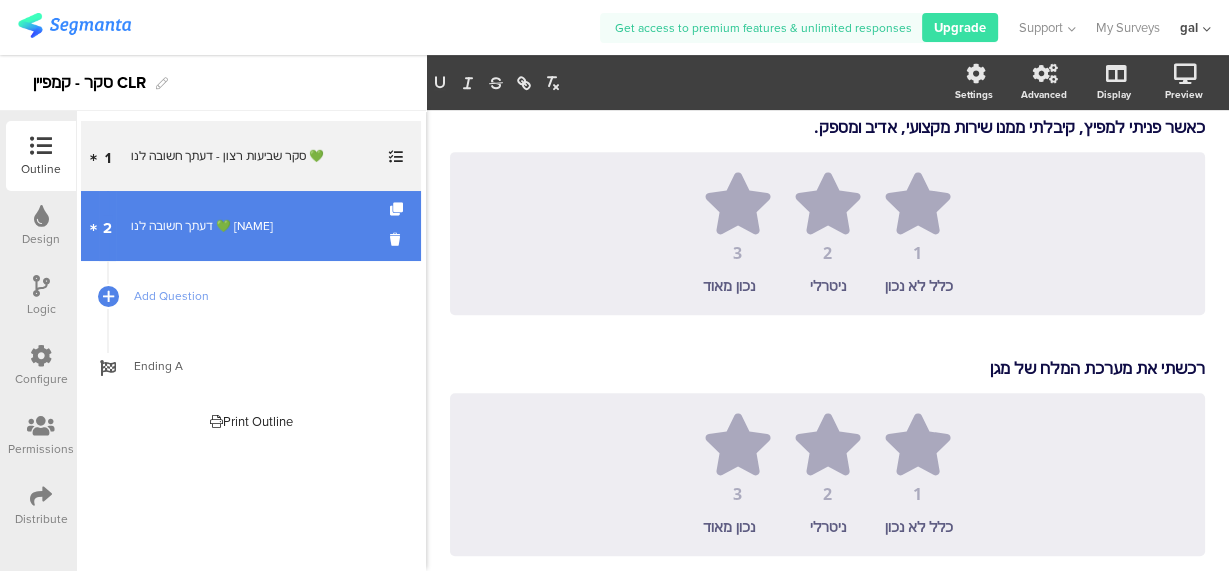 click on "דעתך חשובה לנו 💚 [NAME]" at bounding box center (250, 226) 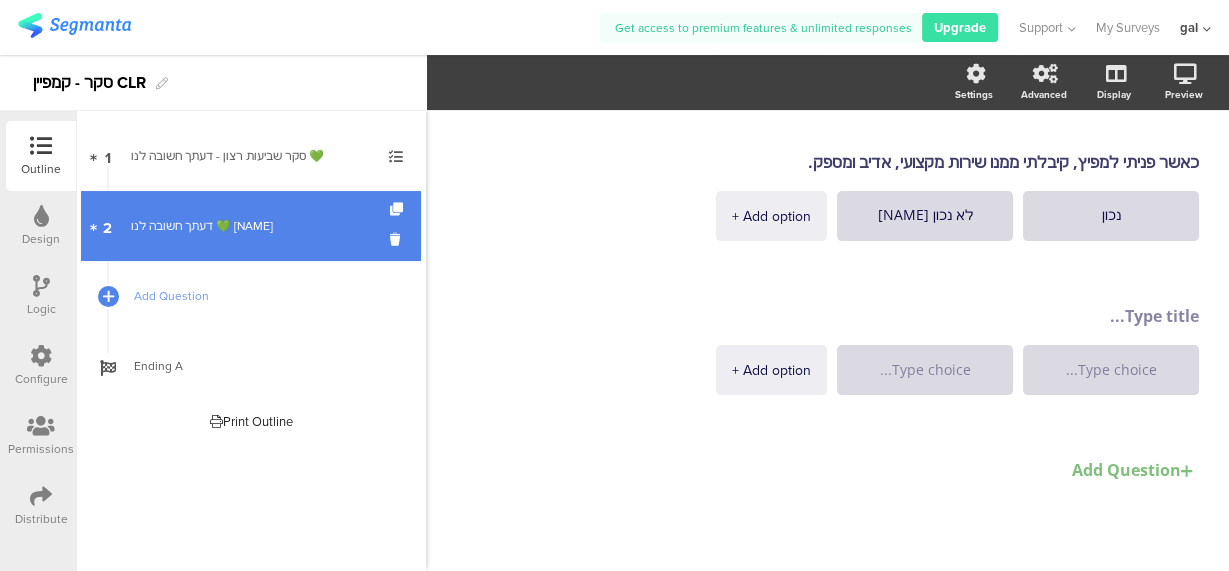 scroll, scrollTop: 414, scrollLeft: 0, axis: vertical 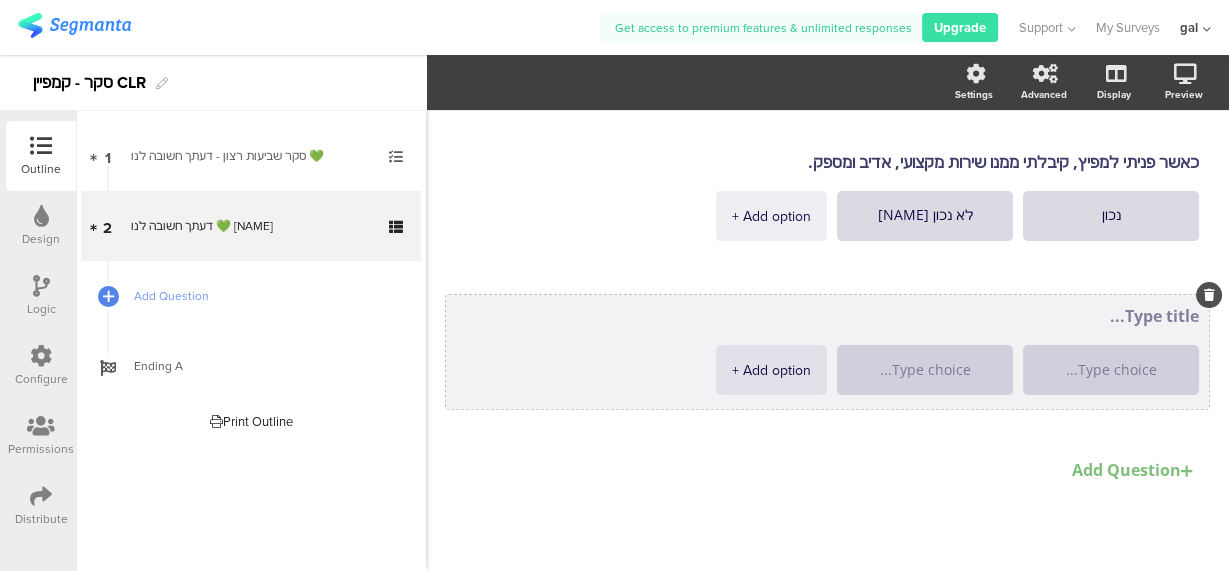 click at bounding box center [827, 316] 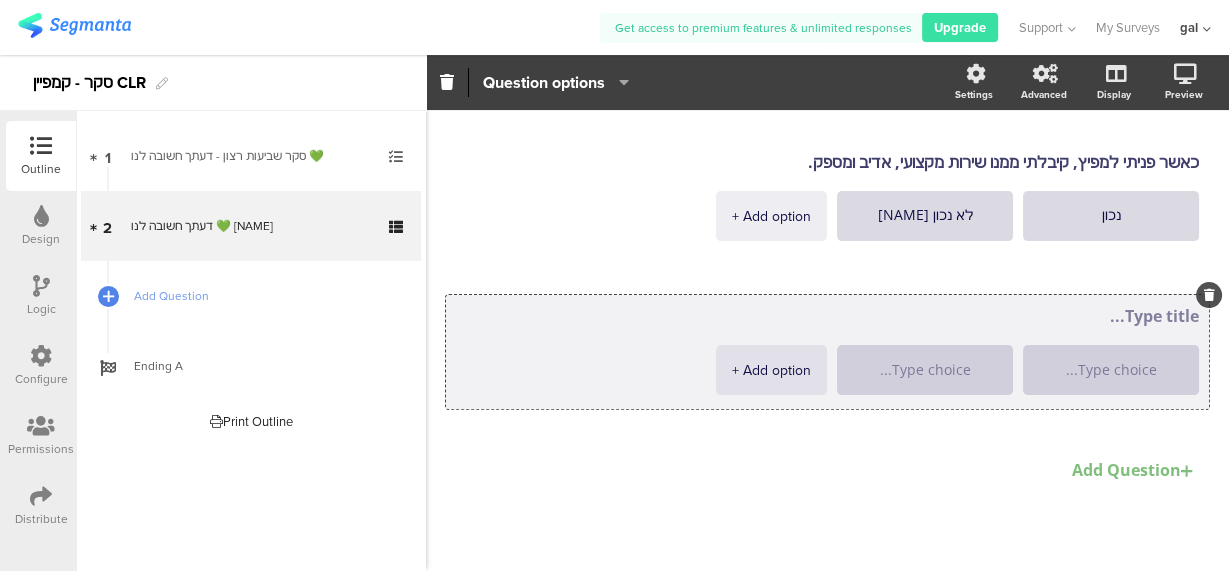 paste on "רכשתי את מערכת המלח של מגן" 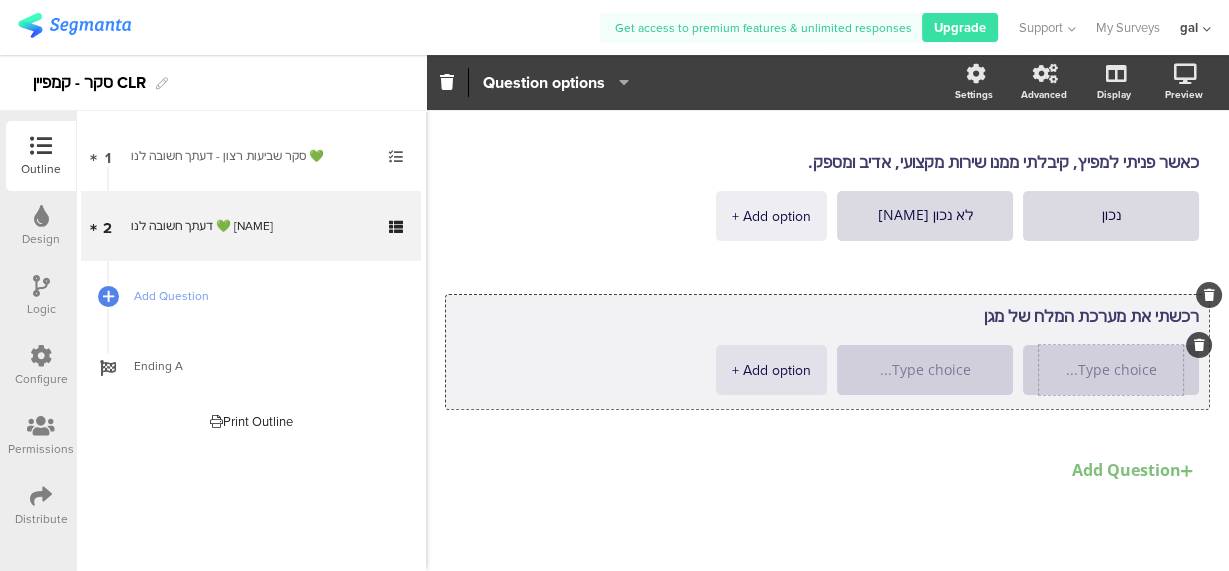 click at bounding box center [1111, 370] 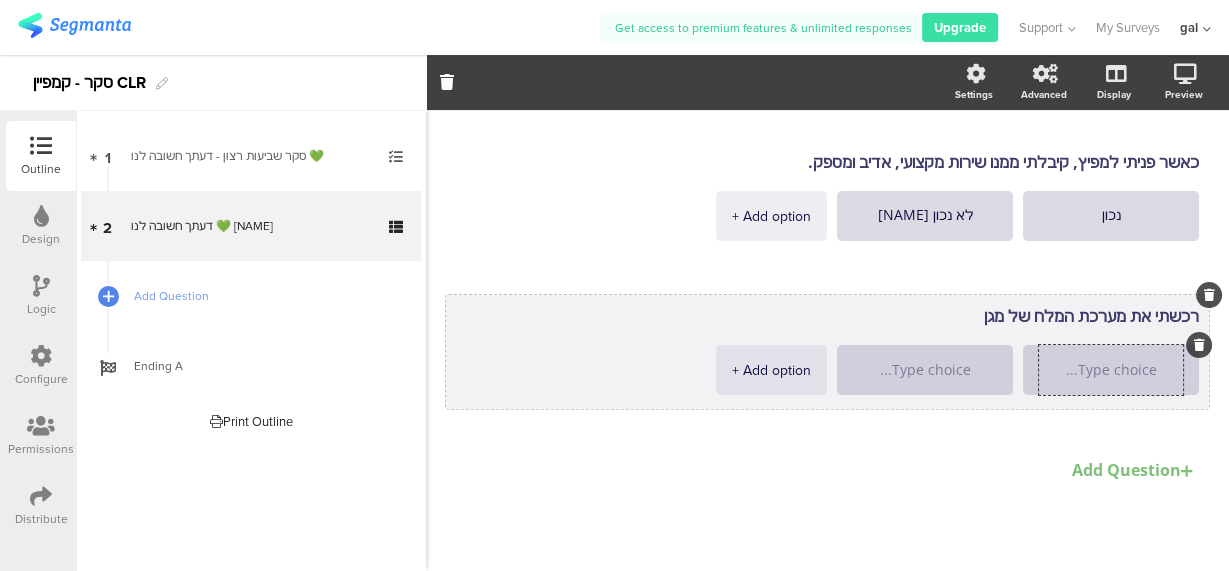 type on "רכשתי את מערכת המלח של מגן" 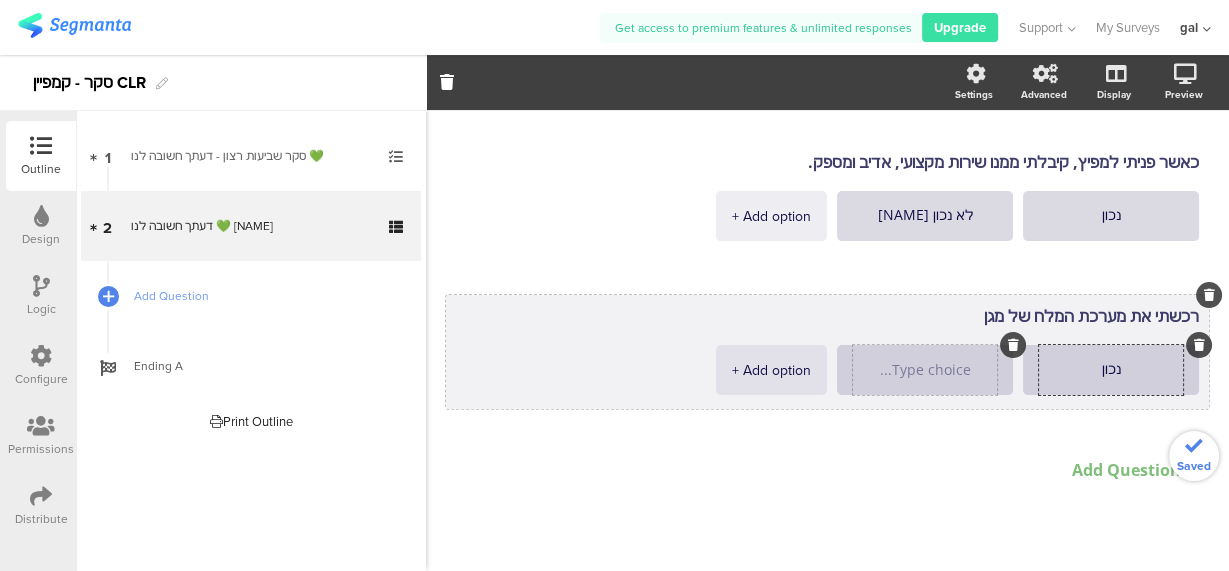 click at bounding box center (1111, 370) 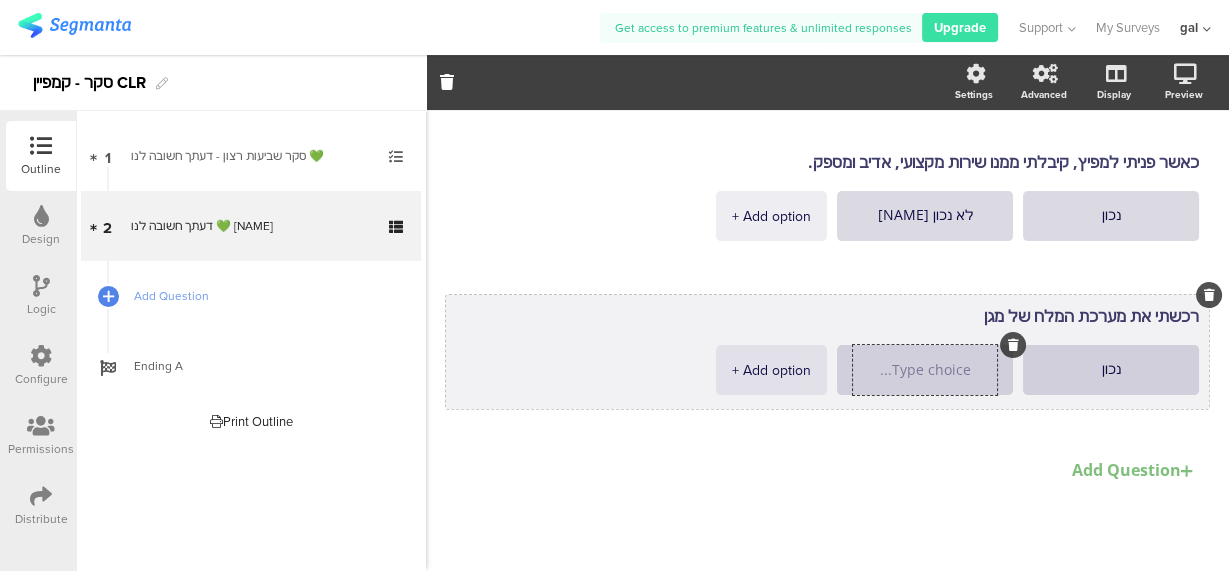 type on "נכון" 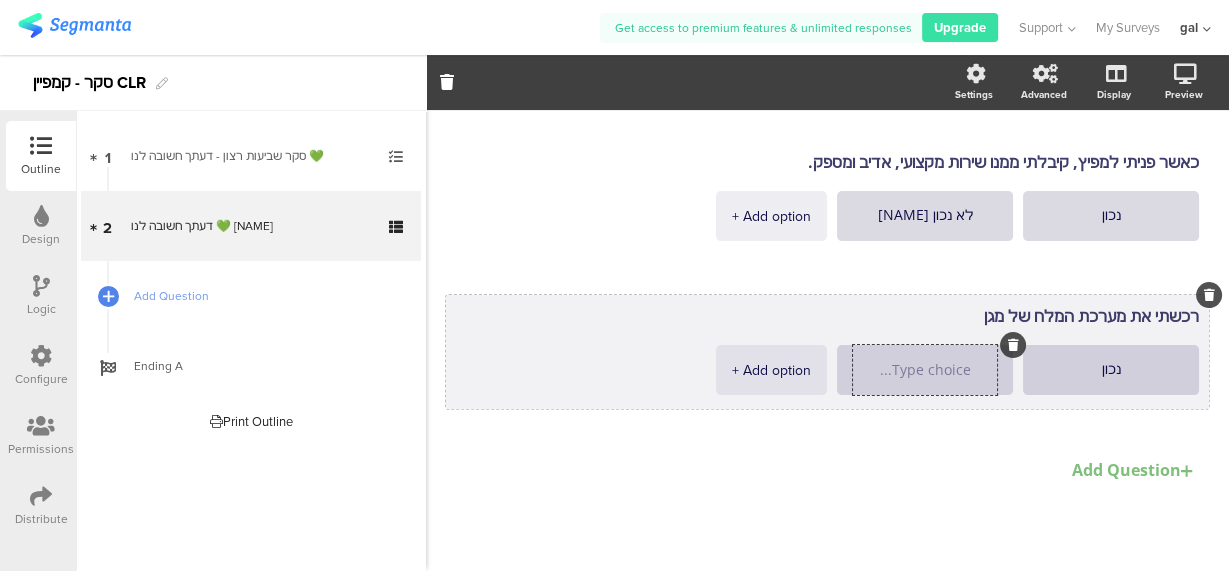 click at bounding box center [925, 370] 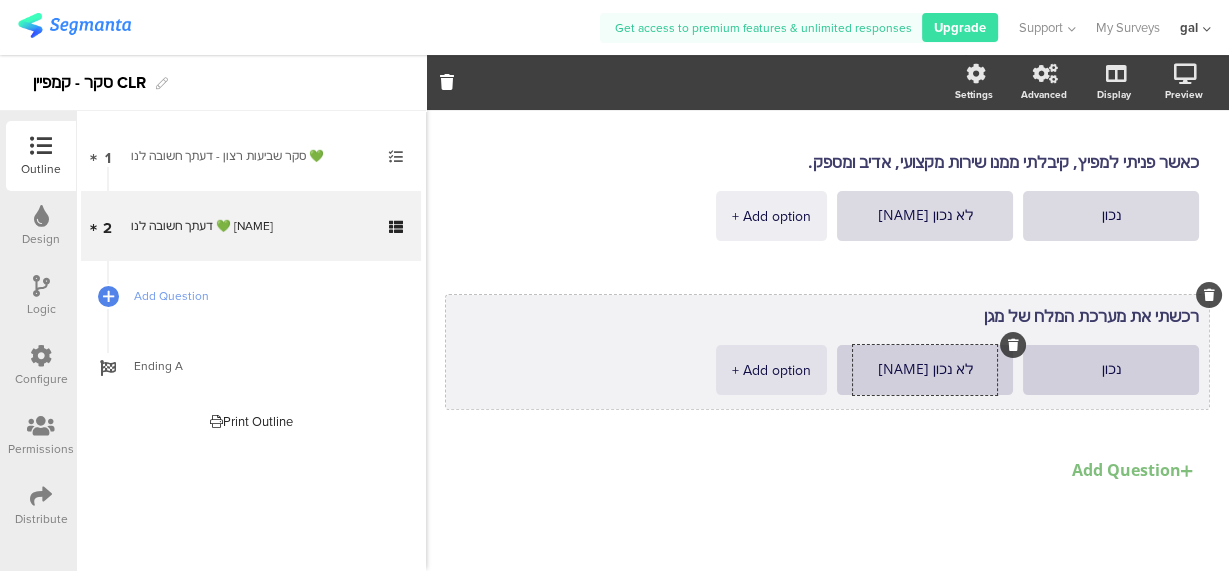 type on "לא נכון [NAME]" 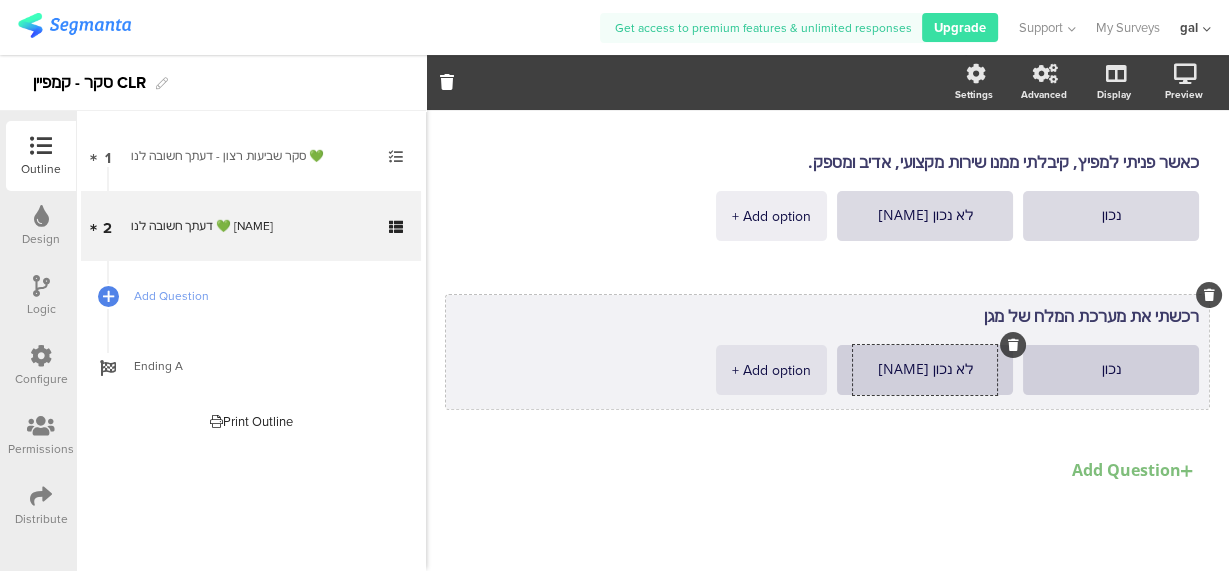drag, startPoint x: 1079, startPoint y: 320, endPoint x: 1086, endPoint y: 297, distance: 24.04163 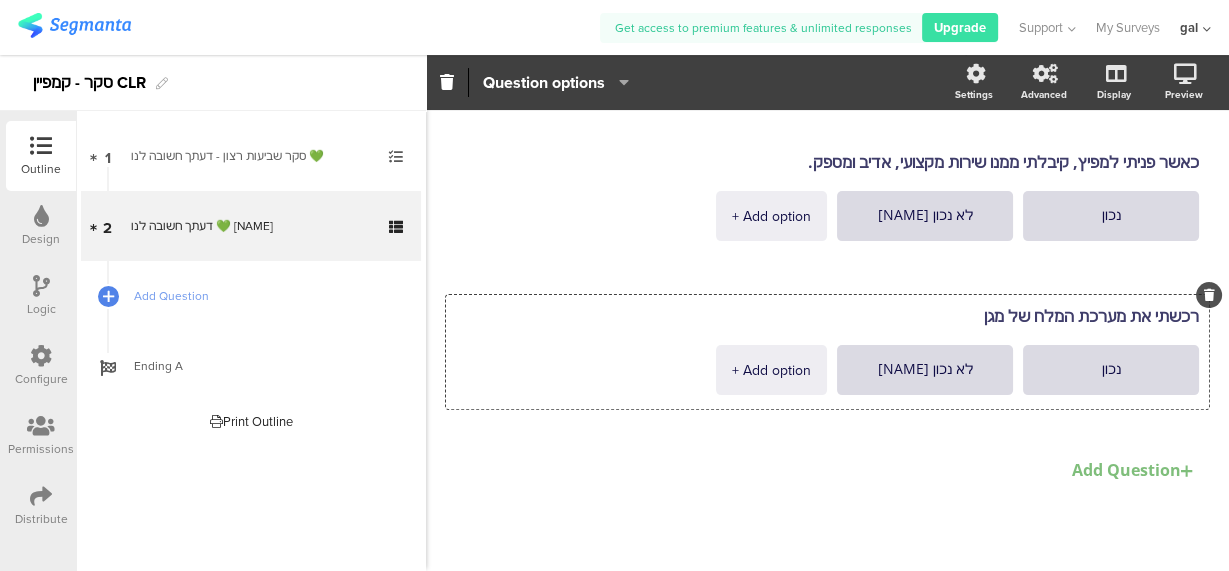 click on "הבנתי מה עושה מערכת המלח של מגן ומה היתרונות שלה לחיטוי מי הבריכה.
נכון
לא נכון
+ Add option [NAME]" at bounding box center (827, 162) 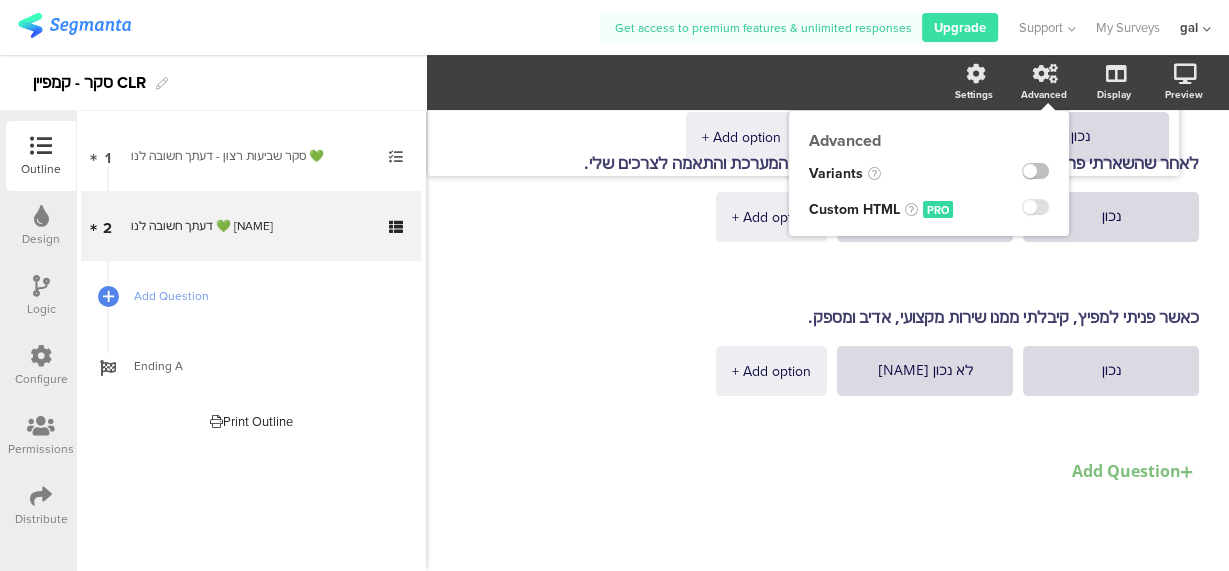 scroll, scrollTop: 259, scrollLeft: 0, axis: vertical 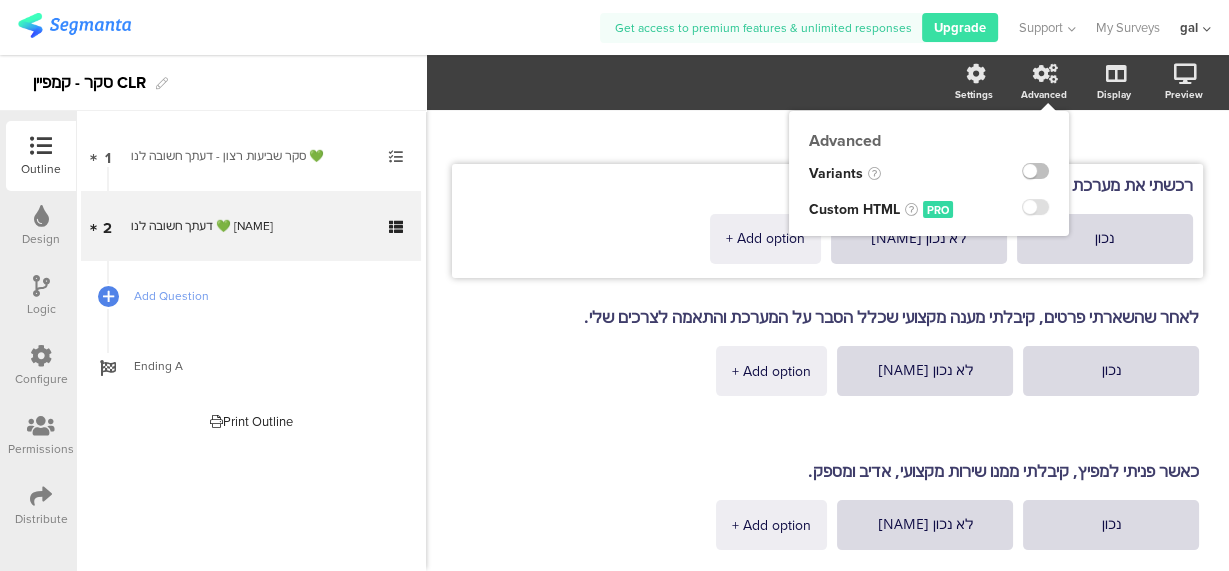 drag, startPoint x: 1047, startPoint y: 300, endPoint x: 1053, endPoint y: 171, distance: 129.13947 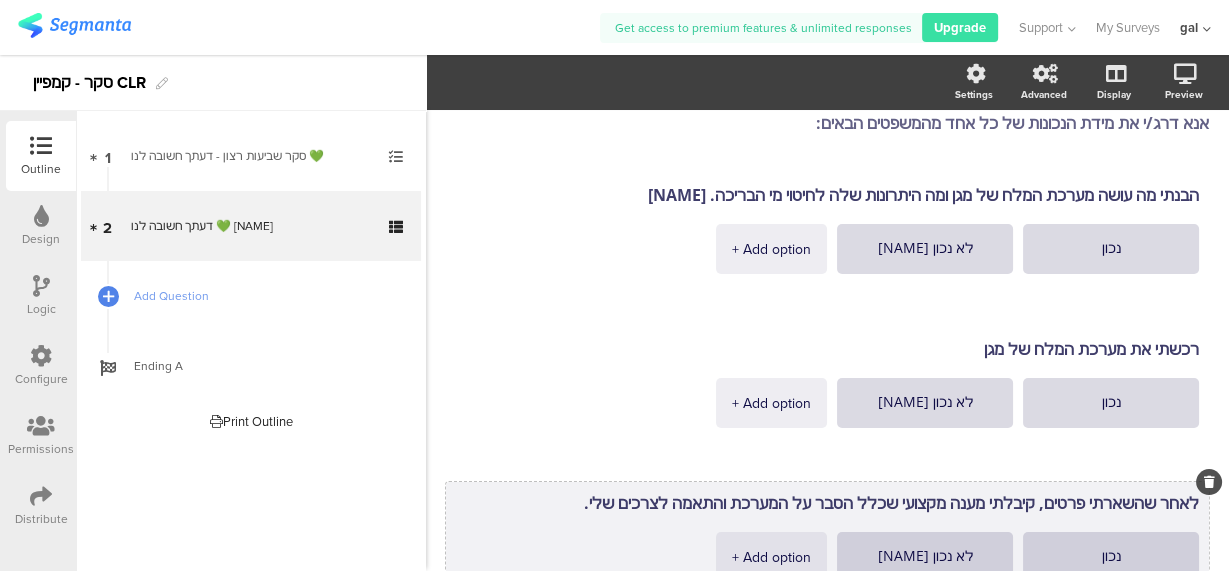 scroll, scrollTop: 0, scrollLeft: 0, axis: both 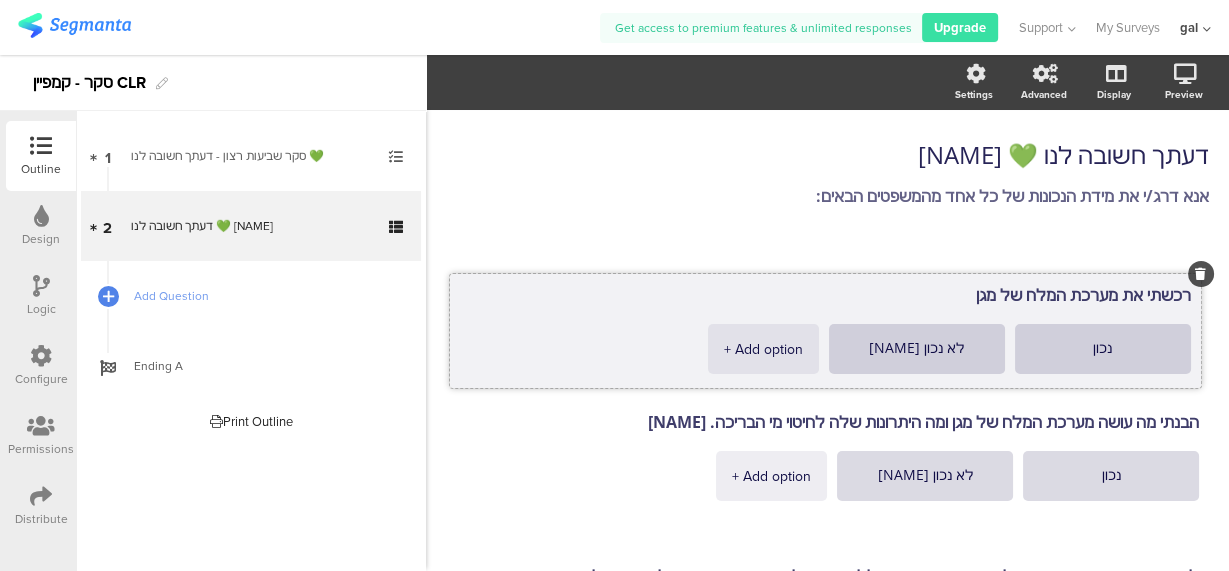 drag, startPoint x: 986, startPoint y: 407, endPoint x: 990, endPoint y: 280, distance: 127.06297 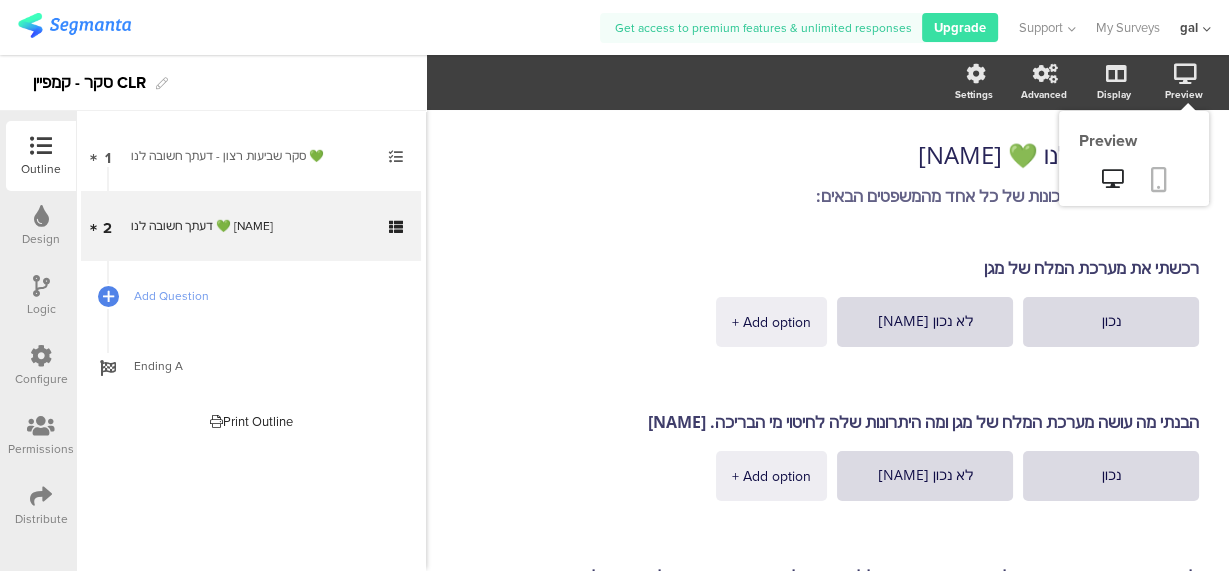 click at bounding box center [1159, 179] 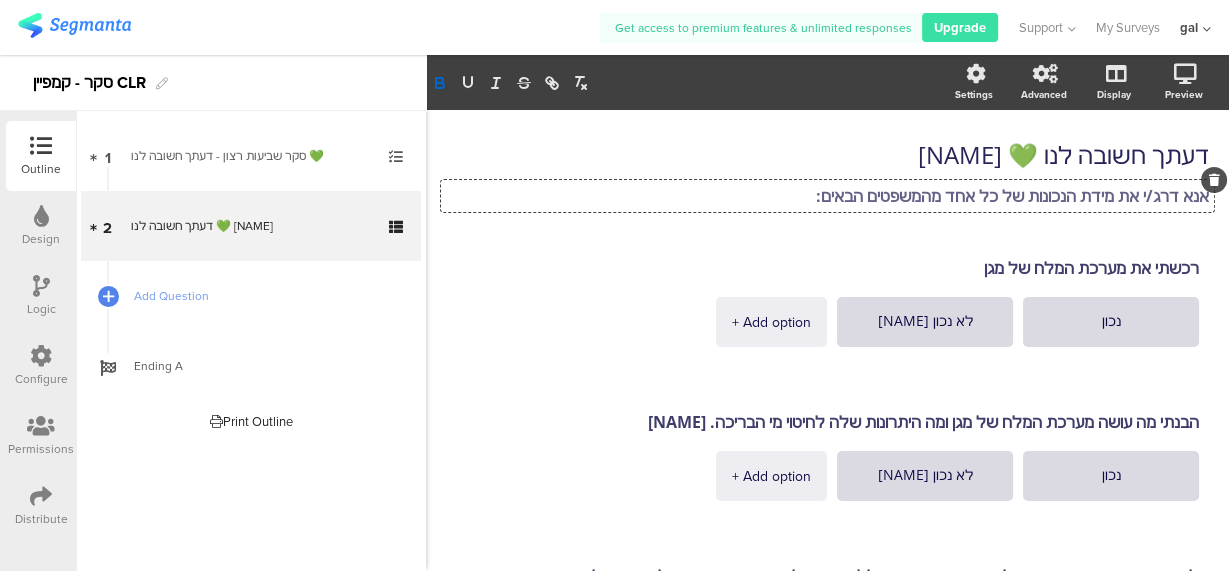 click on "אנא דרג/י את מידת הנכונות של כל אחד מהמשפטים הבאים:
אנא דרג/י את מידת הנכונות של כל אחד מהמשפטים הבאים:
אנא דרג/י את מידת הנכונות של כל אחד מהמשפטים הבאים:" at bounding box center [827, 196] 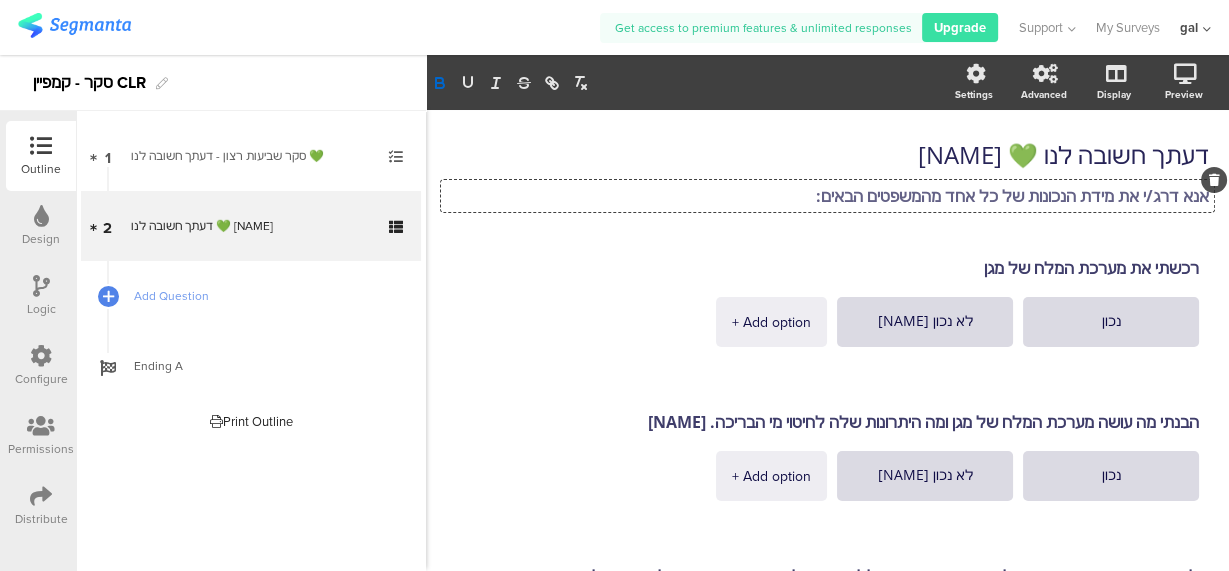 click on "אנא דרג/י את מידת הנכונות של כל אחד מהמשפטים הבאים:" at bounding box center (1012, 196) 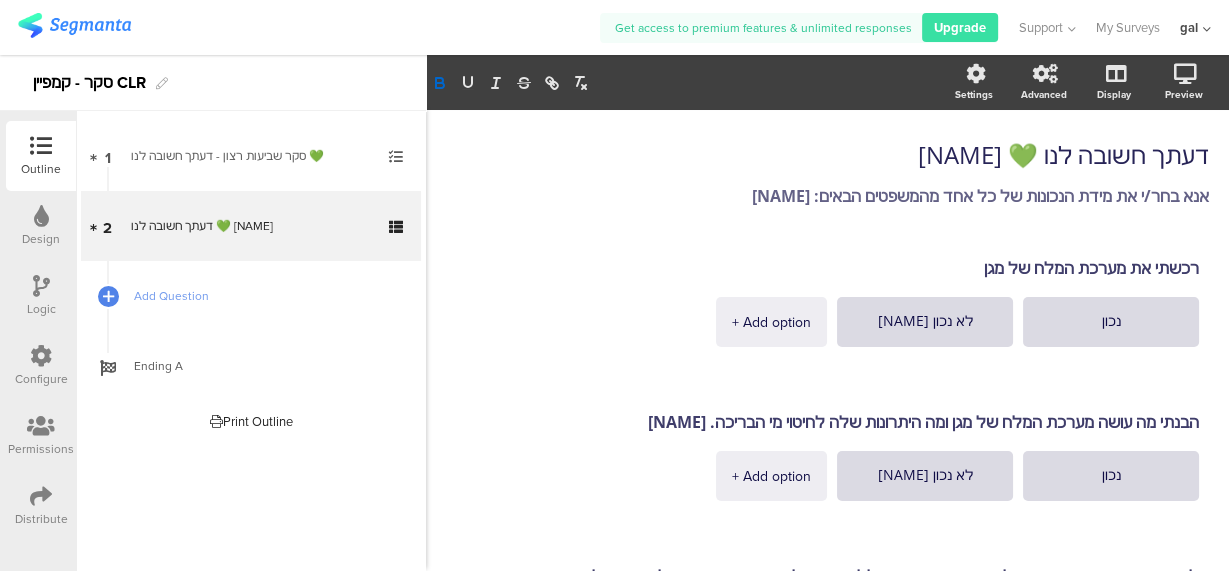 click on "דעתך חשובה לנו 💚
דעתך חשובה לנו 💚
אנא בחר/י את מידת הנכונות של כל אחד מהמשפטים הבאים:
אנא בחר/י את מידת הנכונות של כל אחד מהמשפטים הבאים:
רכשתי את מערכת המלח של מגן
נכון
לא נכון
+ Add option" at bounding box center [827, 547] 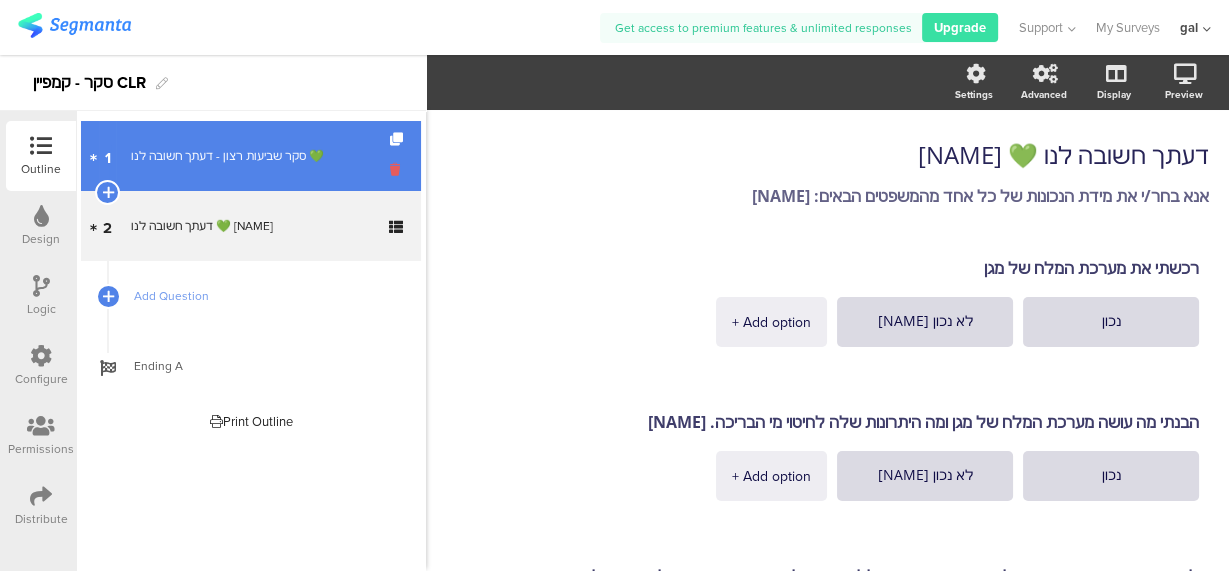 click at bounding box center [398, 169] 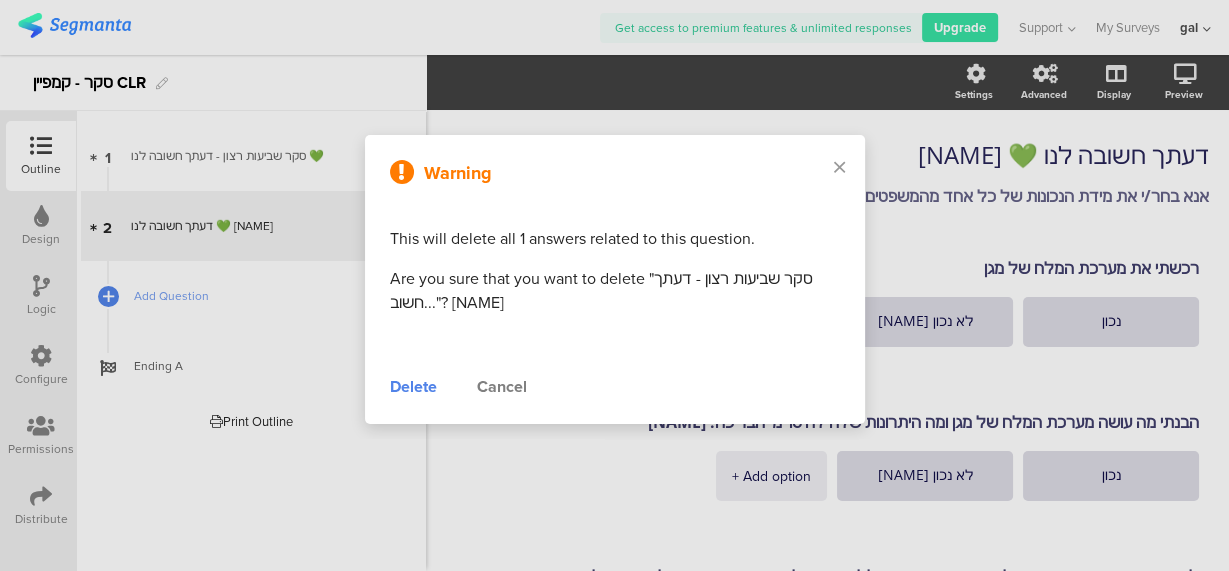 click on "Delete" at bounding box center [413, 387] 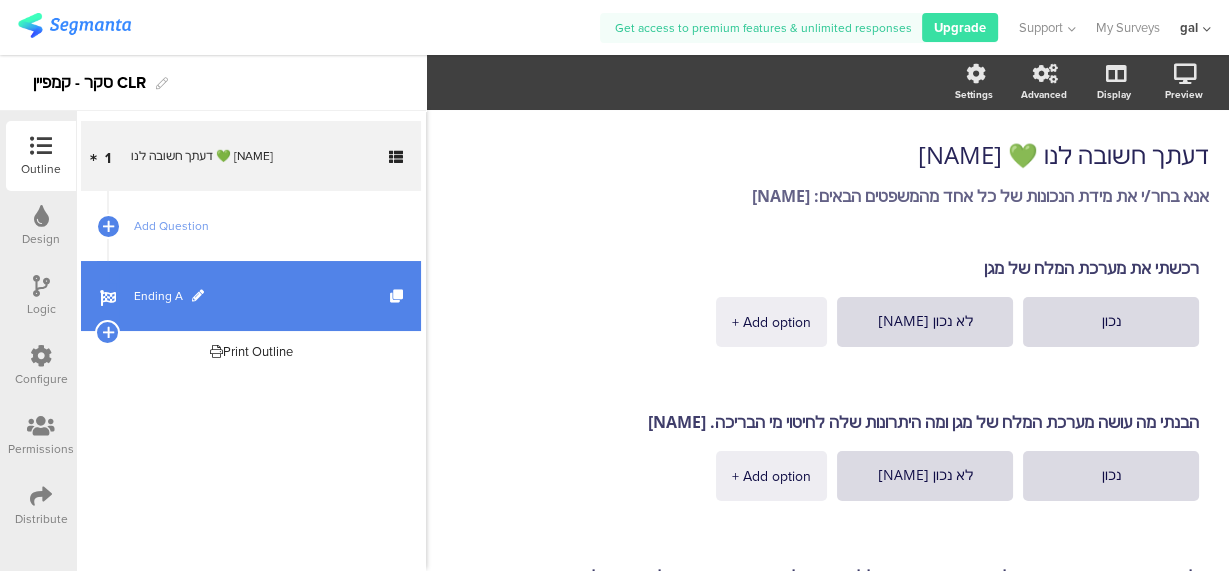 click on "Ending A" at bounding box center [251, 296] 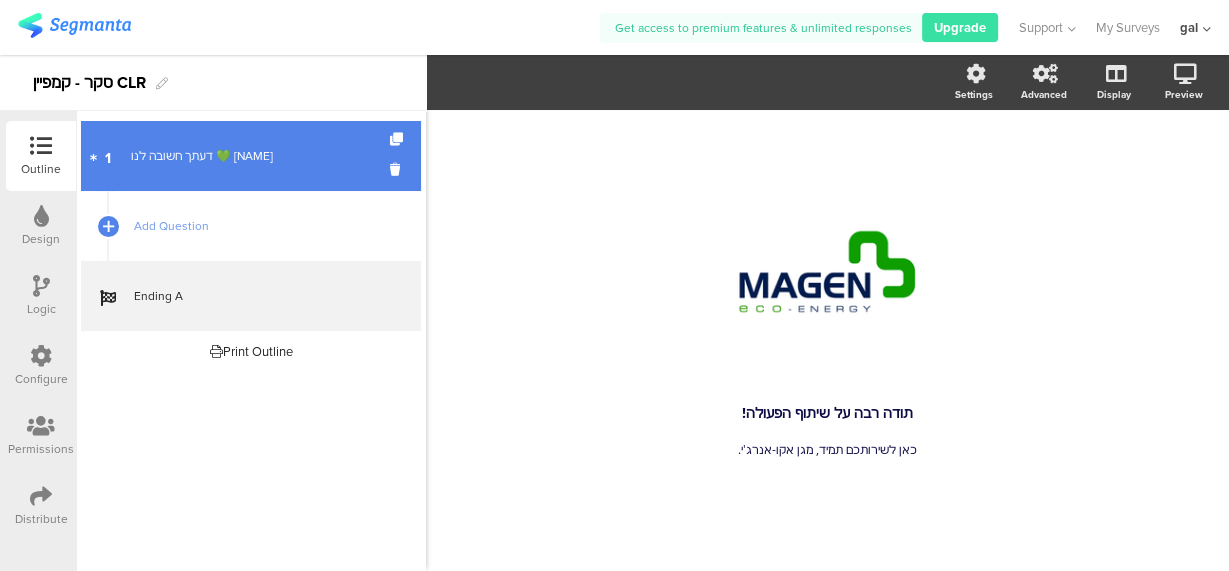 click on "דעתך חשובה לנו 💚 [NAME]" at bounding box center [250, 156] 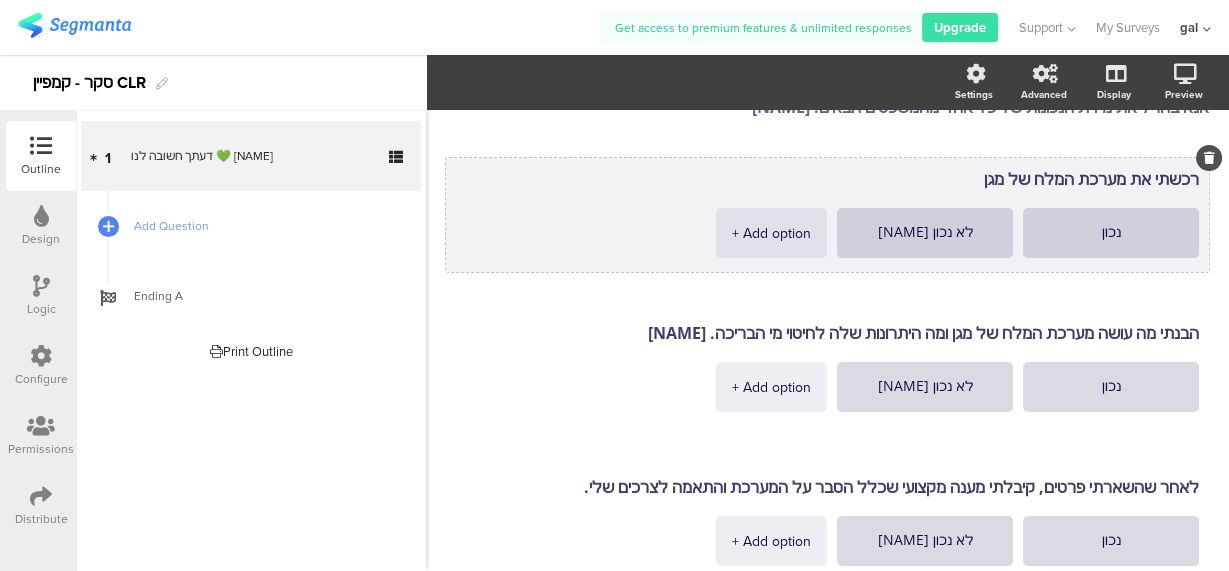 scroll, scrollTop: 80, scrollLeft: 0, axis: vertical 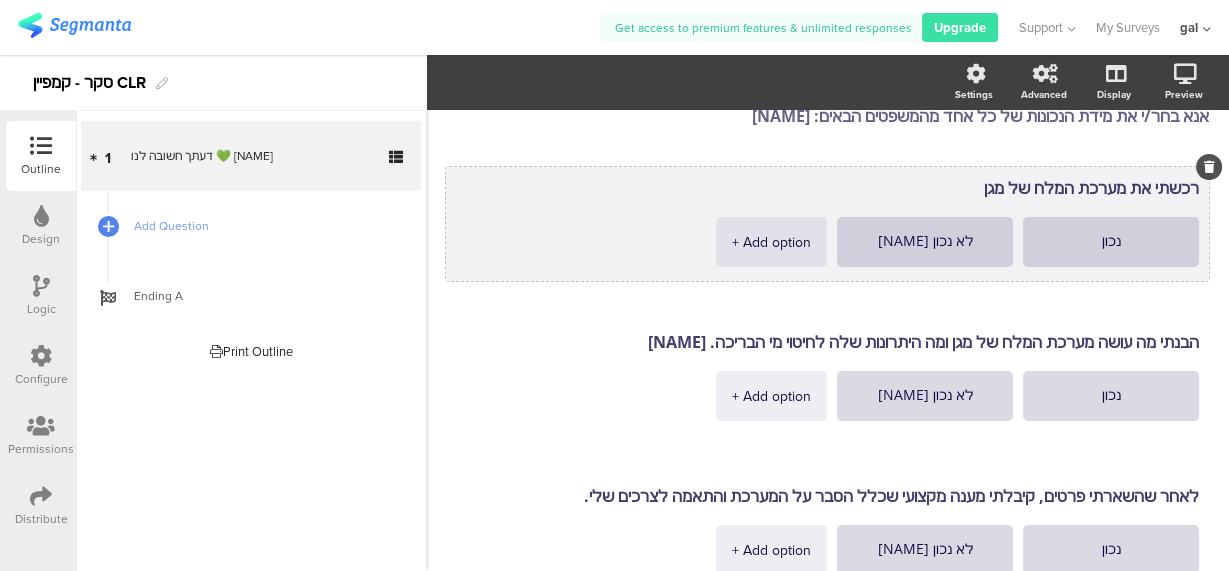 click on "רכשתי את מערכת המלח של מגן" at bounding box center (827, 188) 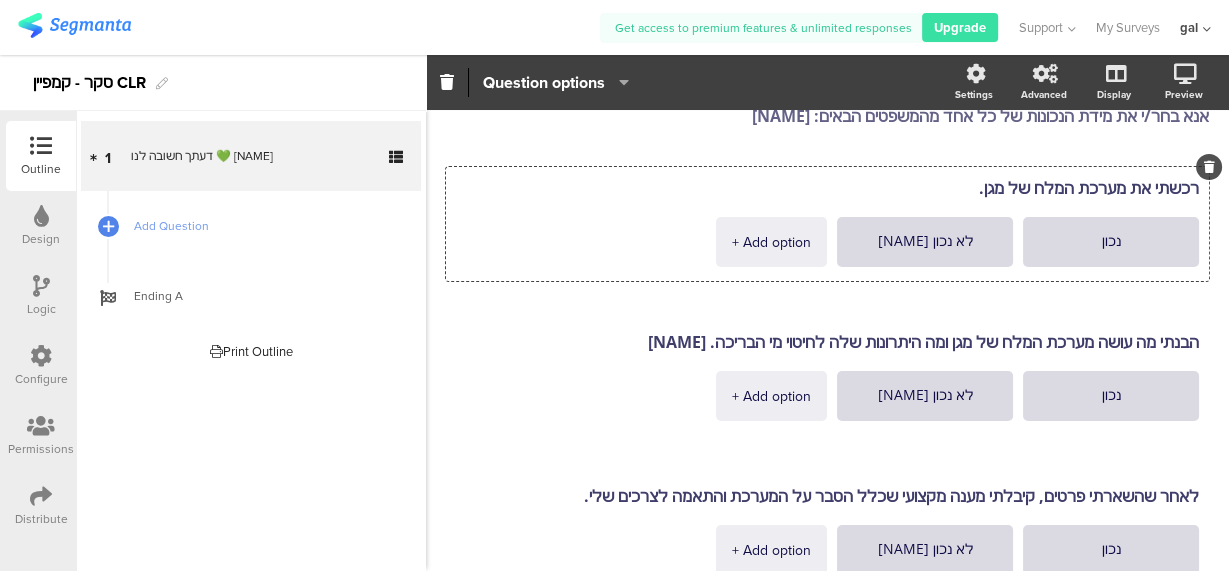 type on "רכשתי את מערכת המלח של מגן." 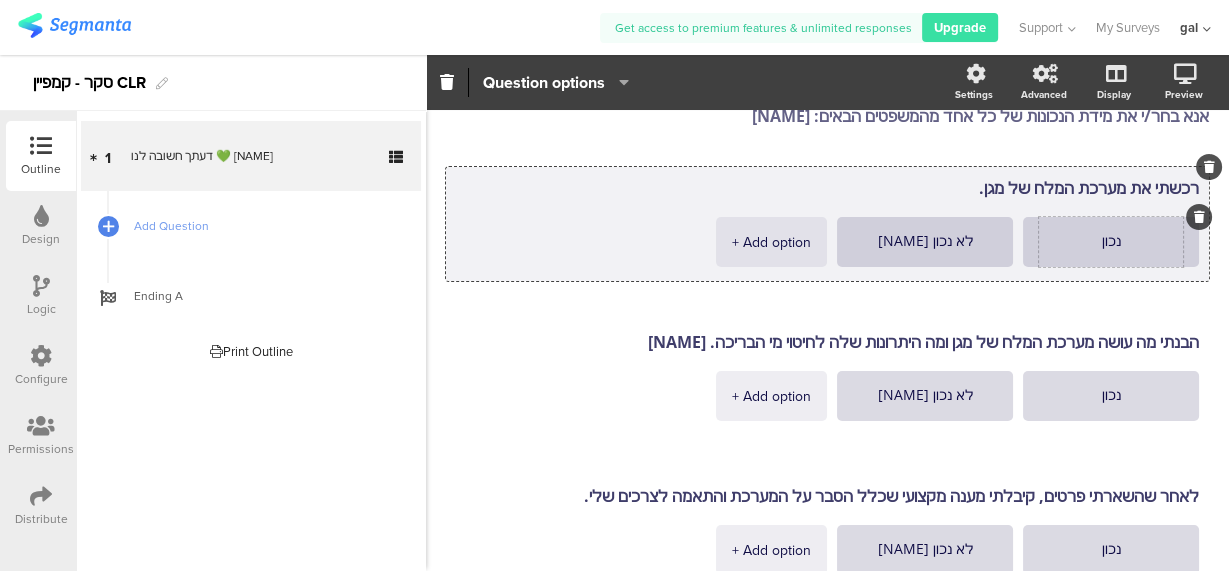 click on "נכון" at bounding box center [1111, 242] 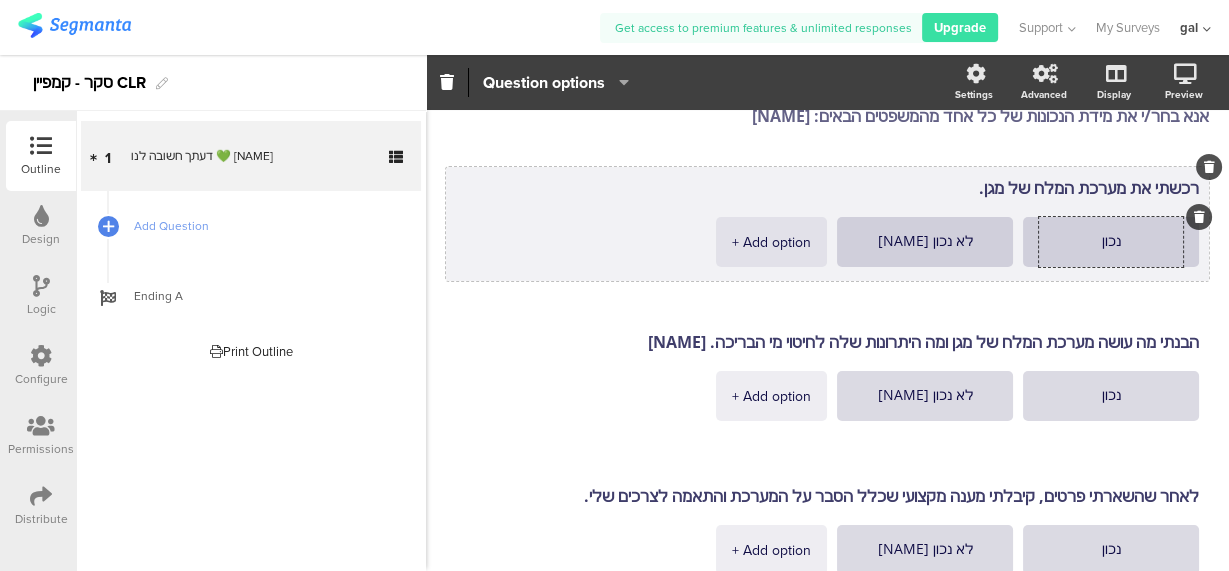 click on "נכון" at bounding box center [1111, 242] 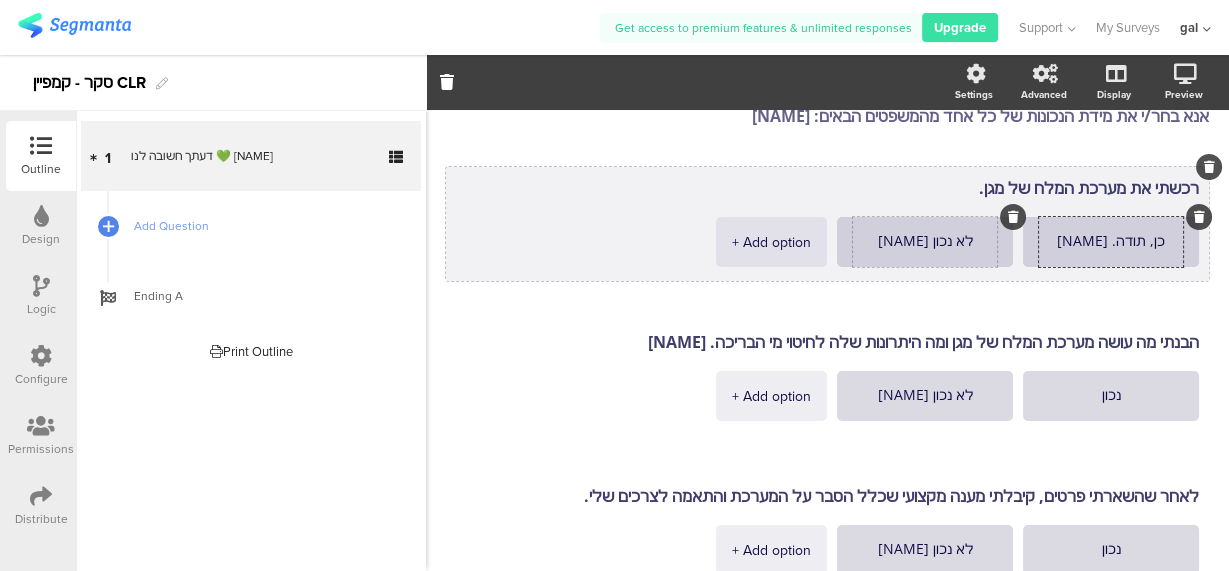 click on "לא נכון [NAME]" at bounding box center [1111, 242] 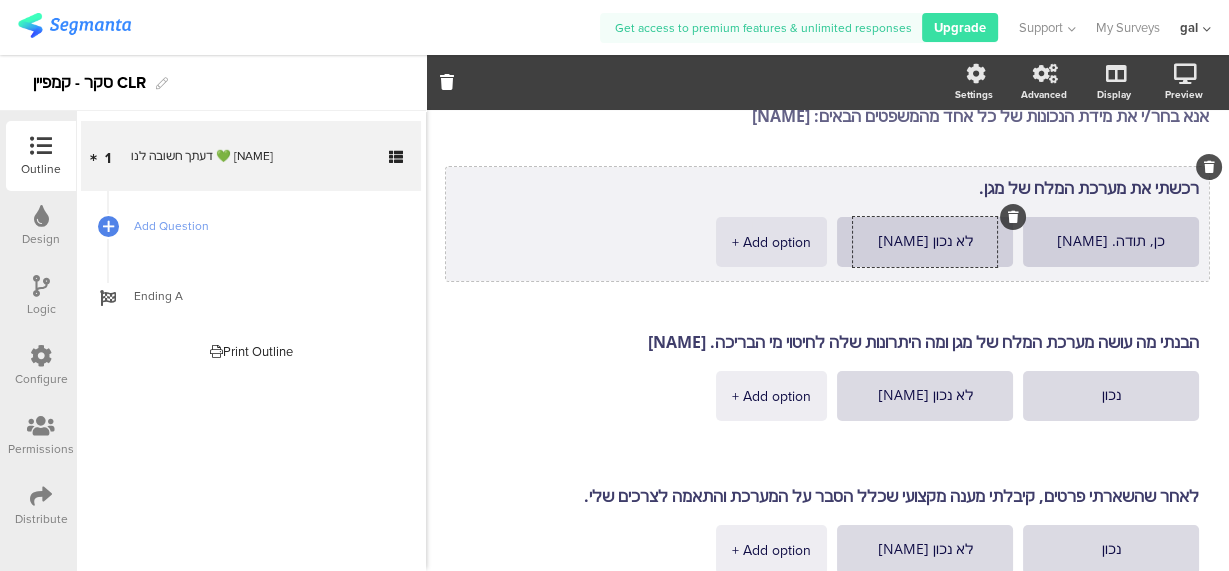type on "כן, תודה. [NAME]" 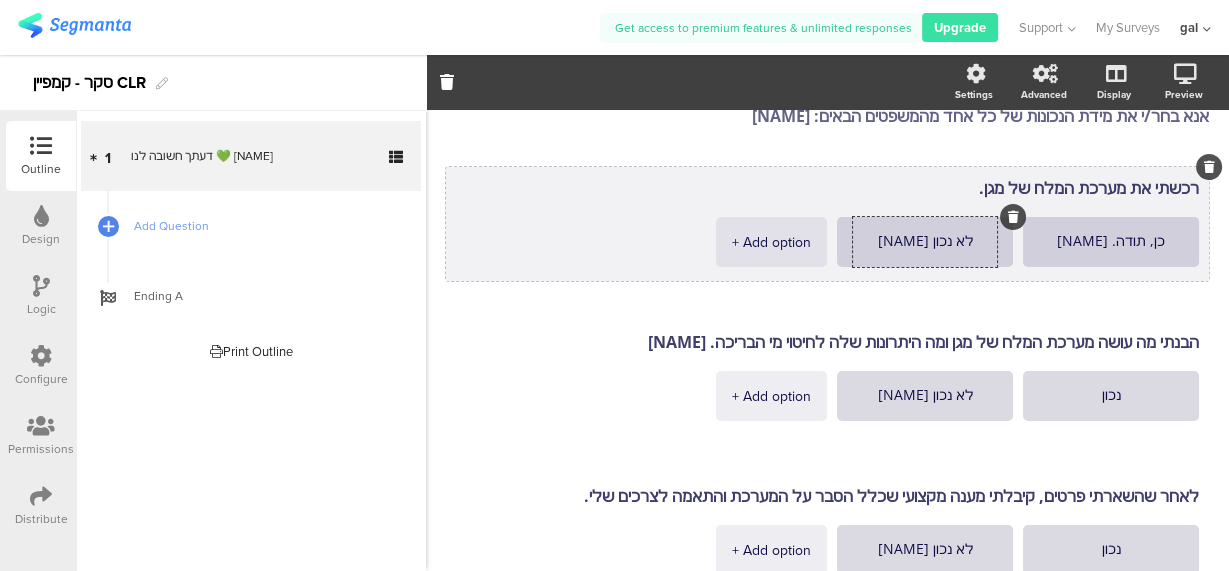 click on "לא נכון [NAME]" at bounding box center [925, 242] 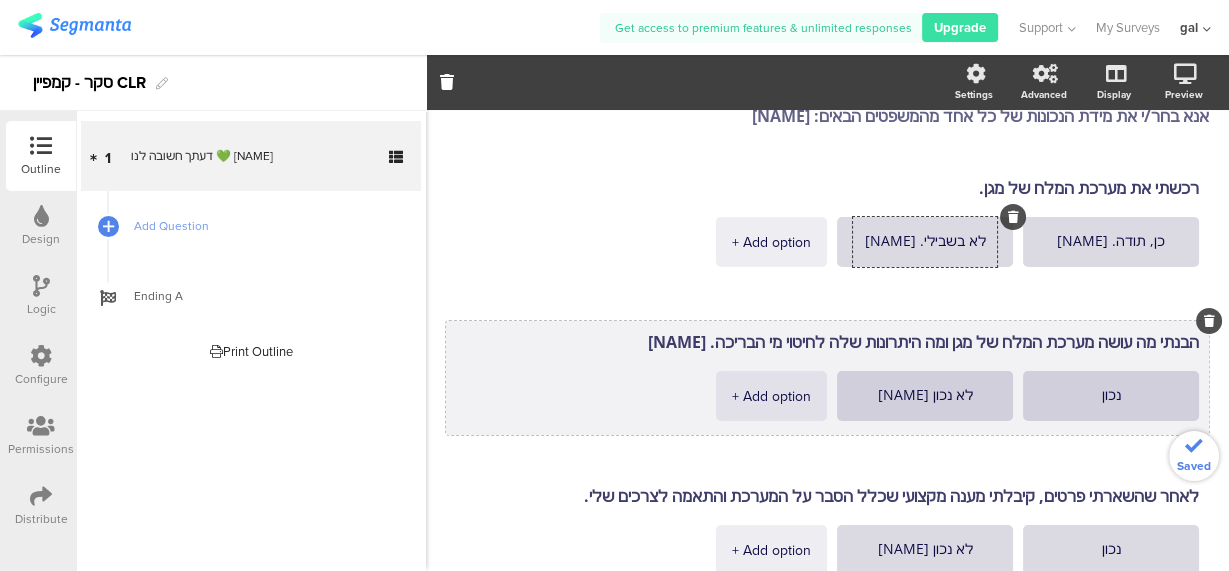 click on "הבנתי מה עושה מערכת המלח של מגן ומה היתרונות שלה לחיטוי מי הבריכה.
נכון
לא נכון
+ Add option [NAME]" at bounding box center [827, 378] 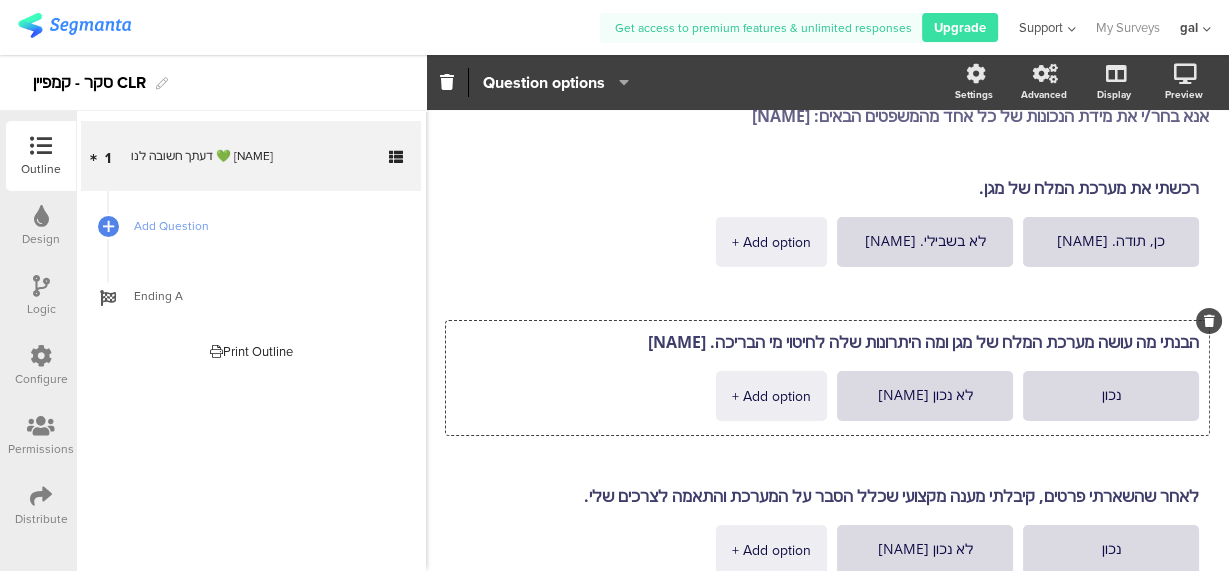 type on "לא בשבילי. [NAME]" 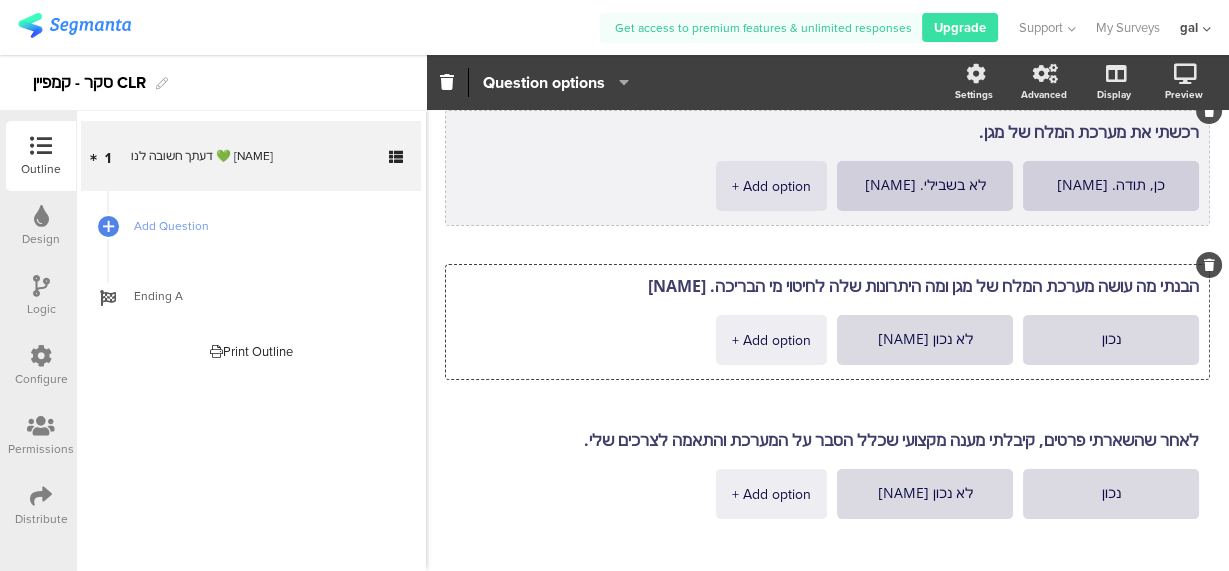 scroll, scrollTop: 156, scrollLeft: 0, axis: vertical 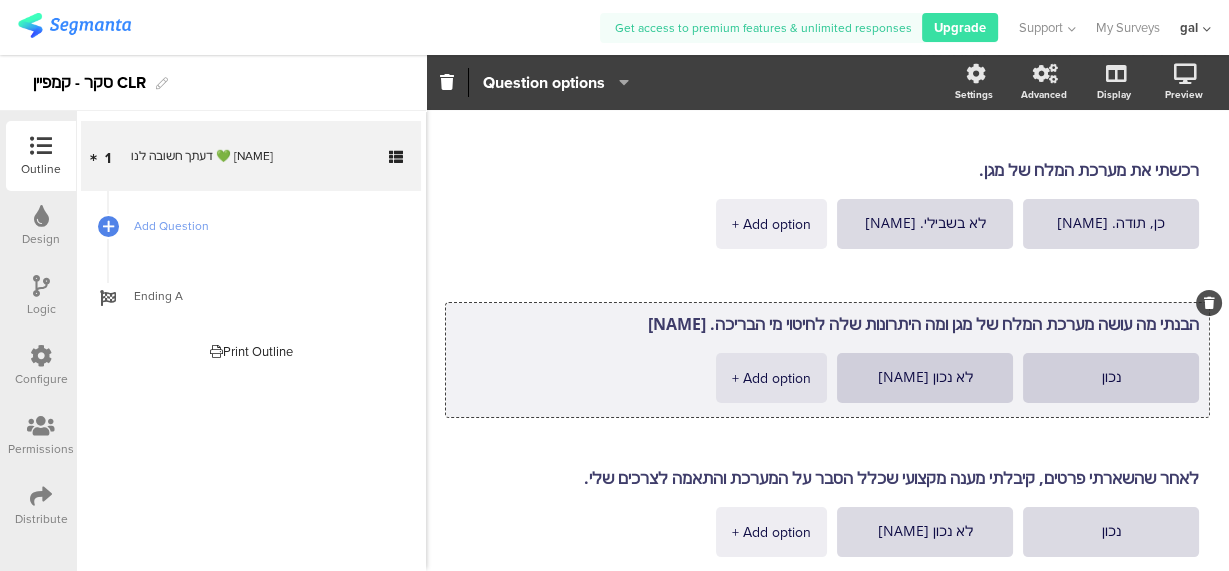 click on "הבנתי מה עושה מערכת המלח של מגן ומה היתרונות שלה לחיטוי מי הבריכה. [NAME]" at bounding box center (827, 324) 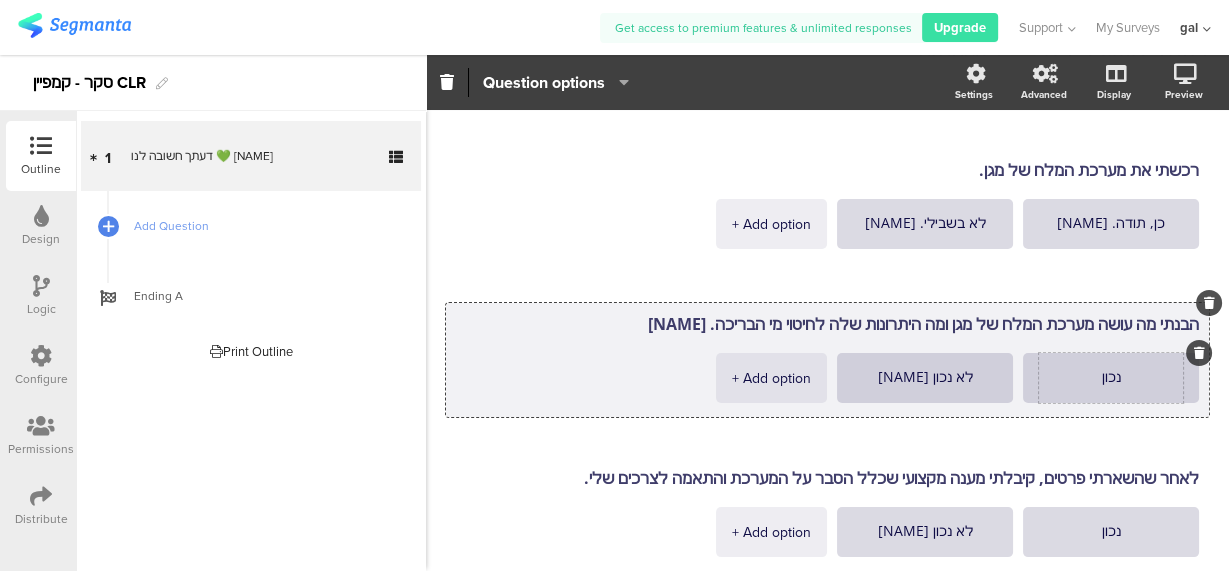 click on "נכון" at bounding box center [1111, 378] 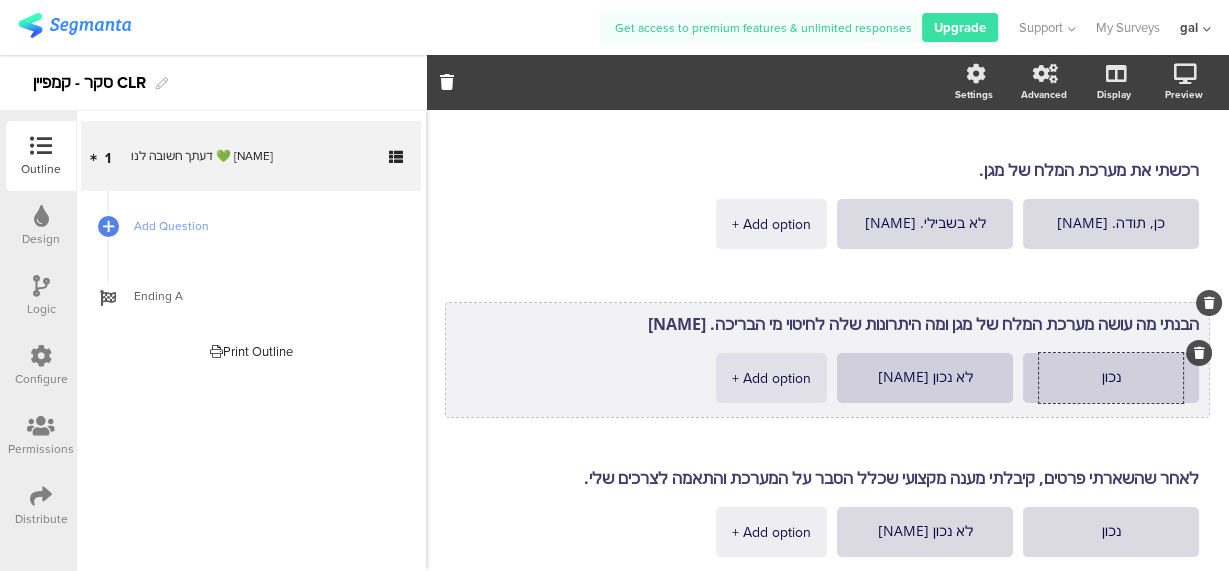 click on "נכון" at bounding box center [1111, 378] 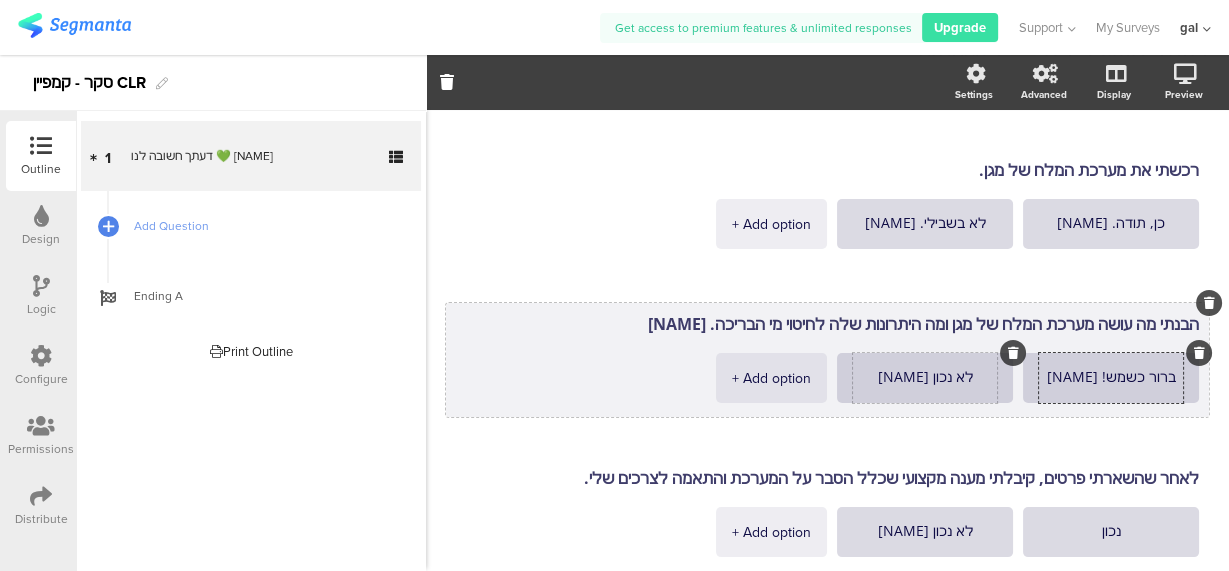 type on "ברור כשמש! [NAME]" 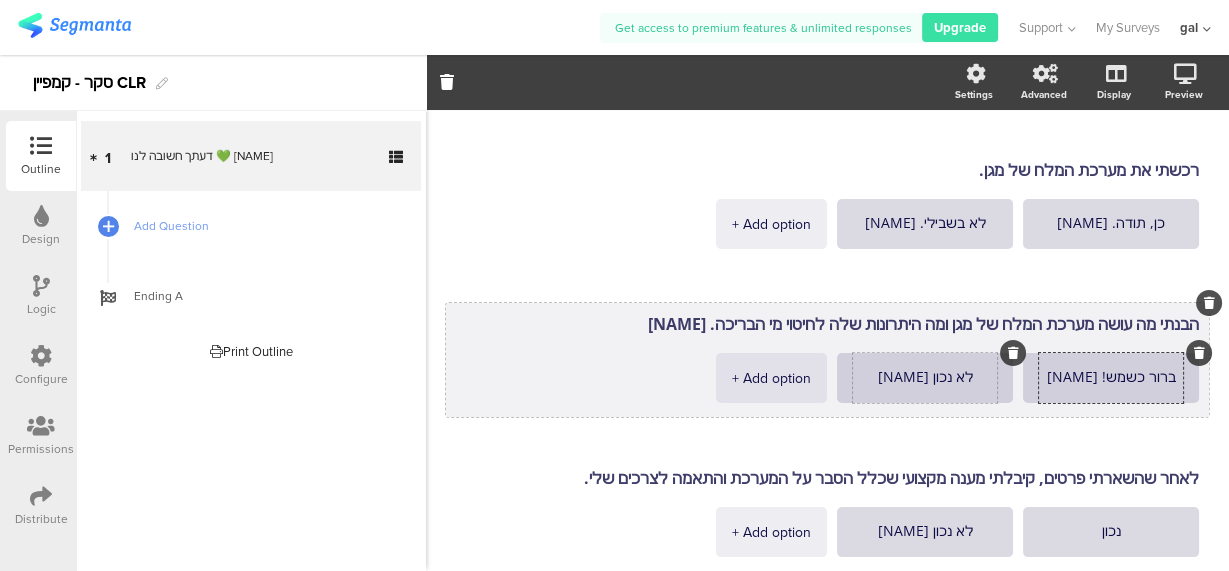 click on "לא נכון [NAME]" at bounding box center [925, 378] 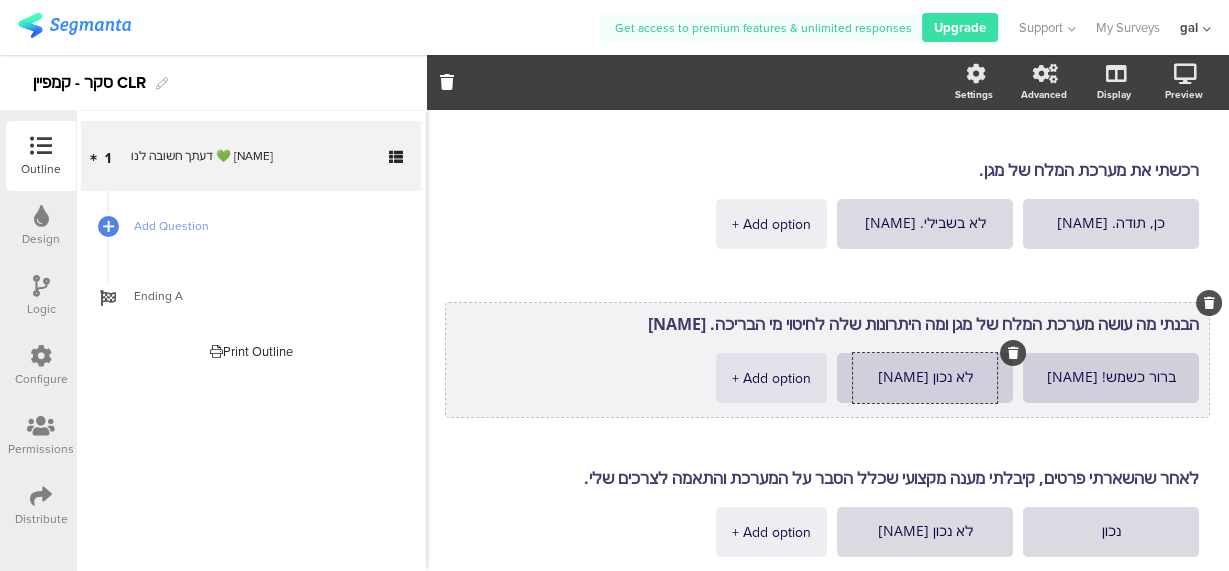 click on "לא נכון [NAME]" at bounding box center [925, 378] 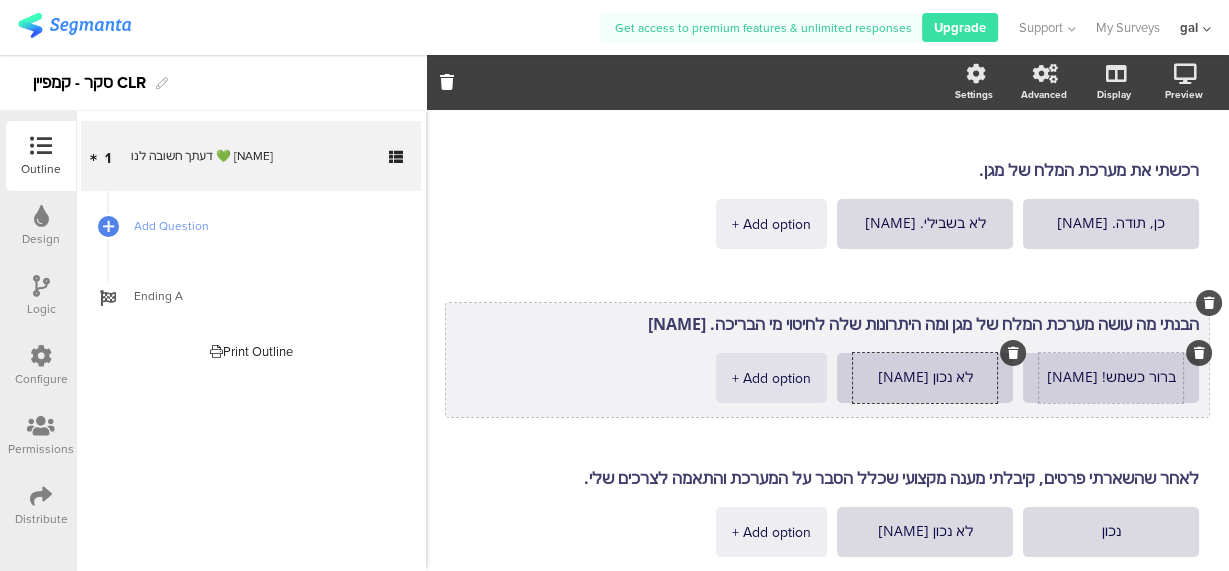click on "ברור כשמש! [NAME]" at bounding box center [1111, 378] 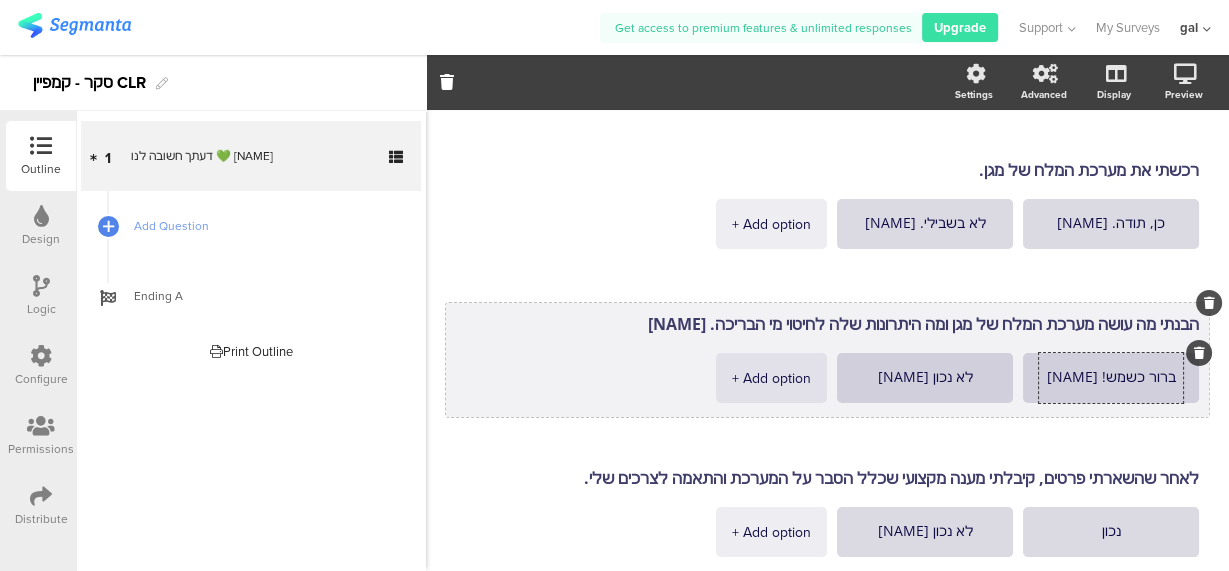 click on "ברור כשמש! [NAME]" at bounding box center (1111, 378) 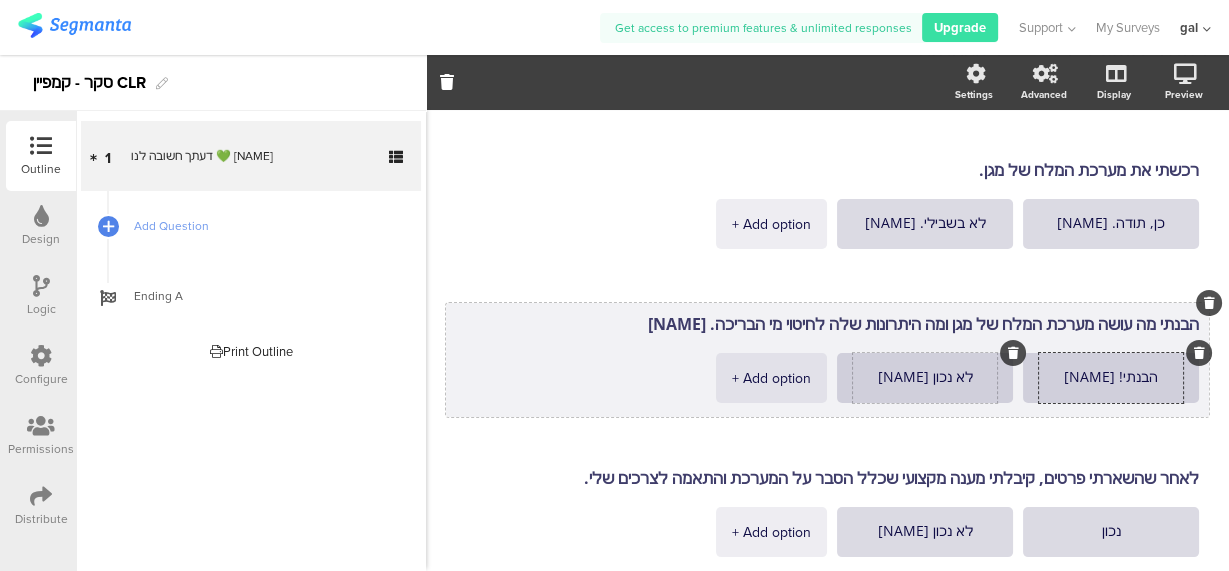 type on "הבנתי! [NAME]" 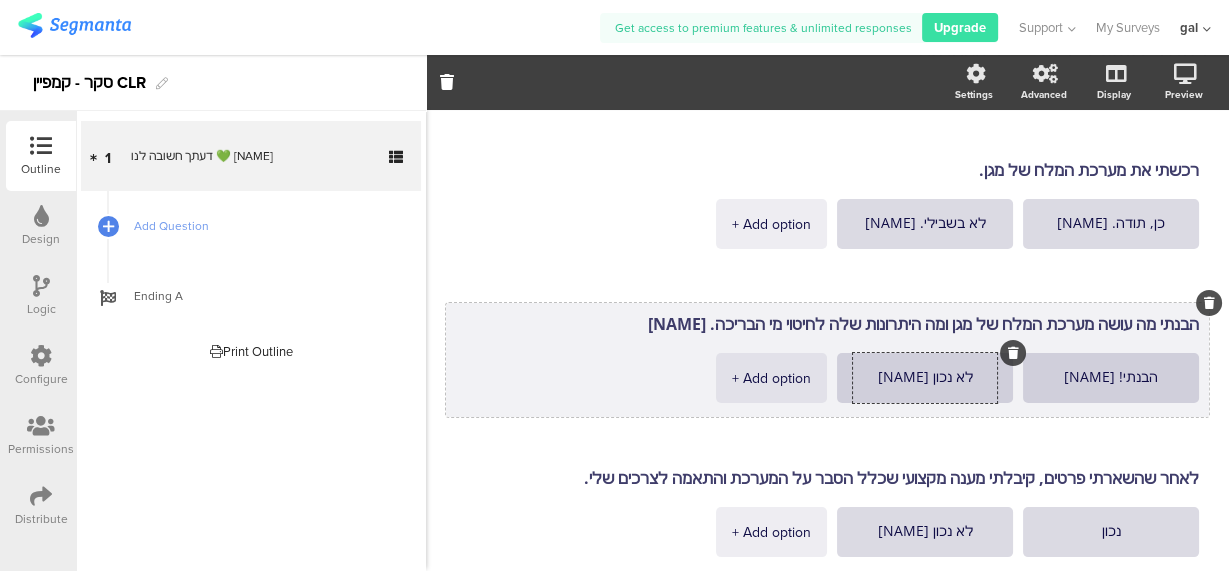 click on "לא נכון [NAME]" at bounding box center [925, 378] 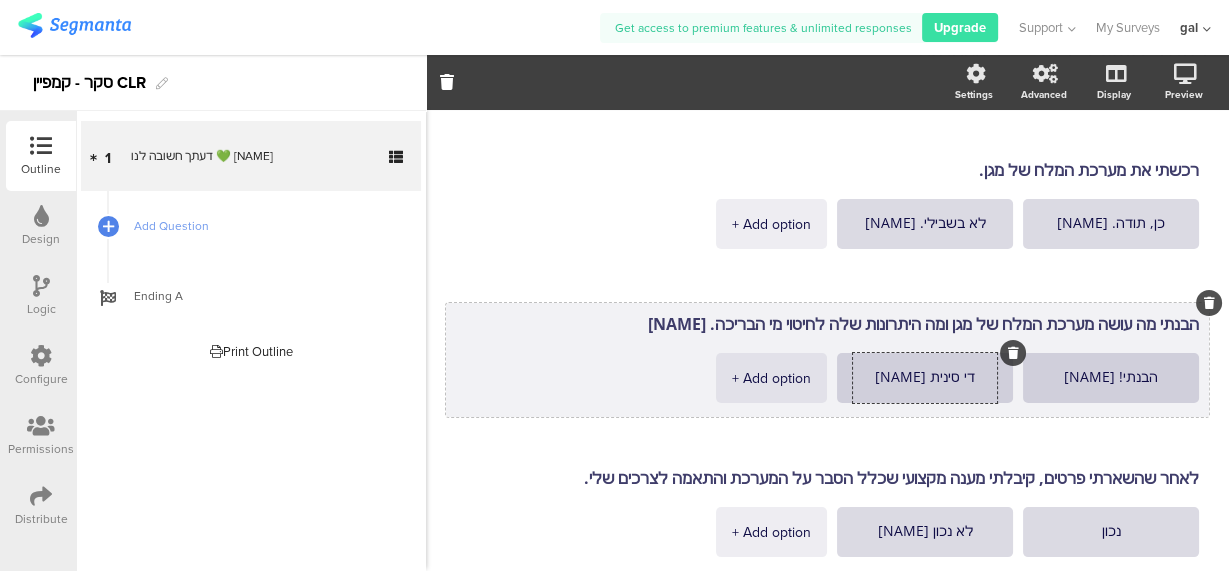 click on "די סינית [NAME]" at bounding box center (925, 378) 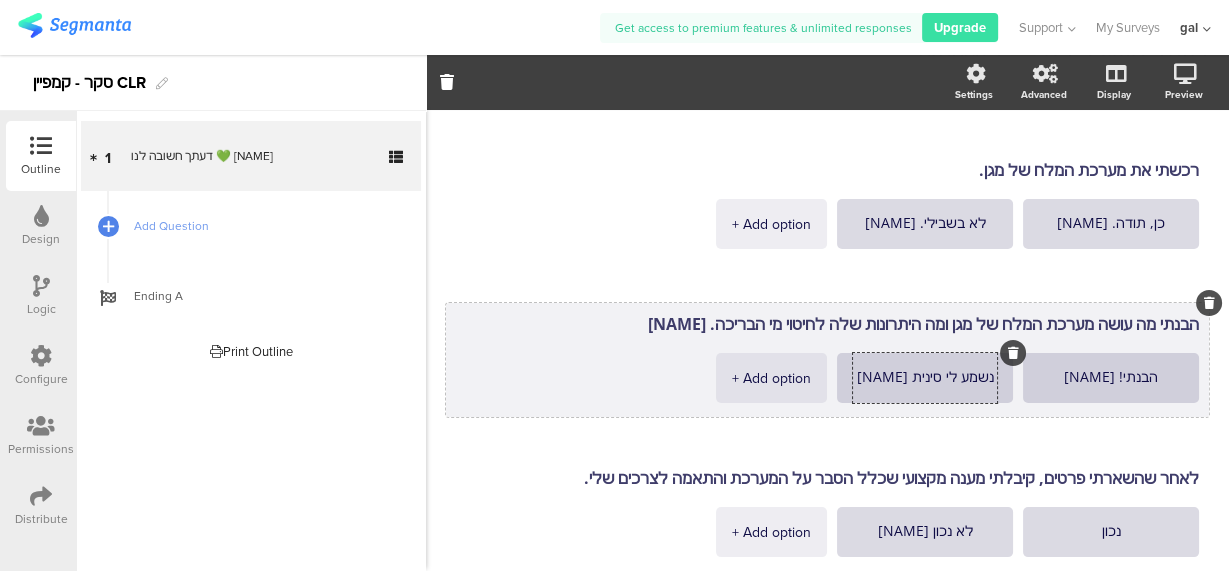 click on "נשמע לי סינית [NAME]" at bounding box center [925, 378] 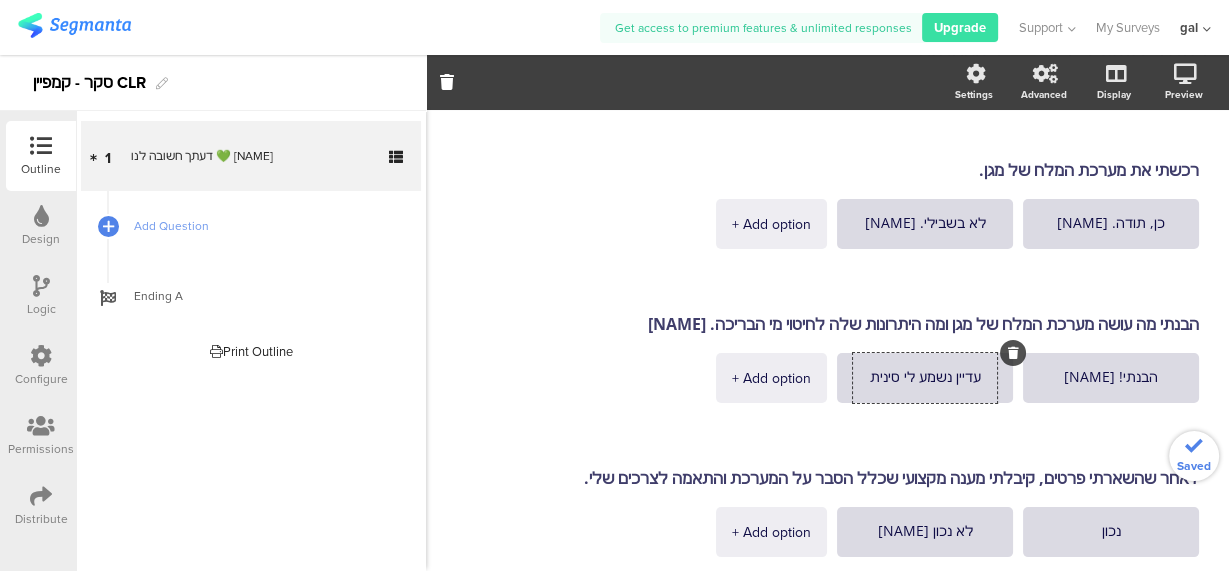 type on "עדיין נשמע לי סינית [NAME]" 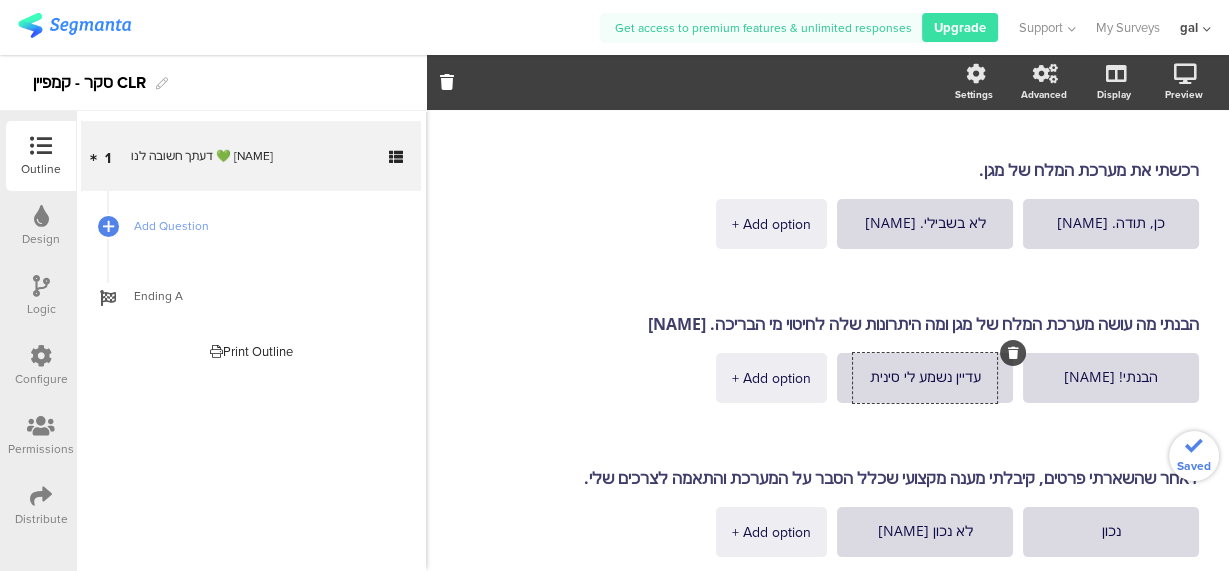 click on "רכשתי את מערכת המלח של מגן.
כן, תודה.
לא בשבילי.
+ Add option [NAME]" at bounding box center [827, 457] 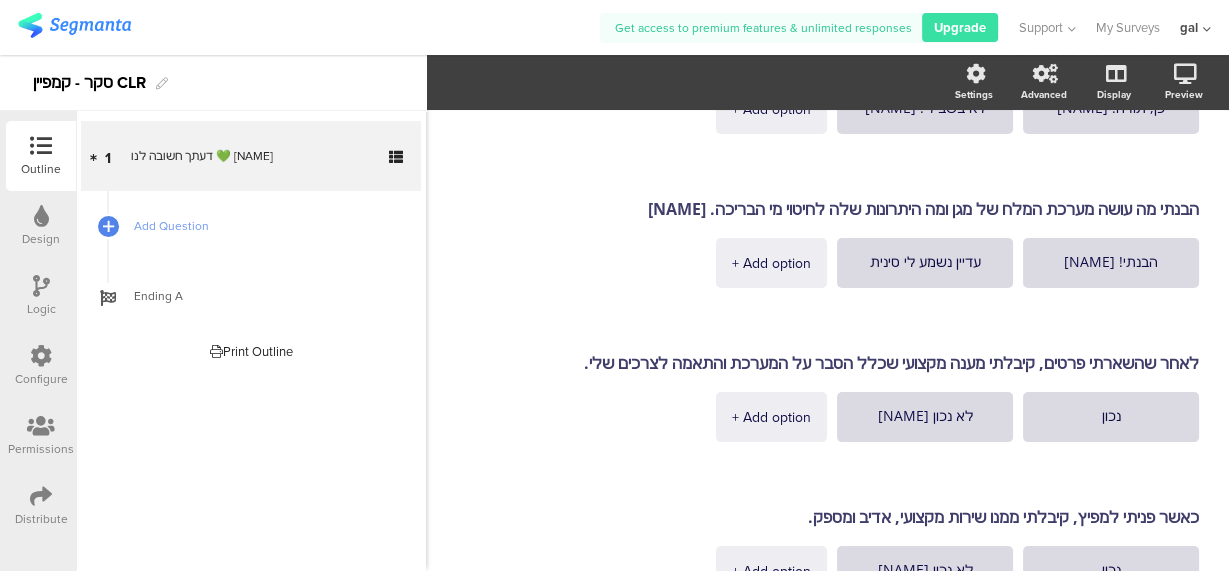scroll, scrollTop: 215, scrollLeft: 0, axis: vertical 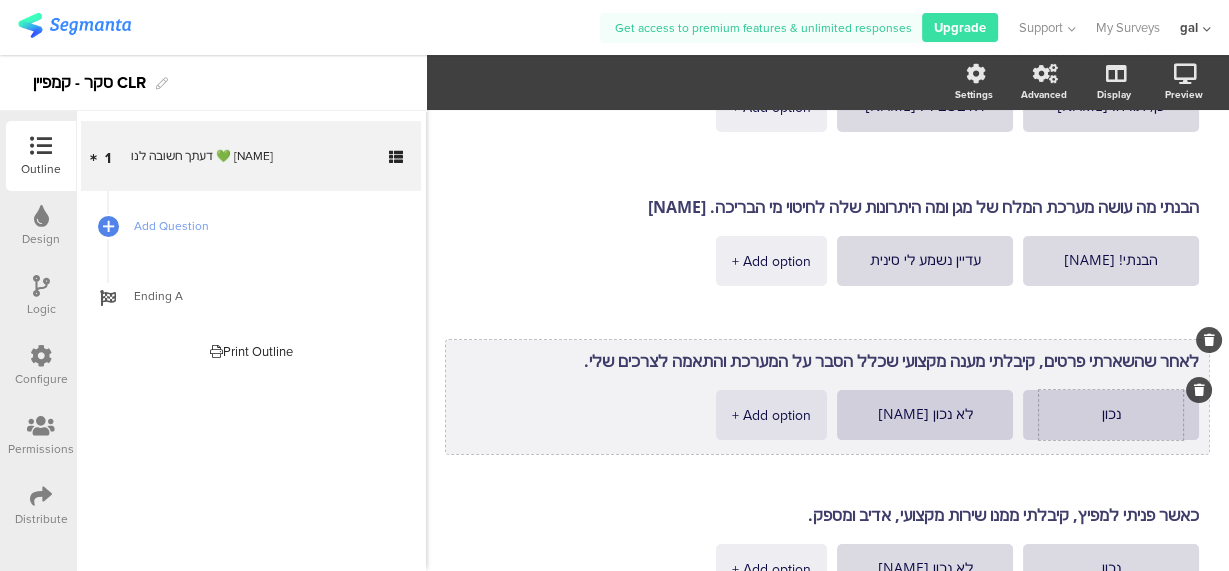 click on "נכון" at bounding box center (1111, 415) 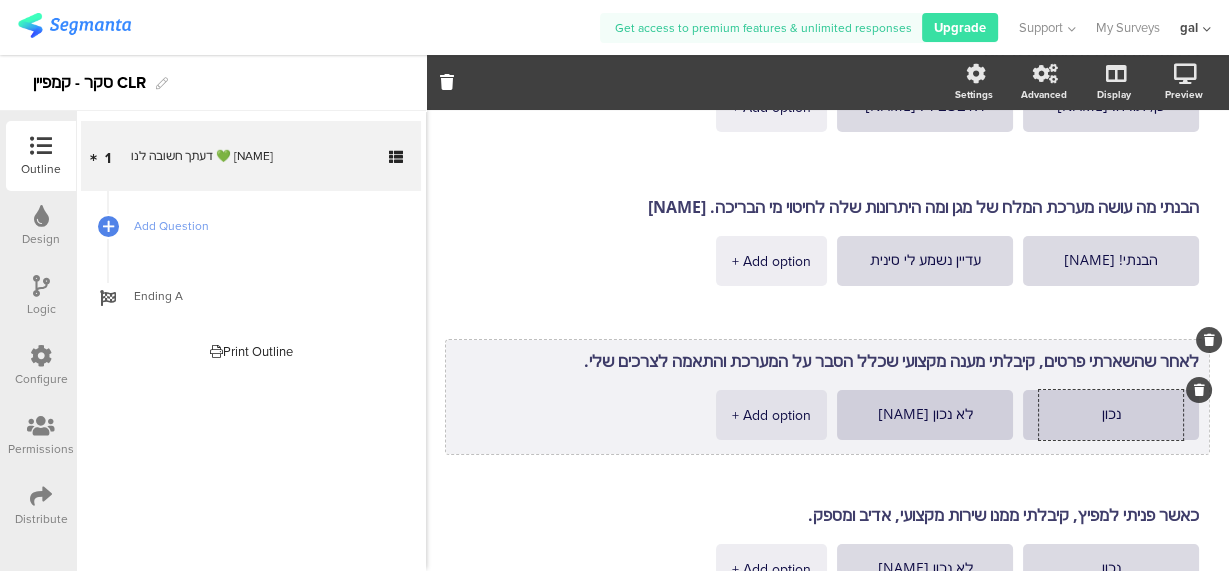 click on "נכון" at bounding box center (1111, 415) 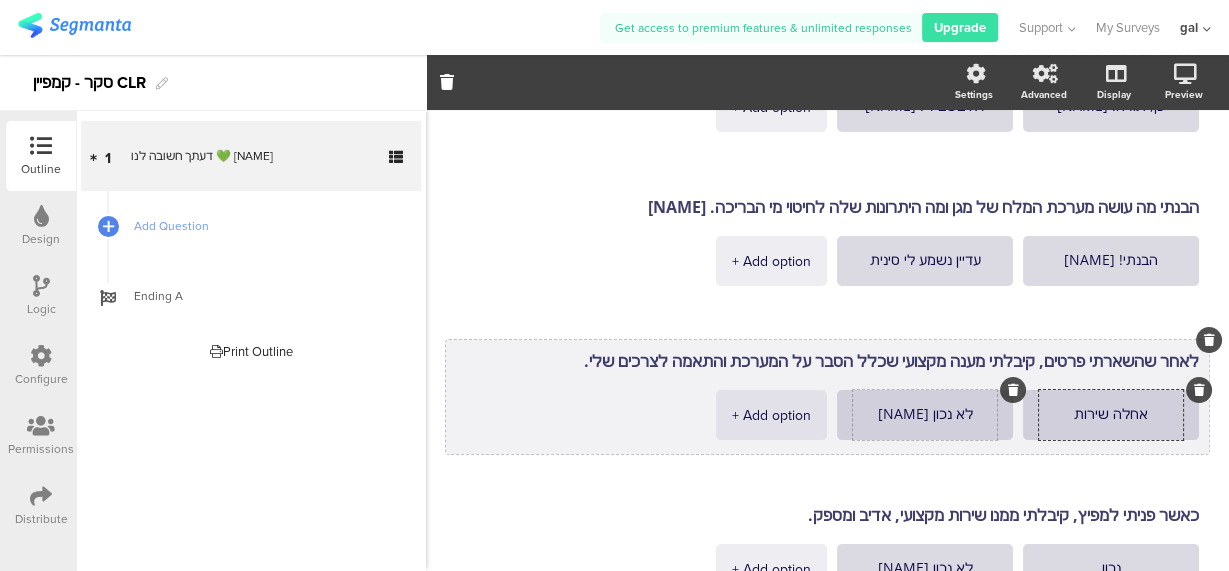 type on "אחלה שירות" 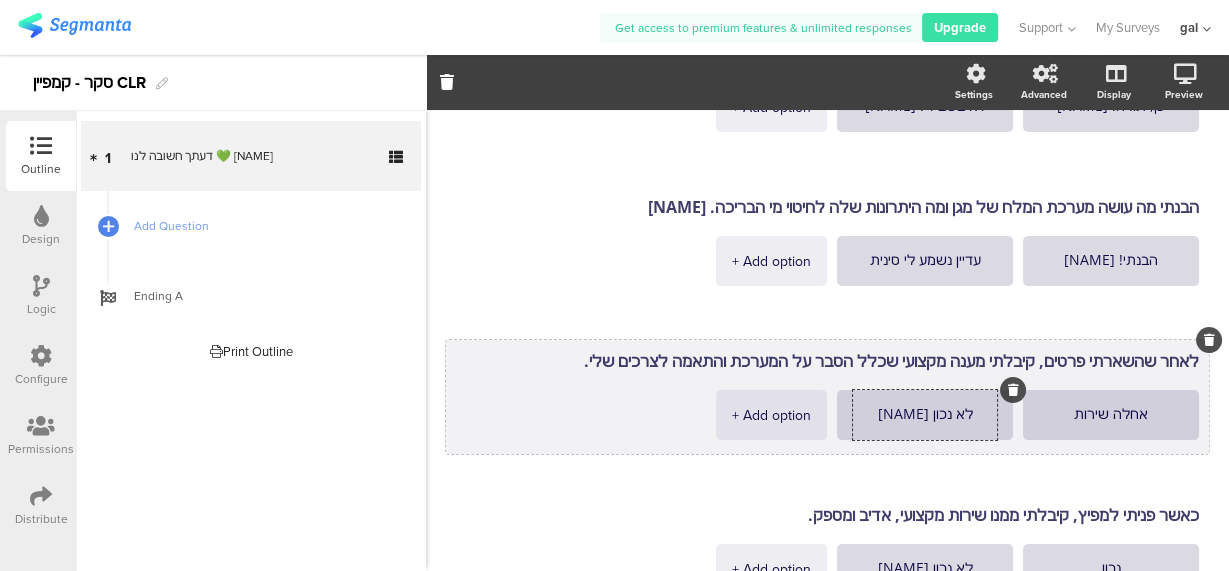 click on "לא נכון [NAME]" at bounding box center (925, 415) 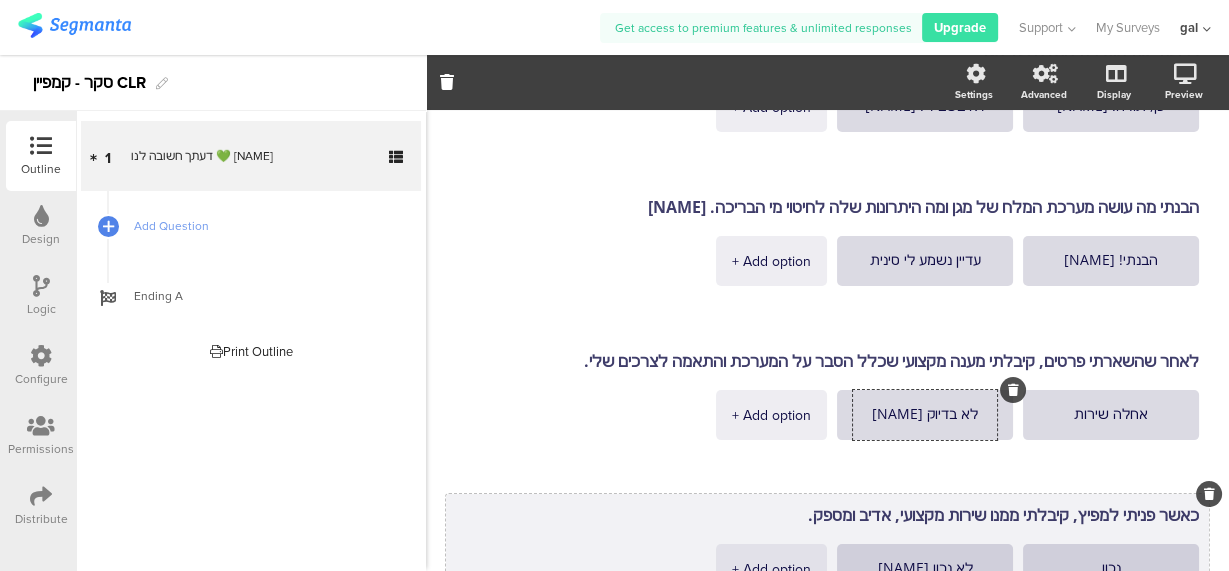 click on "כאשר פניתי למפיץ, קיבלתי ממנו שירות מקצועי, אדיב ומספק.
נכון
לא נכון
+ Add option [NAME]" at bounding box center (827, 551) 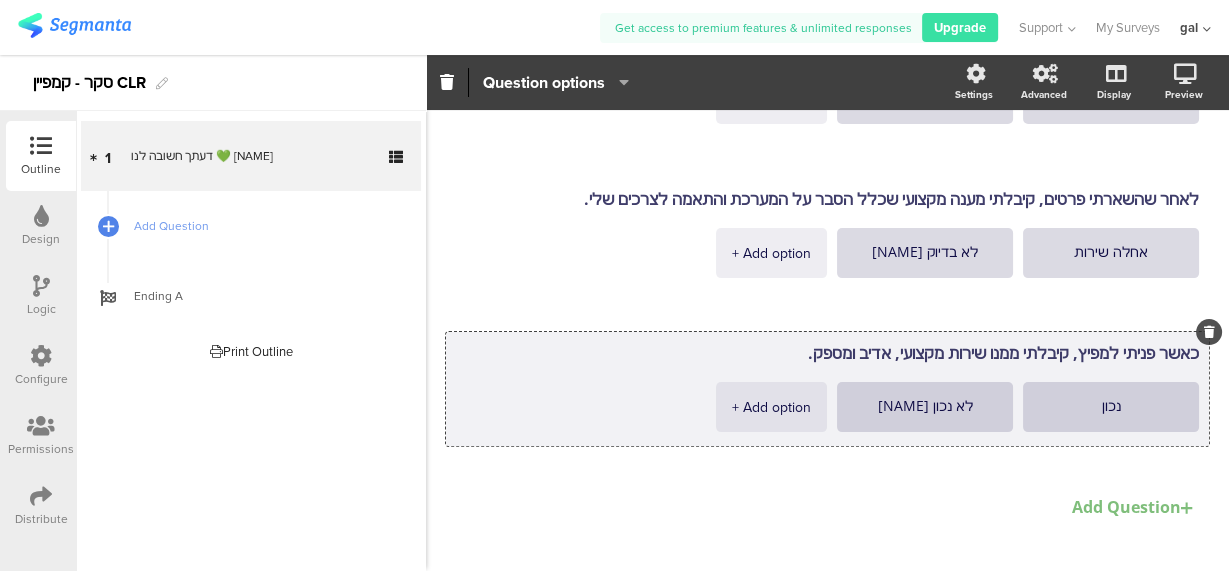scroll, scrollTop: 378, scrollLeft: 0, axis: vertical 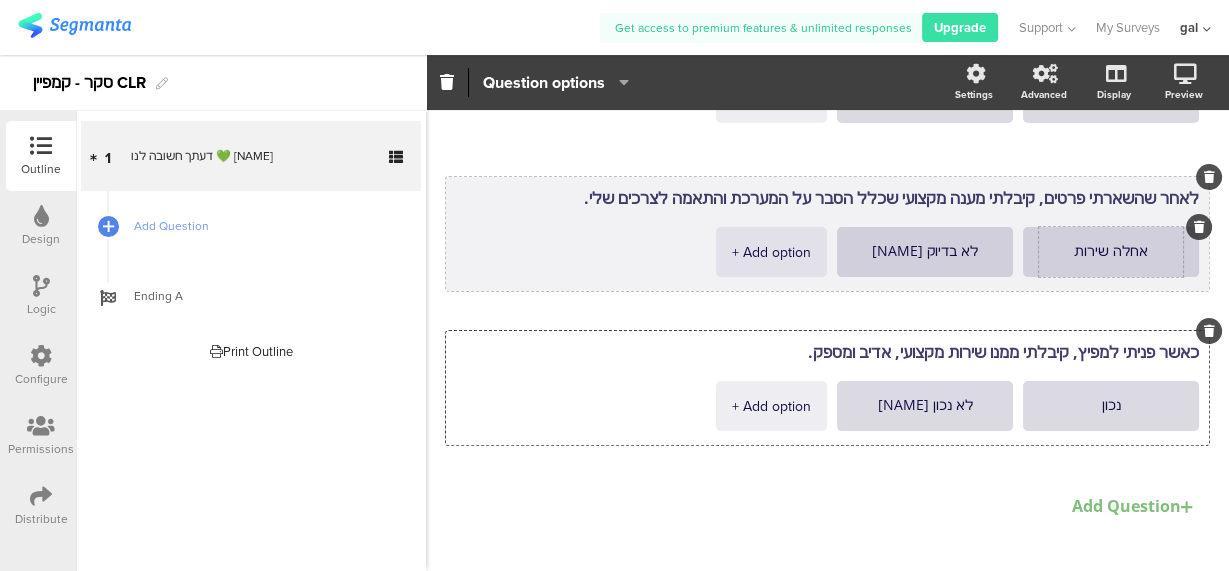 type on "לא בדיוק [NAME]" 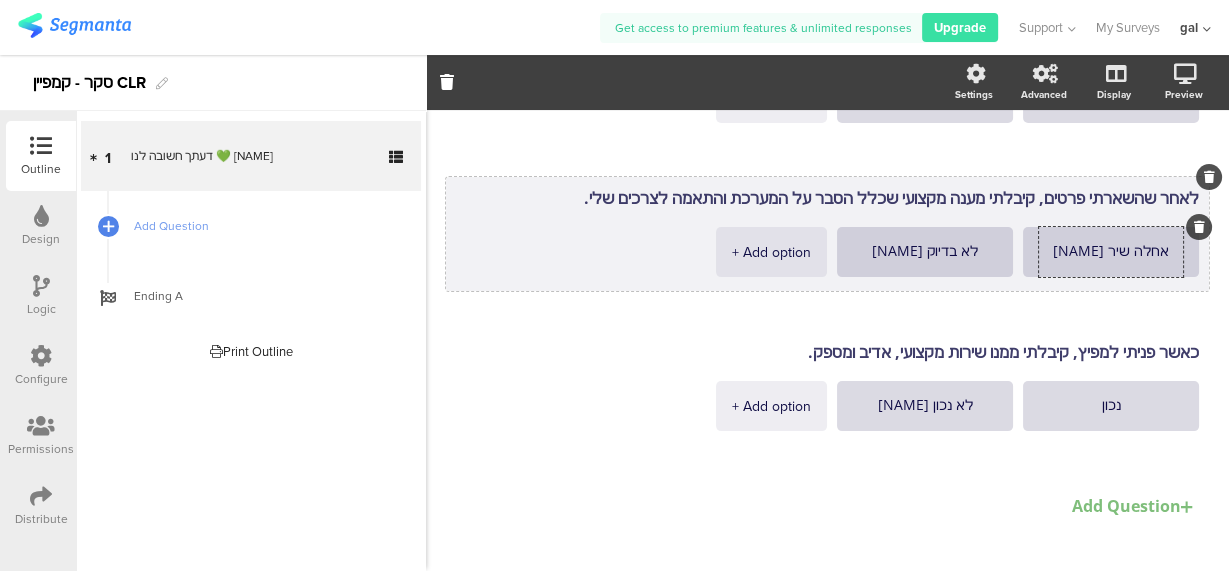 type on "אחלה שירו" 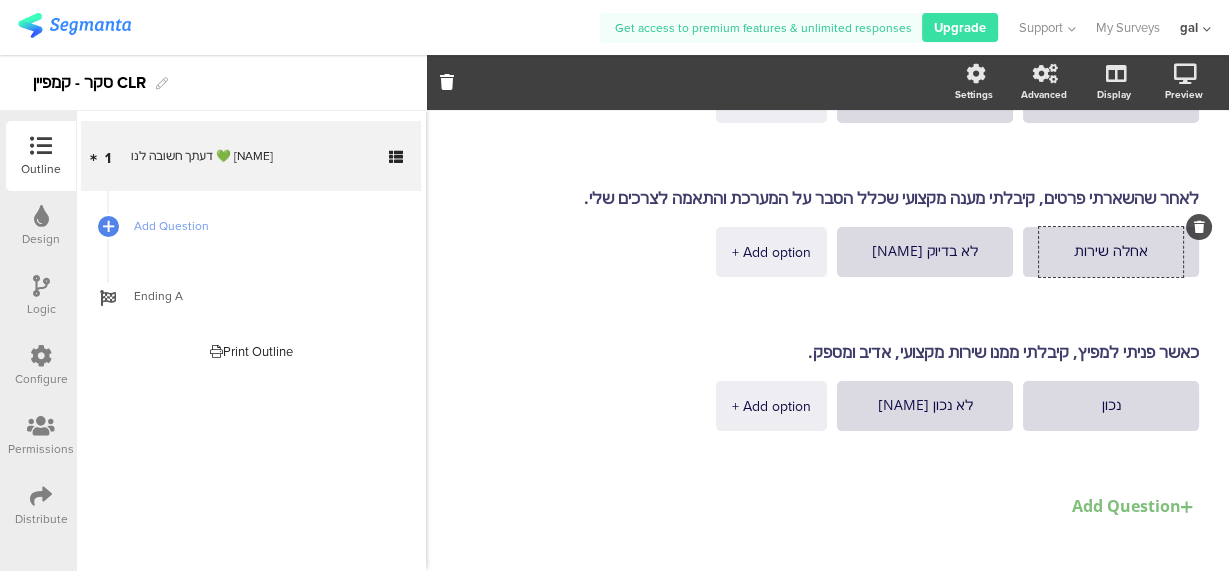 click on "רכשתי את מערכת המלח של מגן.
כן, תודה.
לא בשבילי.
+ Add option [NAME]" at bounding box center [827, 177] 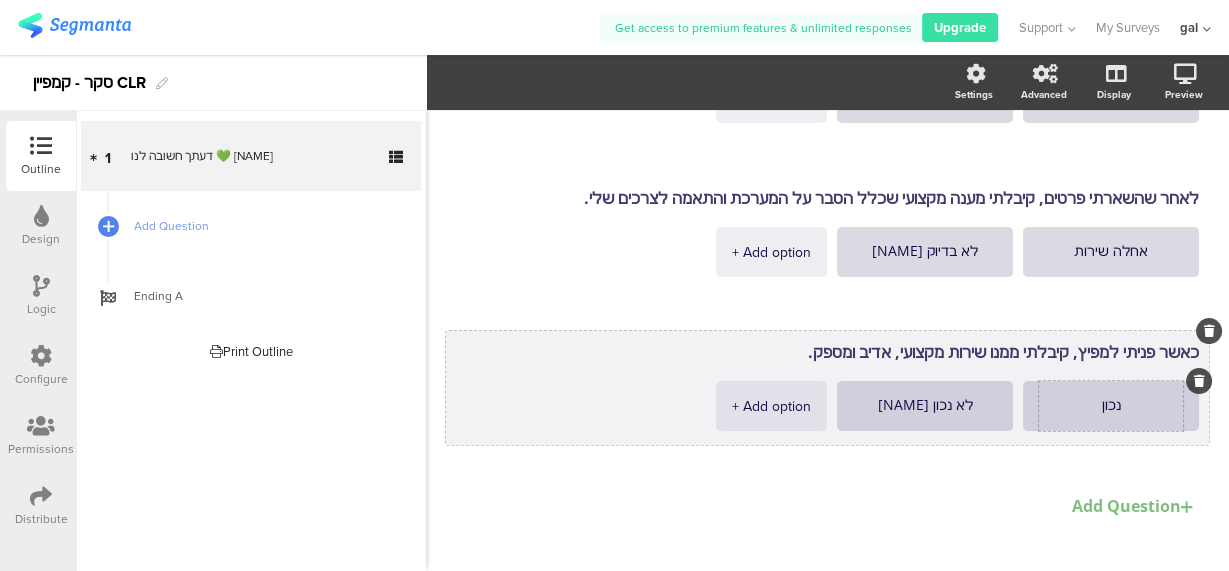 click on "נכון" at bounding box center [1111, 406] 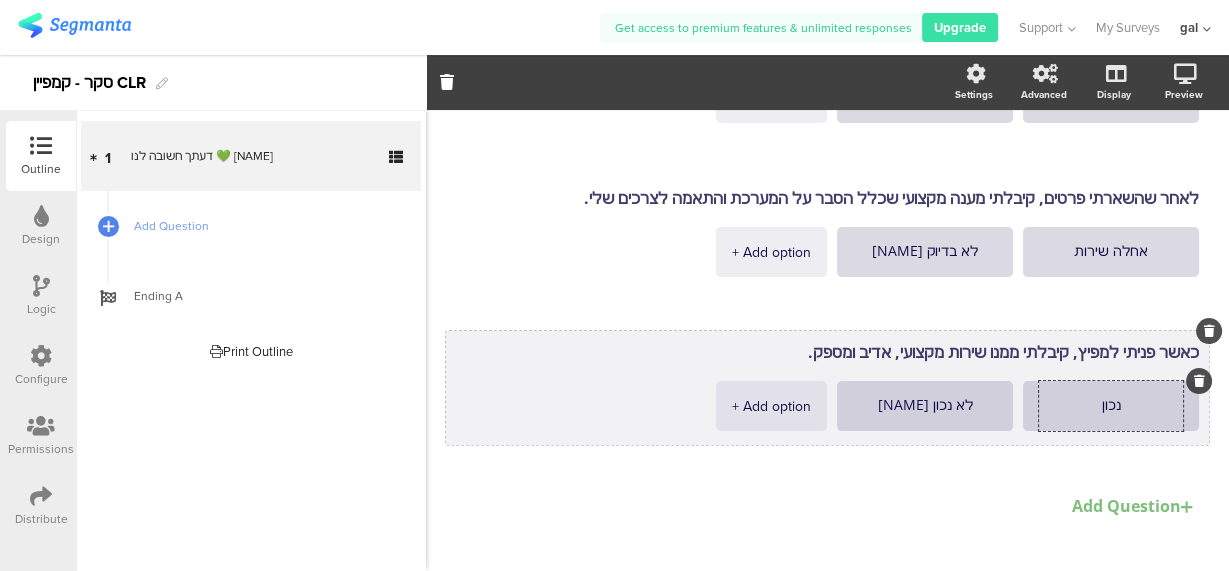 click on "נכון" at bounding box center [1111, 406] 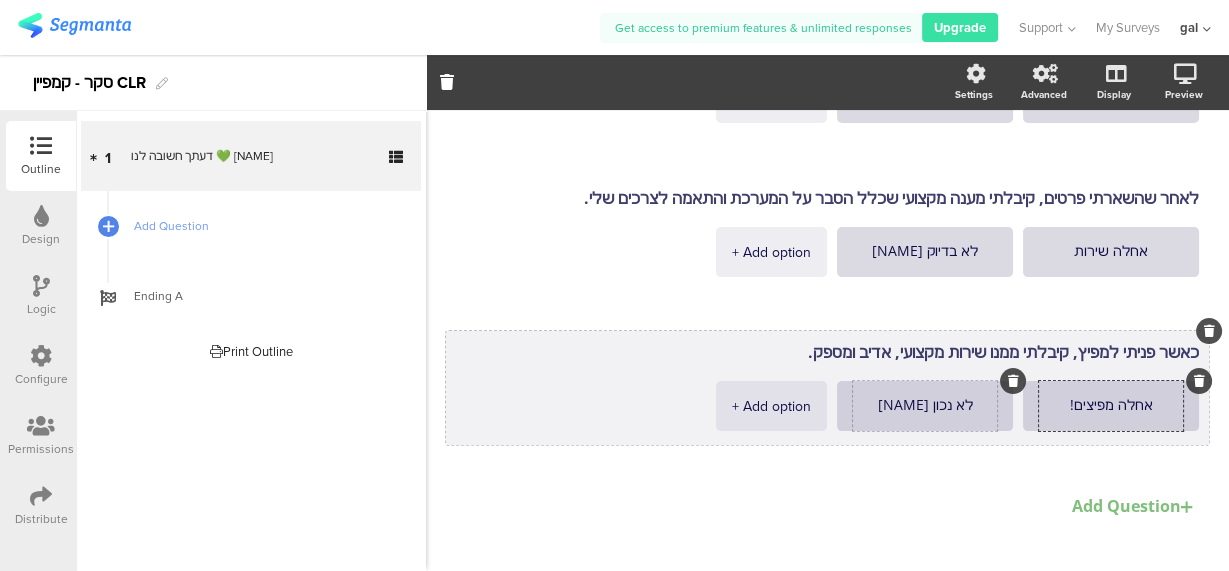 type on "אחלה מפיצים!" 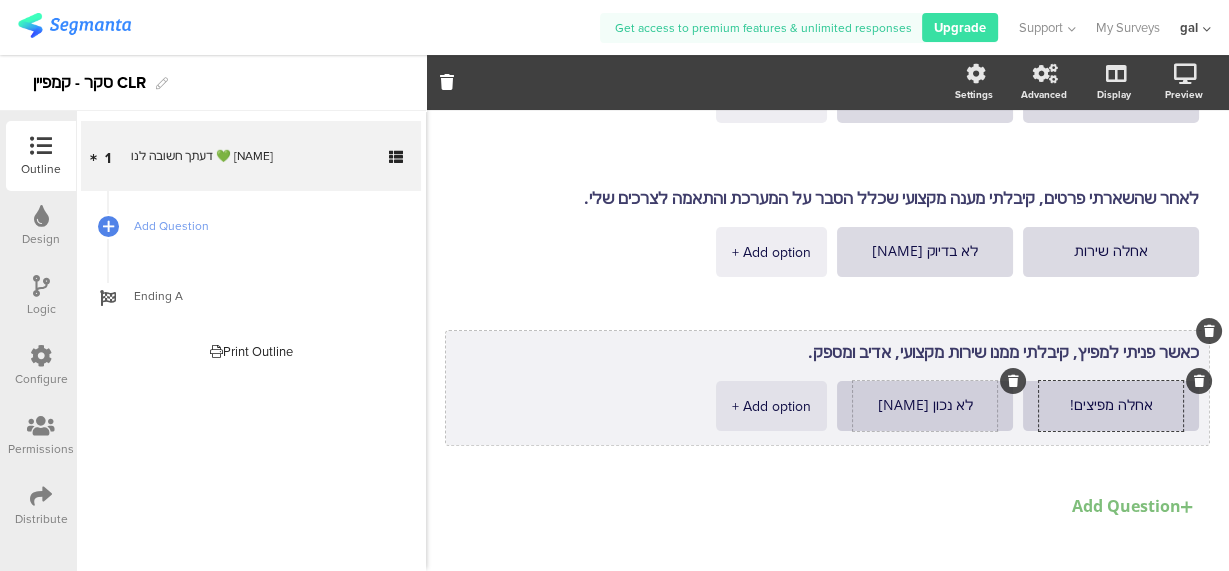 click on "לא נכון [NAME]" at bounding box center [925, 406] 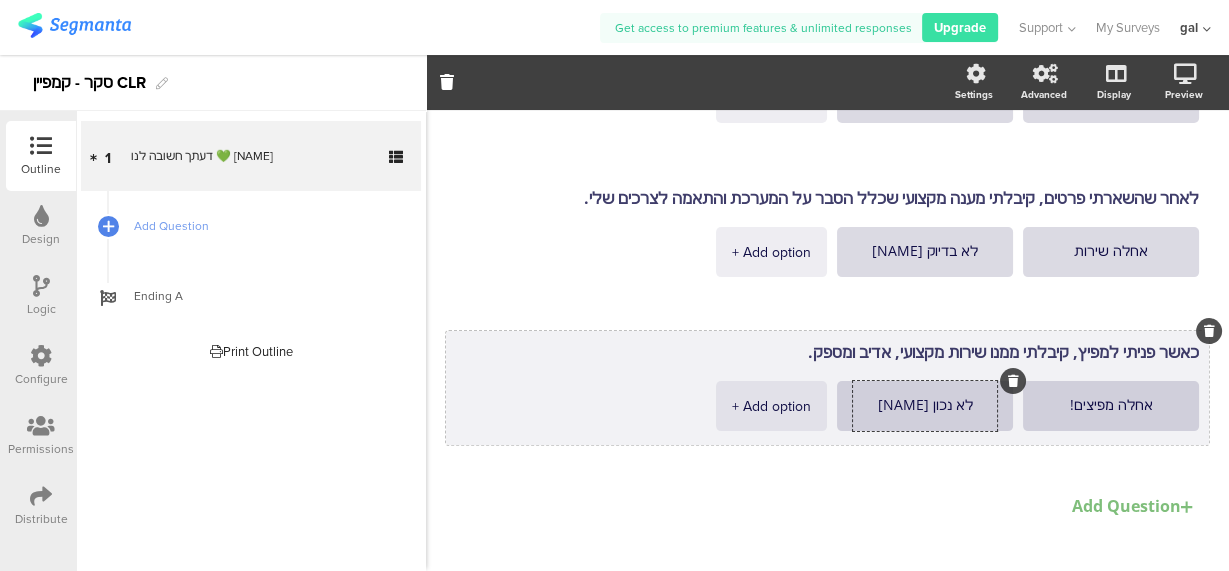 click on "לא נכון [NAME]" at bounding box center (925, 406) 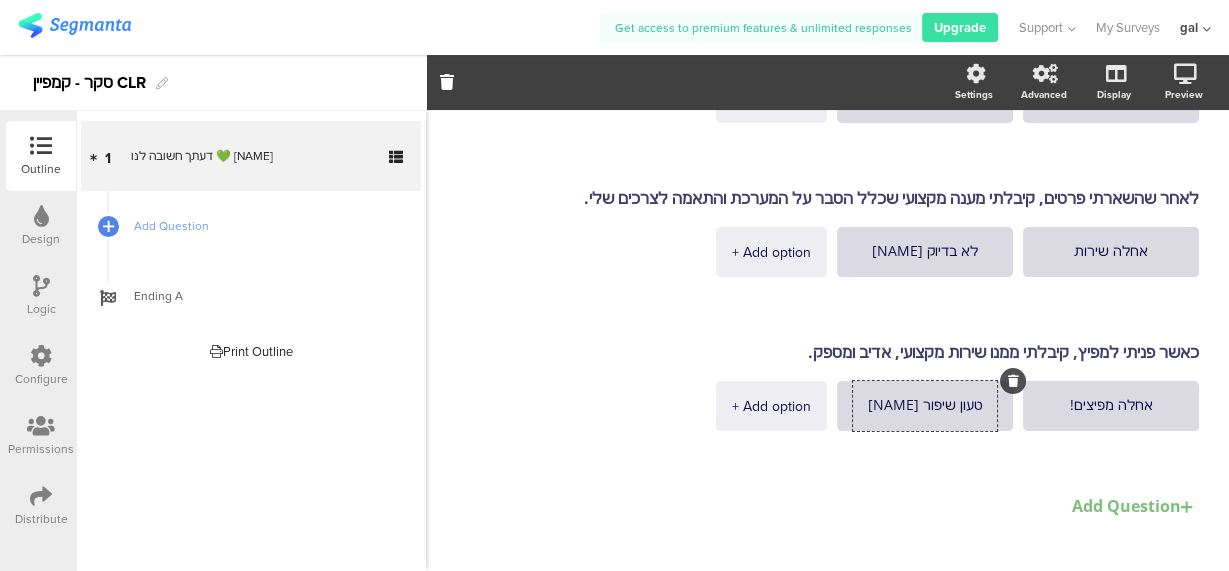type on "טעון שיפור [NAME]" 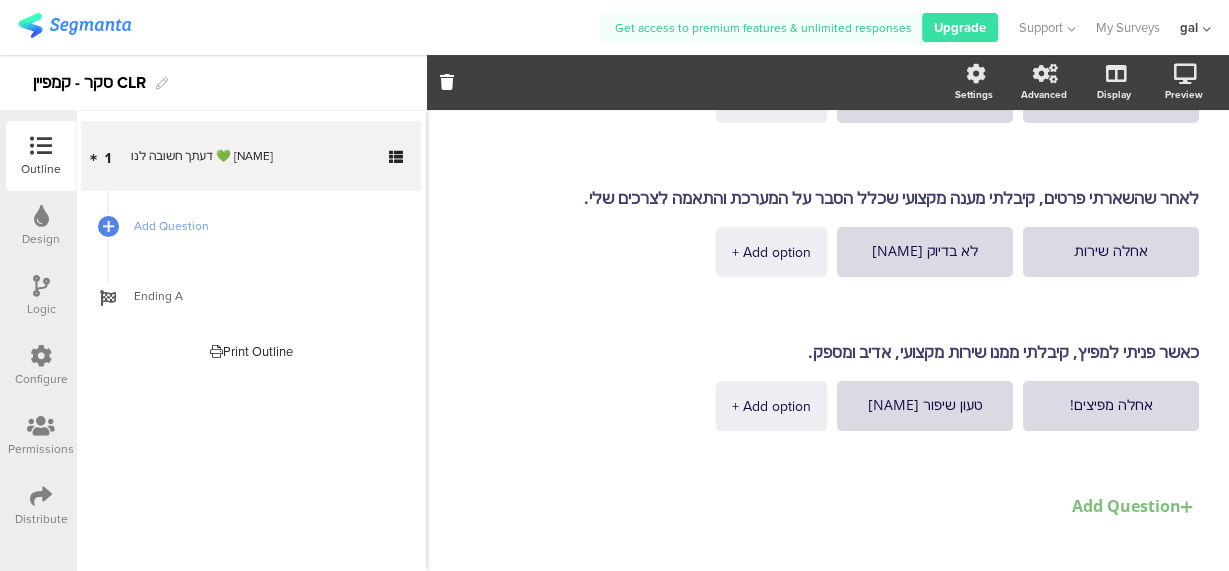 click on "רכשתי את מערכת המלח של מגן.
כן, תודה.
לא בשבילי.
+ Add option [NAME]" at bounding box center (827, 177) 